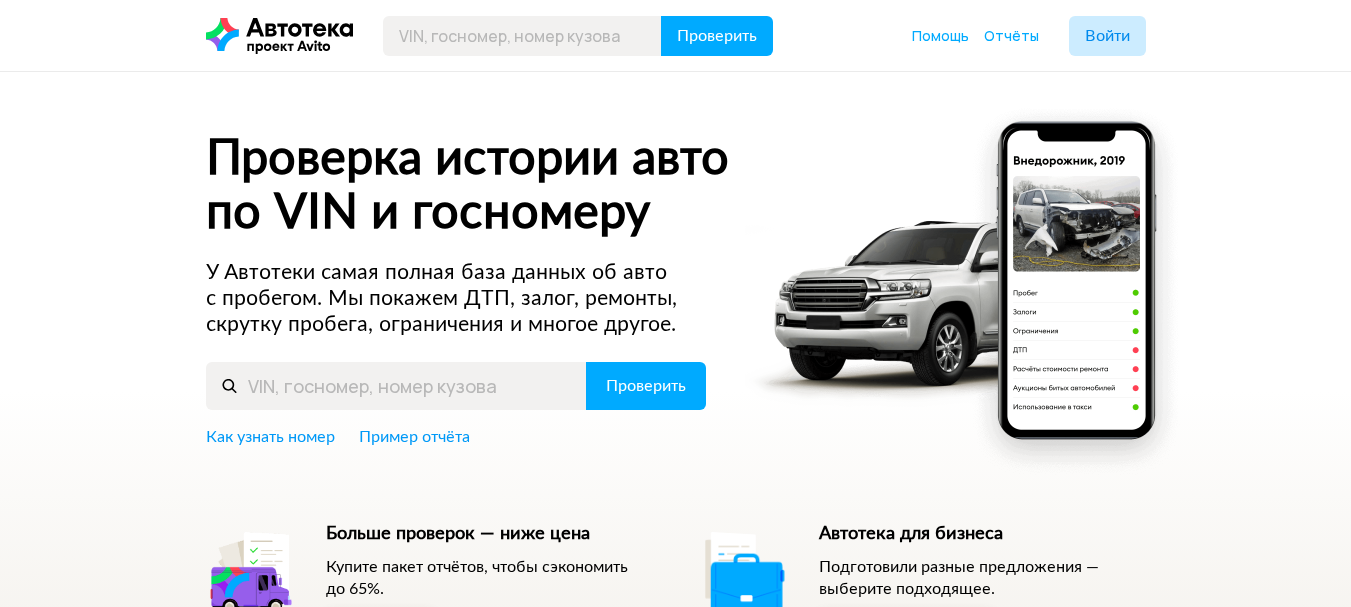 scroll, scrollTop: 0, scrollLeft: 0, axis: both 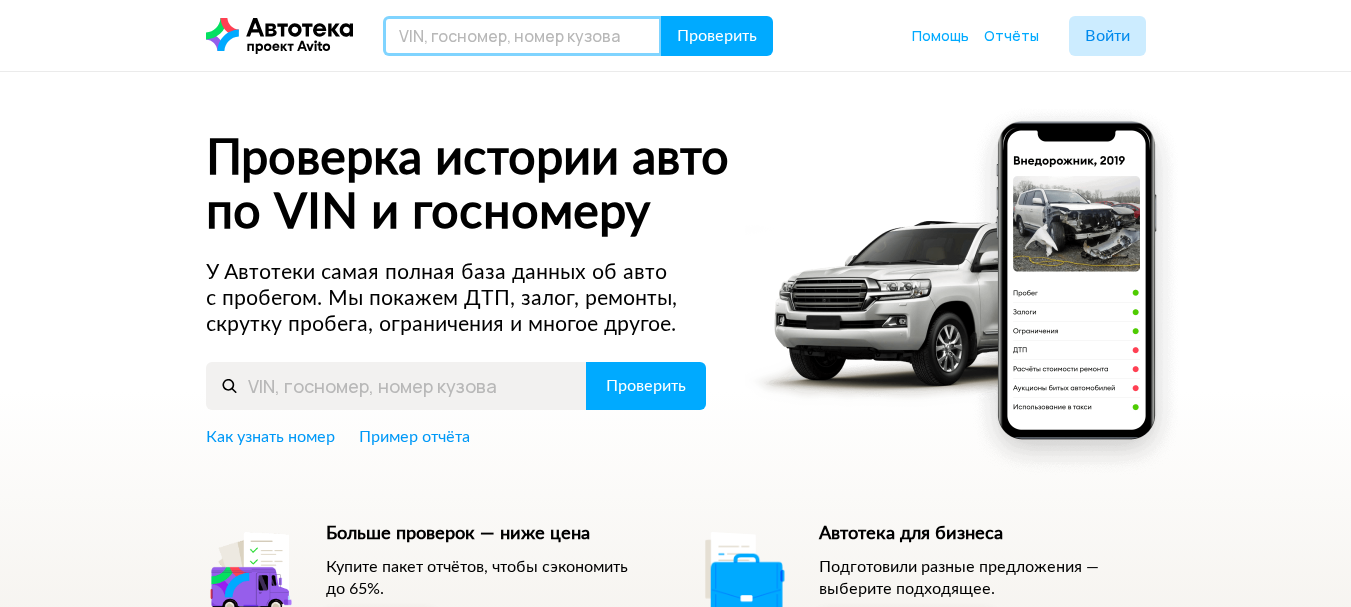 click at bounding box center [522, 36] 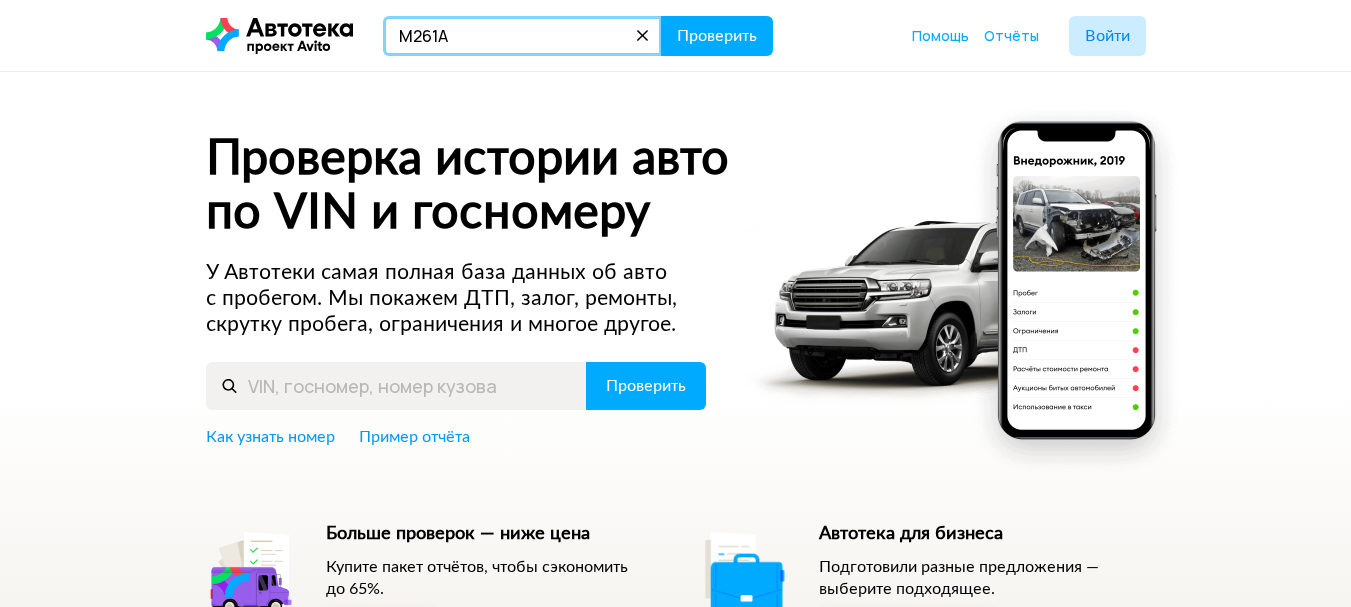 type on "М261АО716" 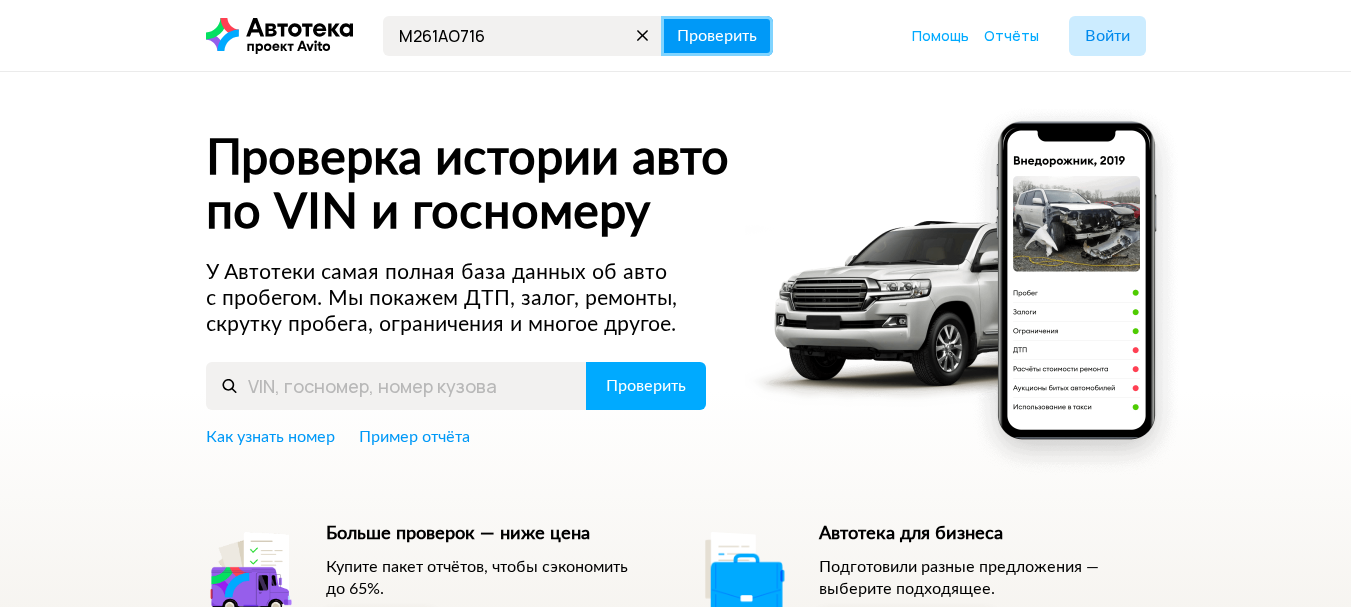 click on "Проверить" at bounding box center (717, 36) 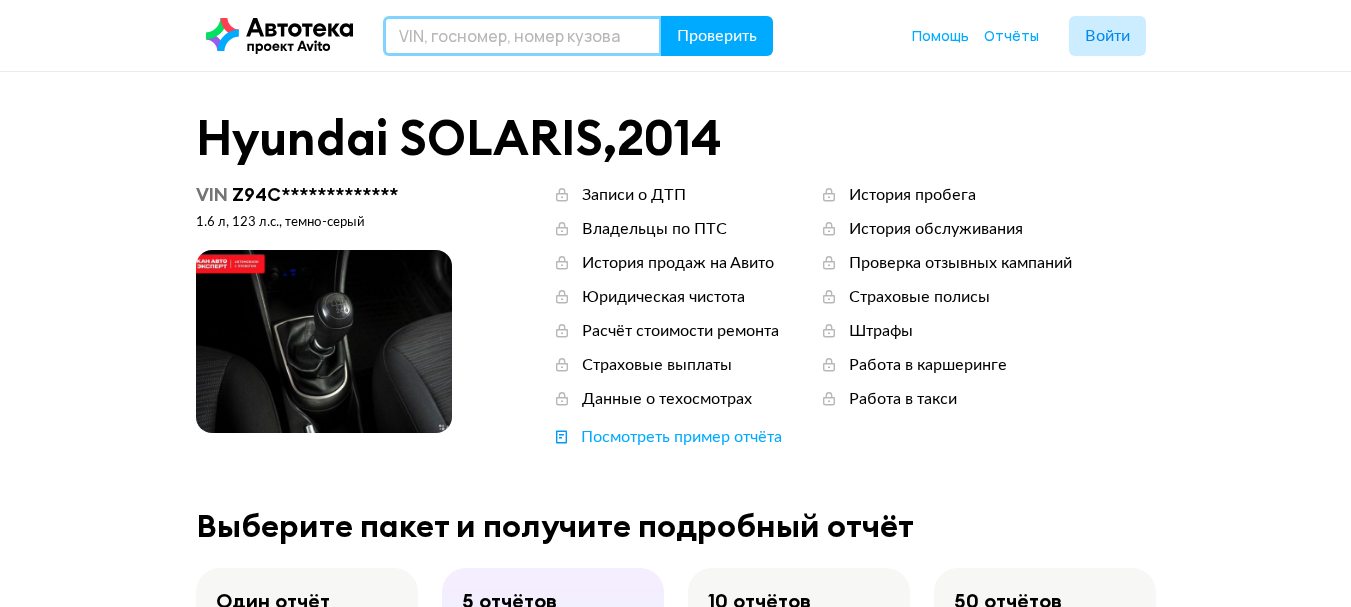 click at bounding box center (522, 36) 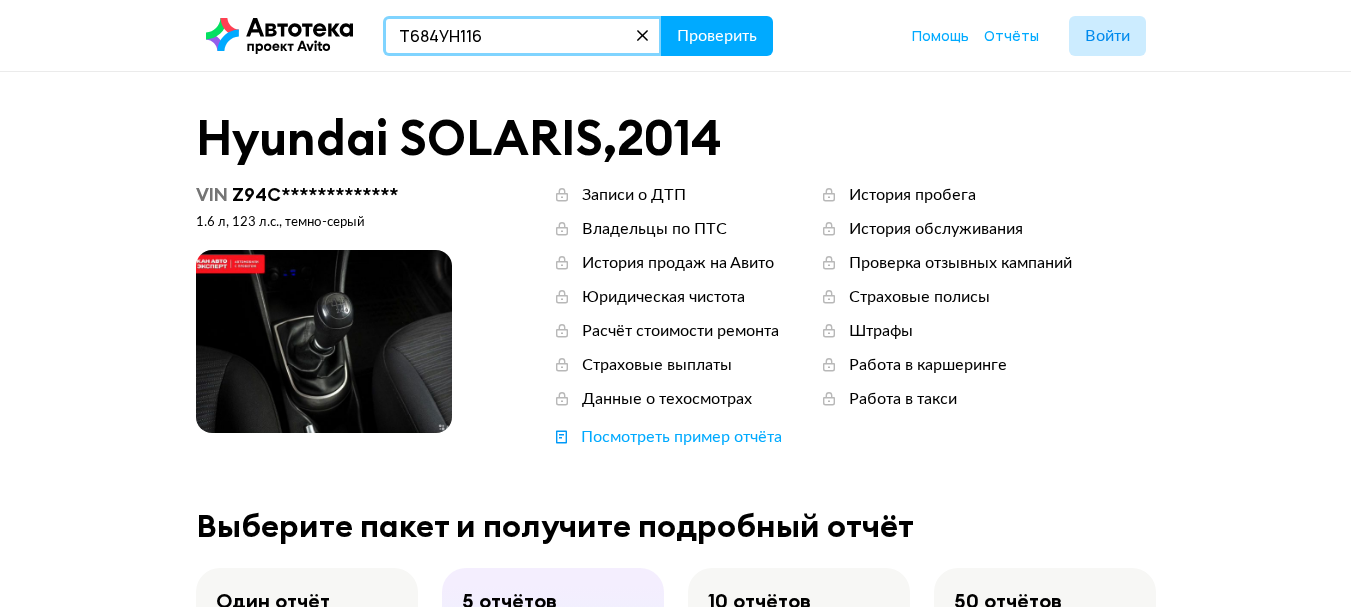 type on "Т684УН116" 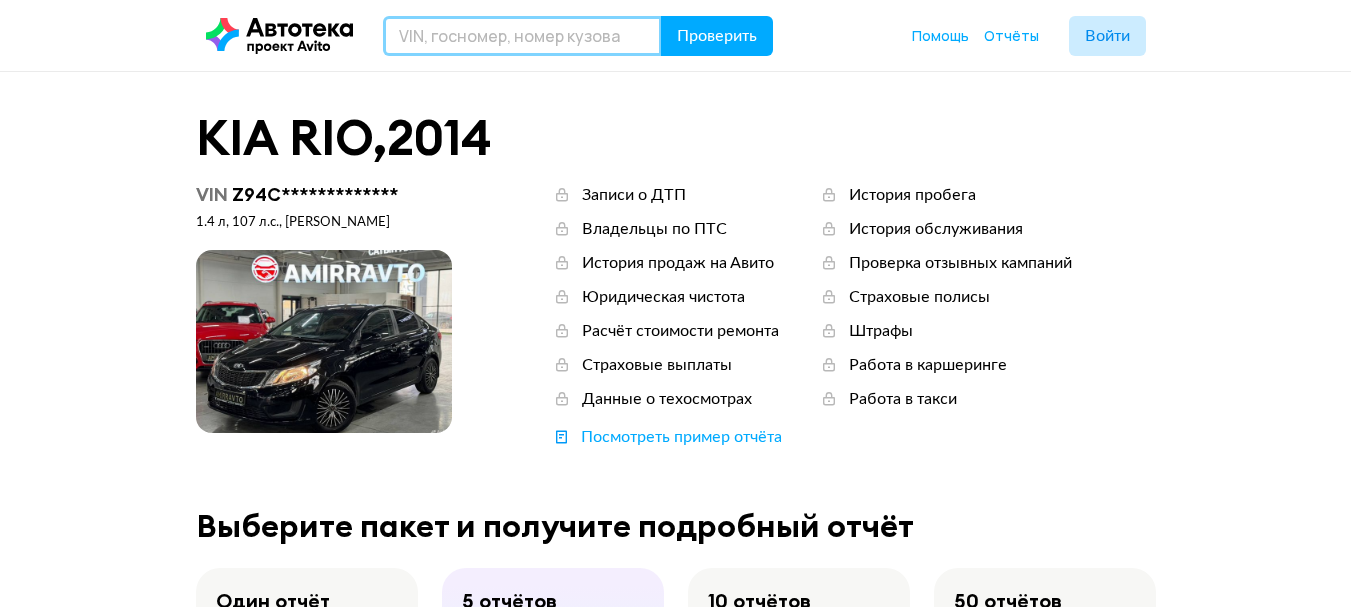 click at bounding box center (522, 36) 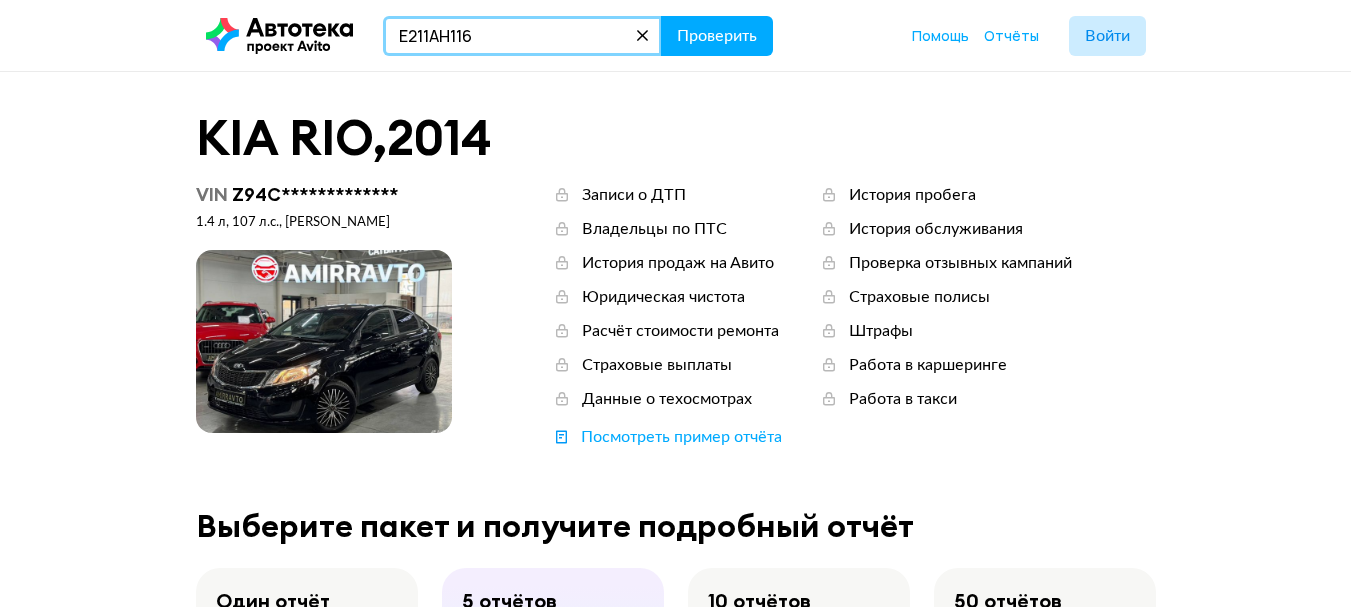 type on "Е211АН116" 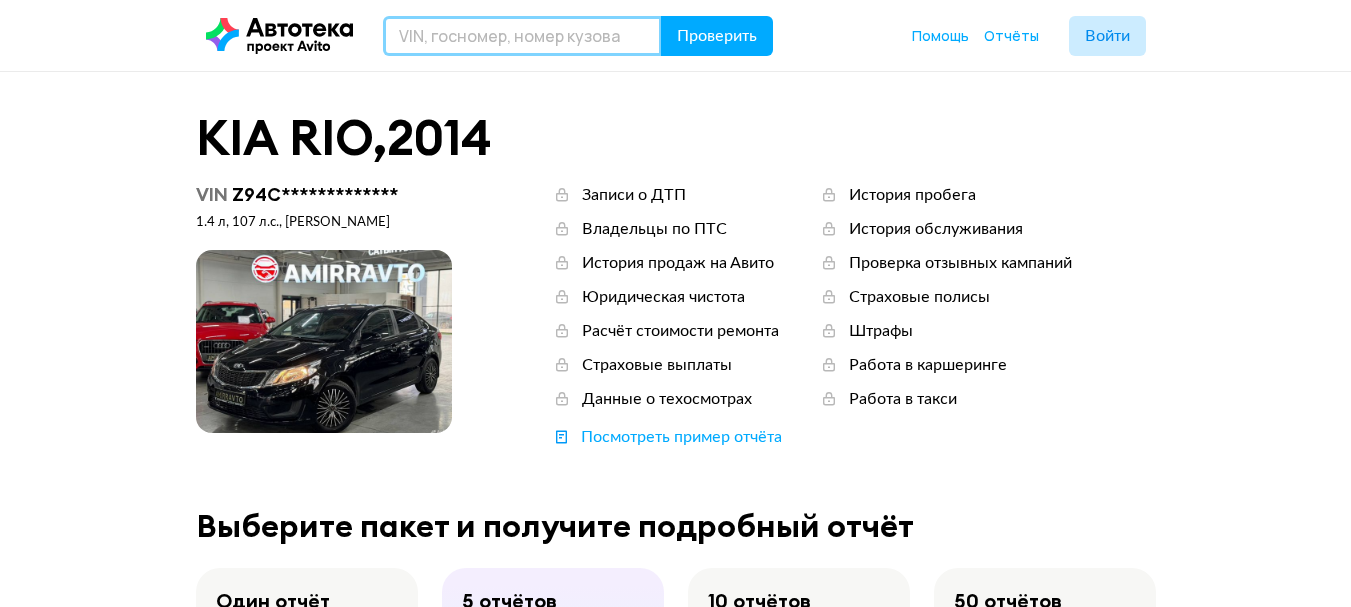 click at bounding box center (522, 36) 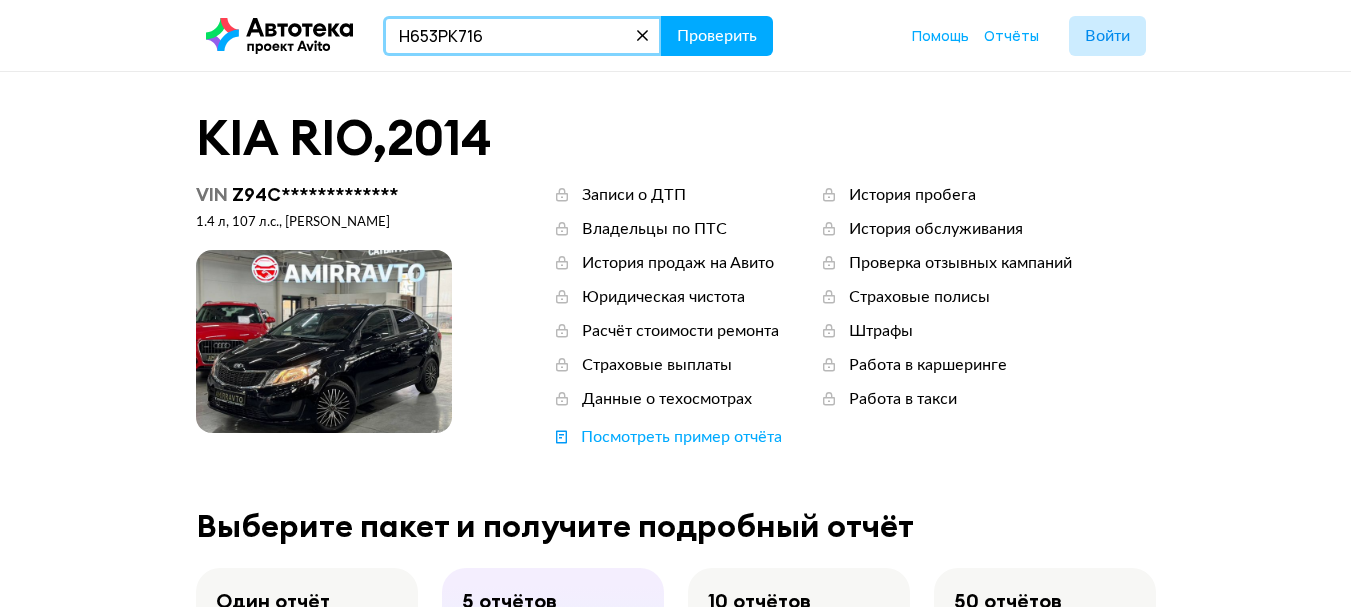 type on "Н653РК716" 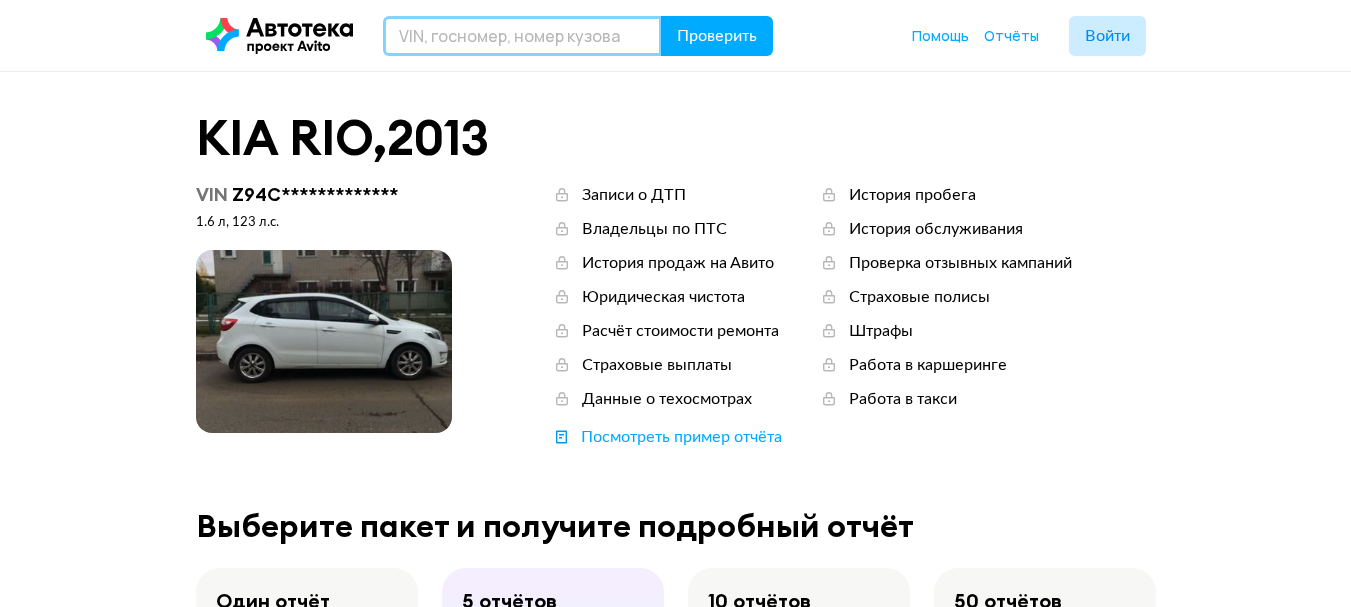 click at bounding box center [522, 36] 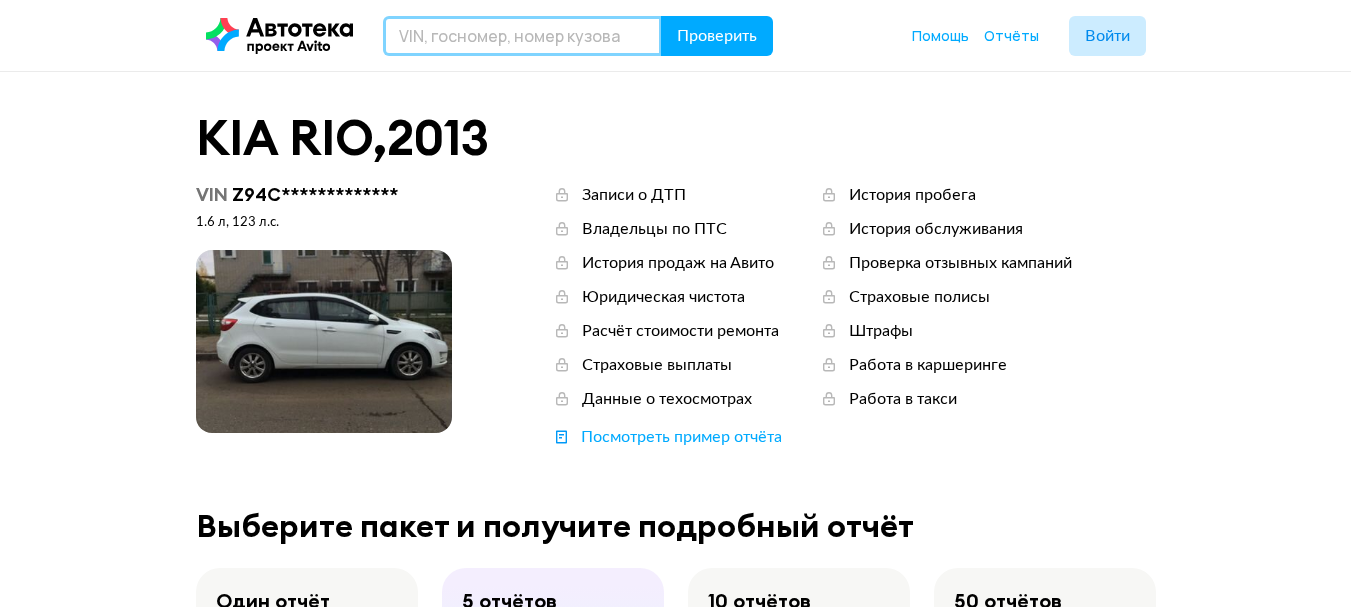 click at bounding box center [522, 36] 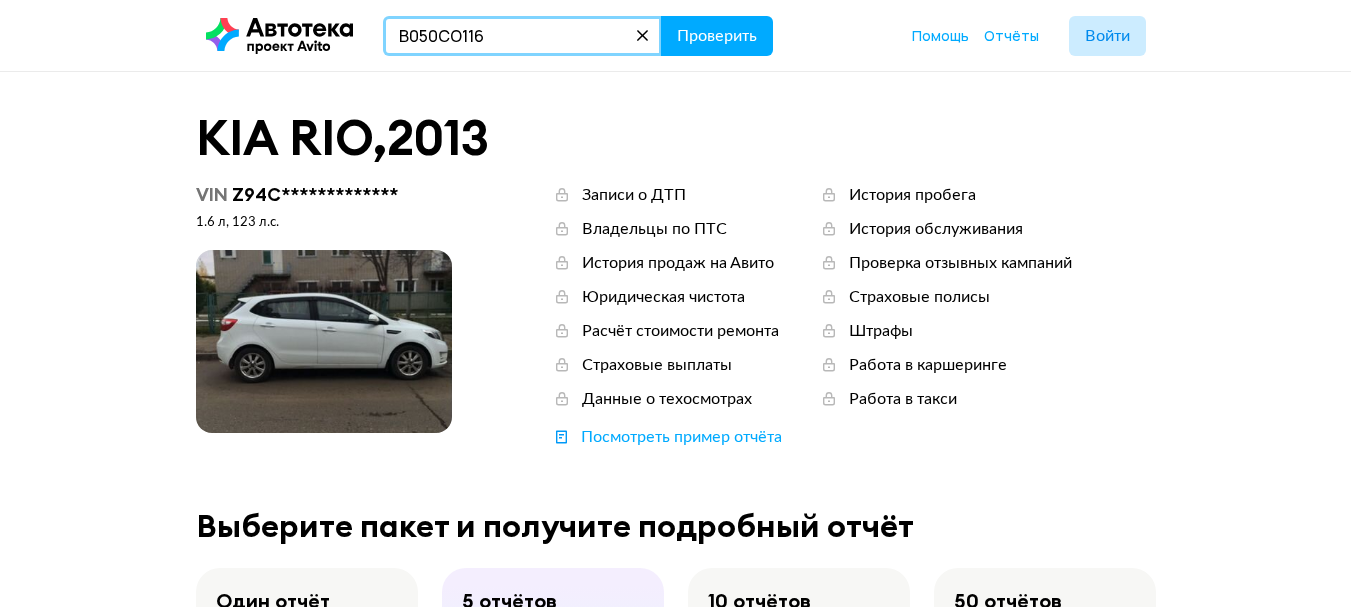 type on "В050СО116" 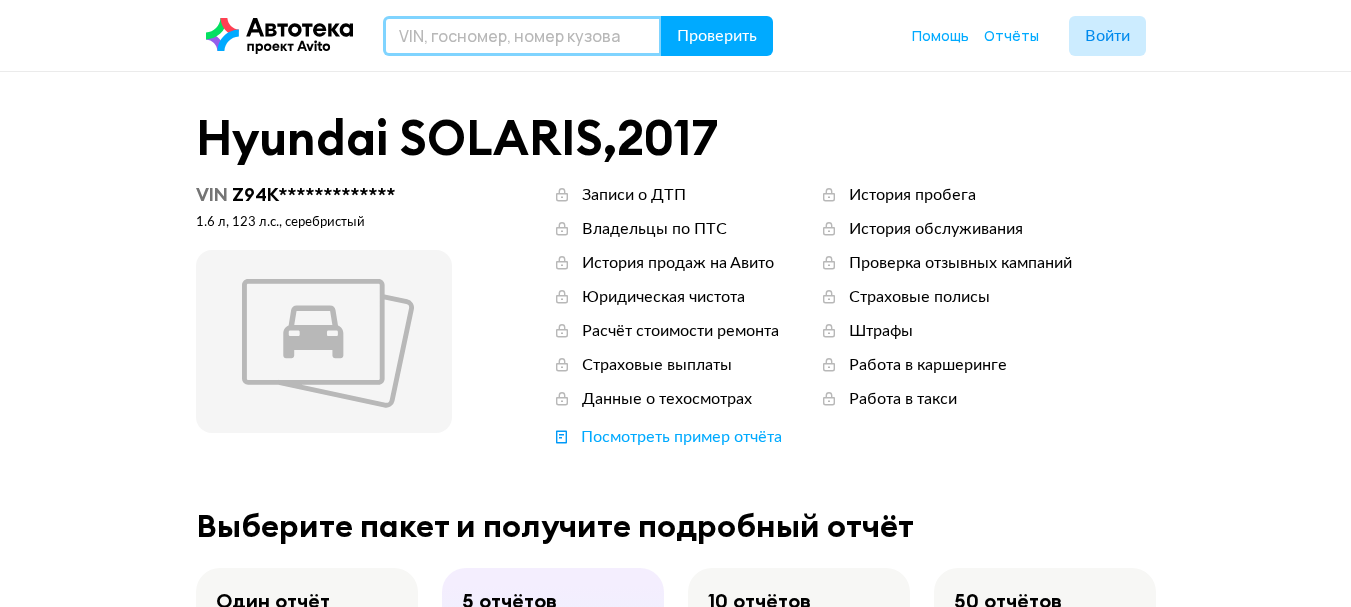 type on "В" 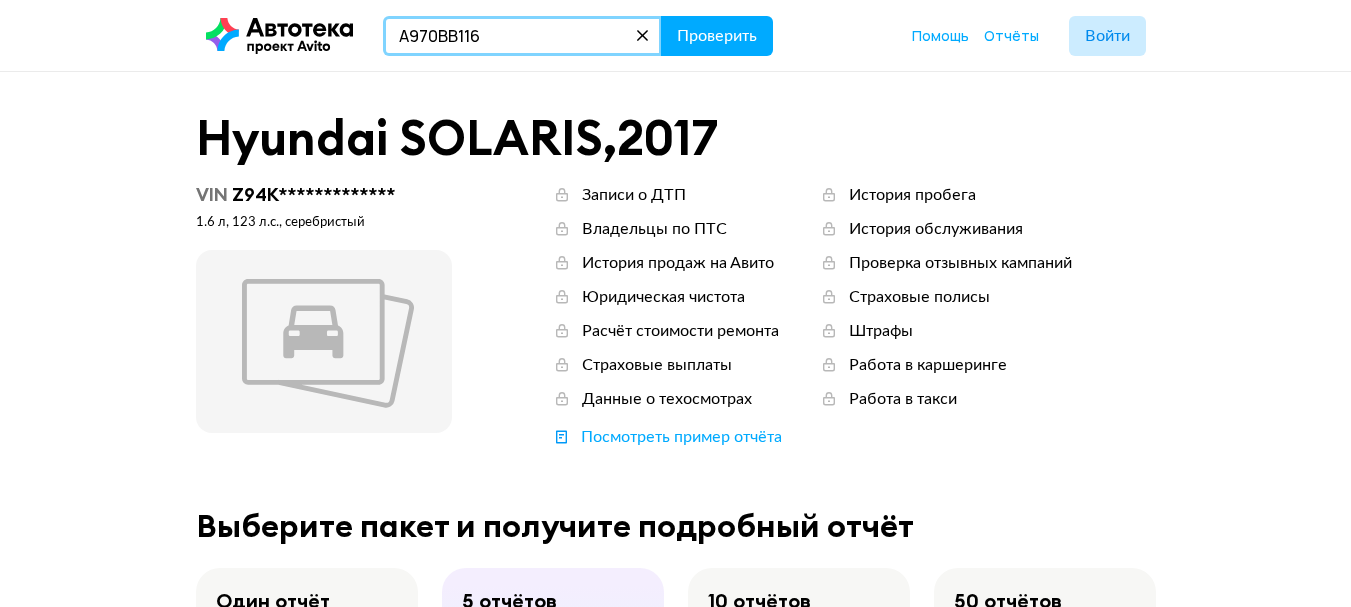 type on "А970ВВ116" 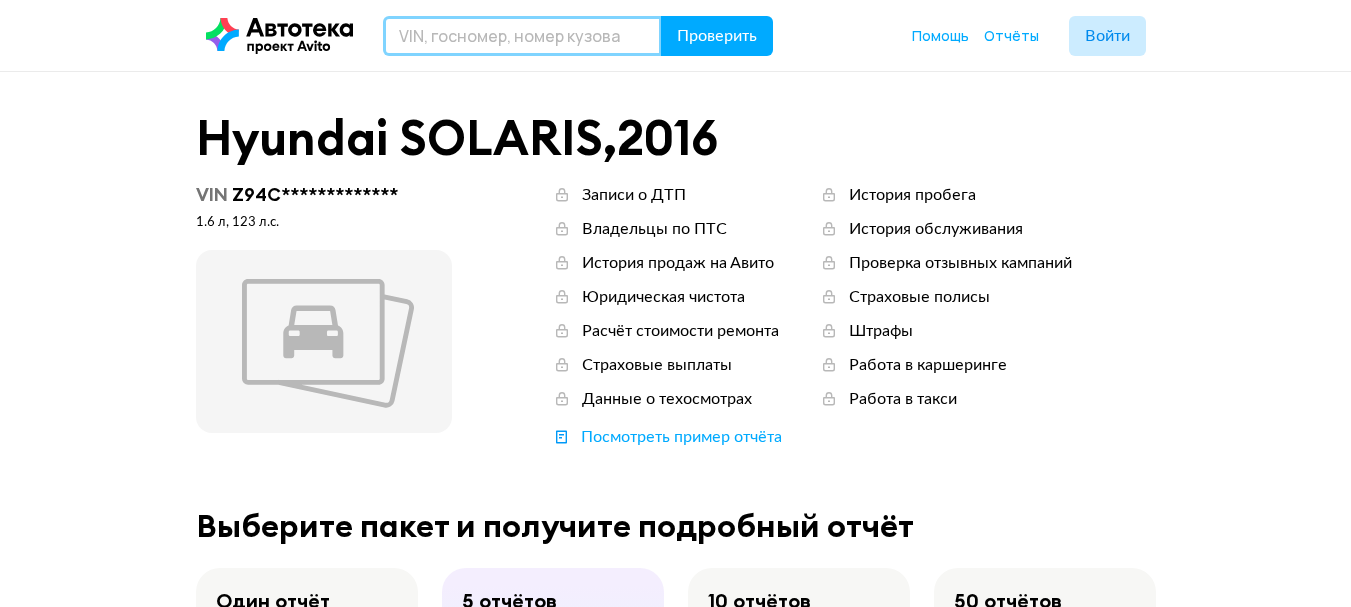 click at bounding box center [522, 36] 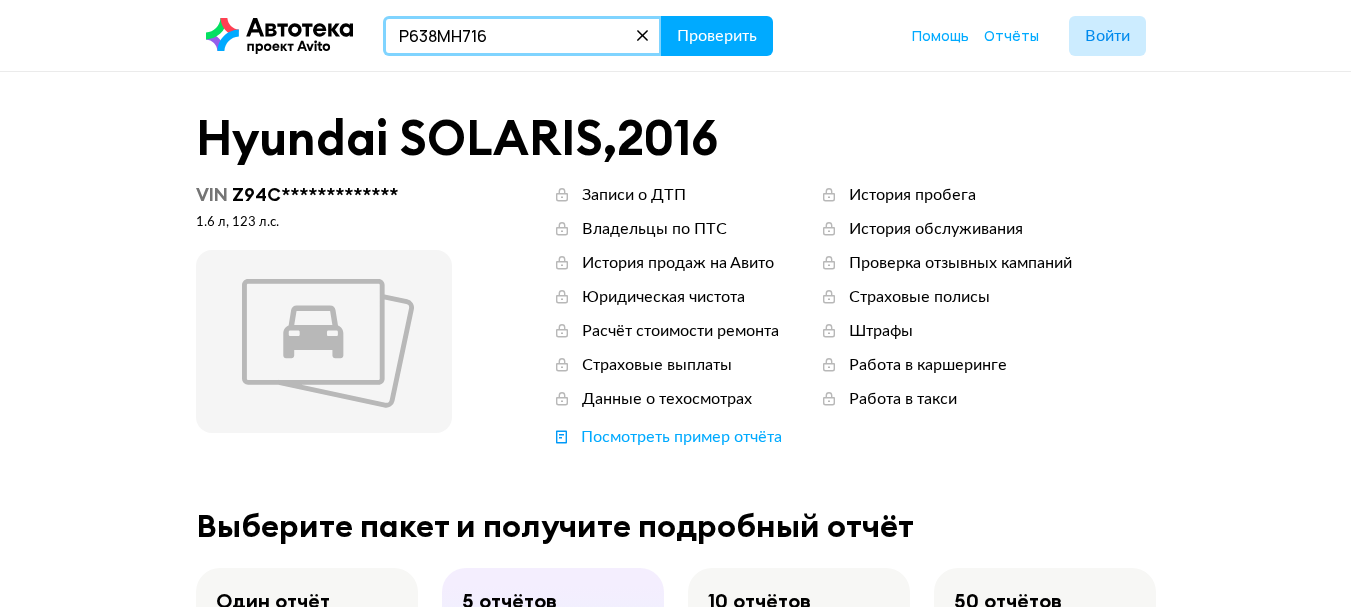 type on "Р638МН716" 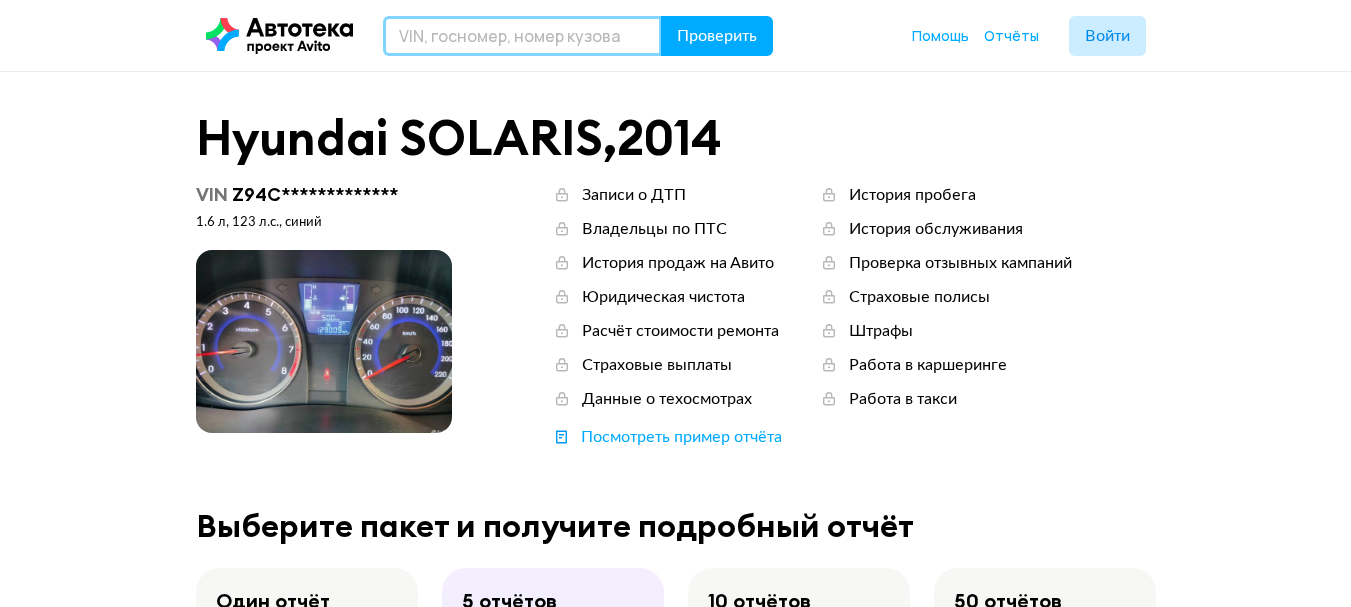 click at bounding box center [522, 36] 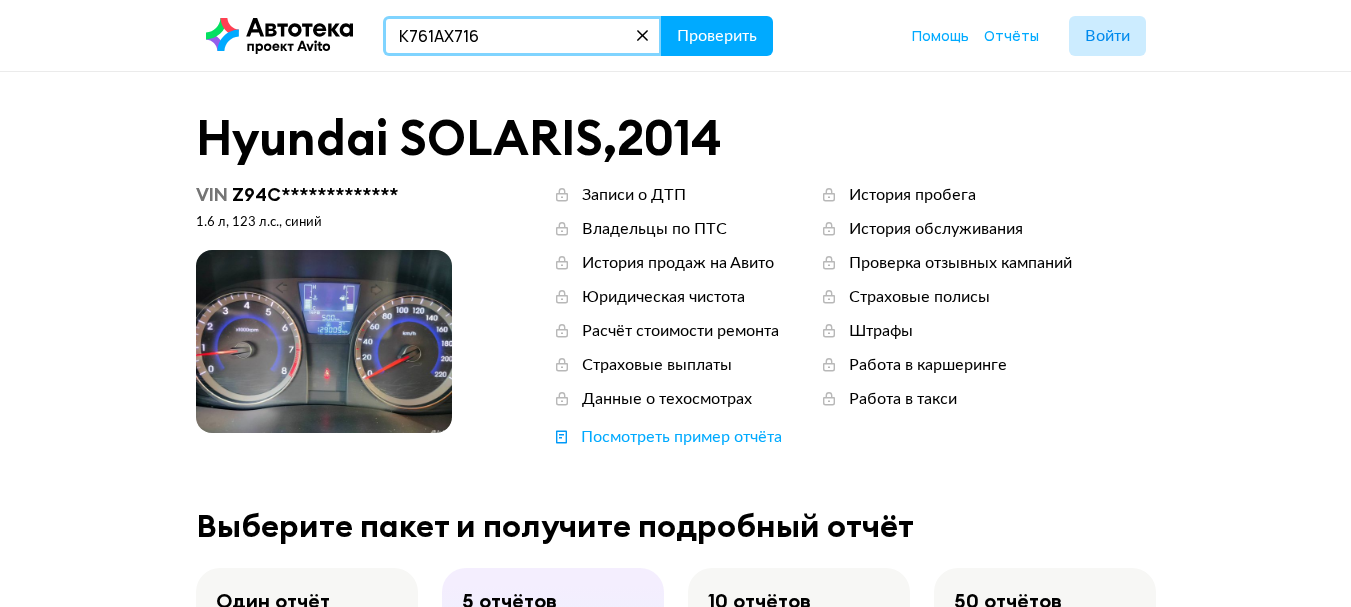 type on "К761АХ716" 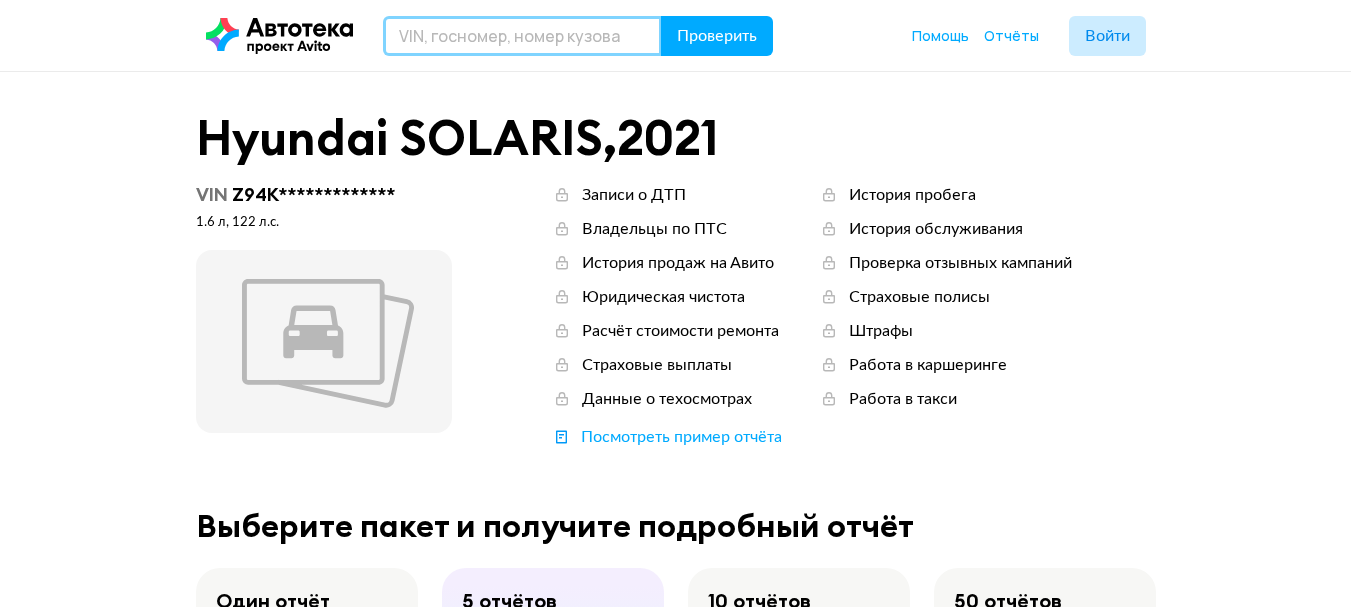 click at bounding box center (522, 36) 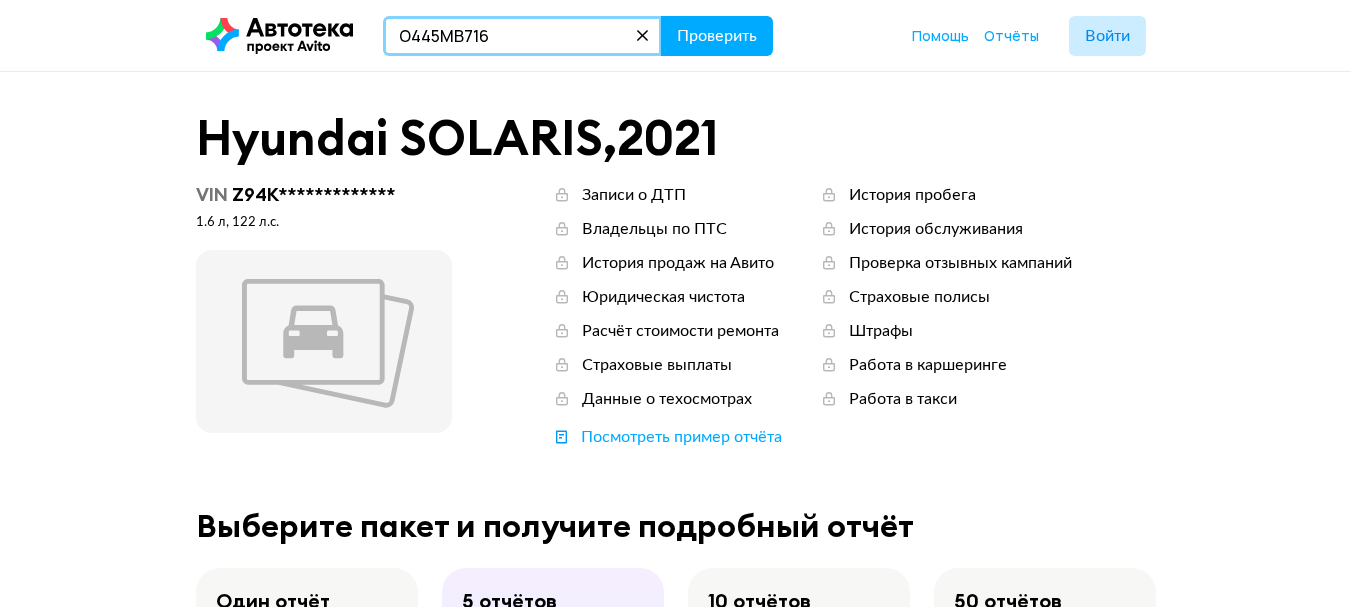 type on "О445МВ716" 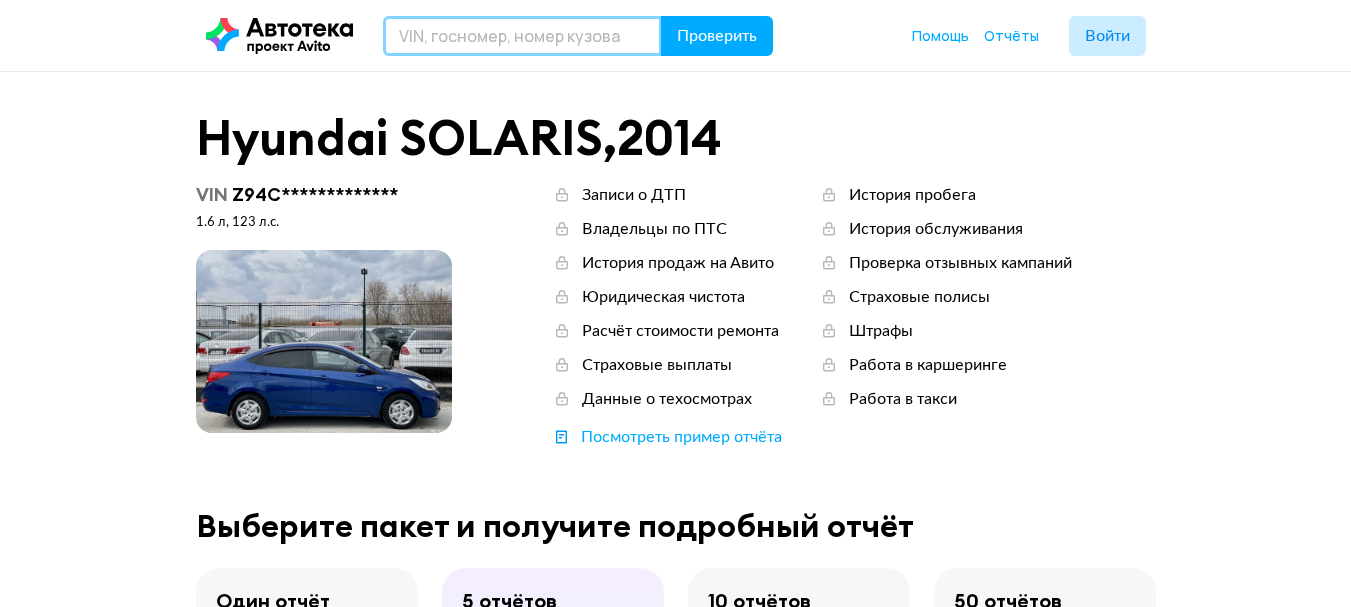 click at bounding box center [522, 36] 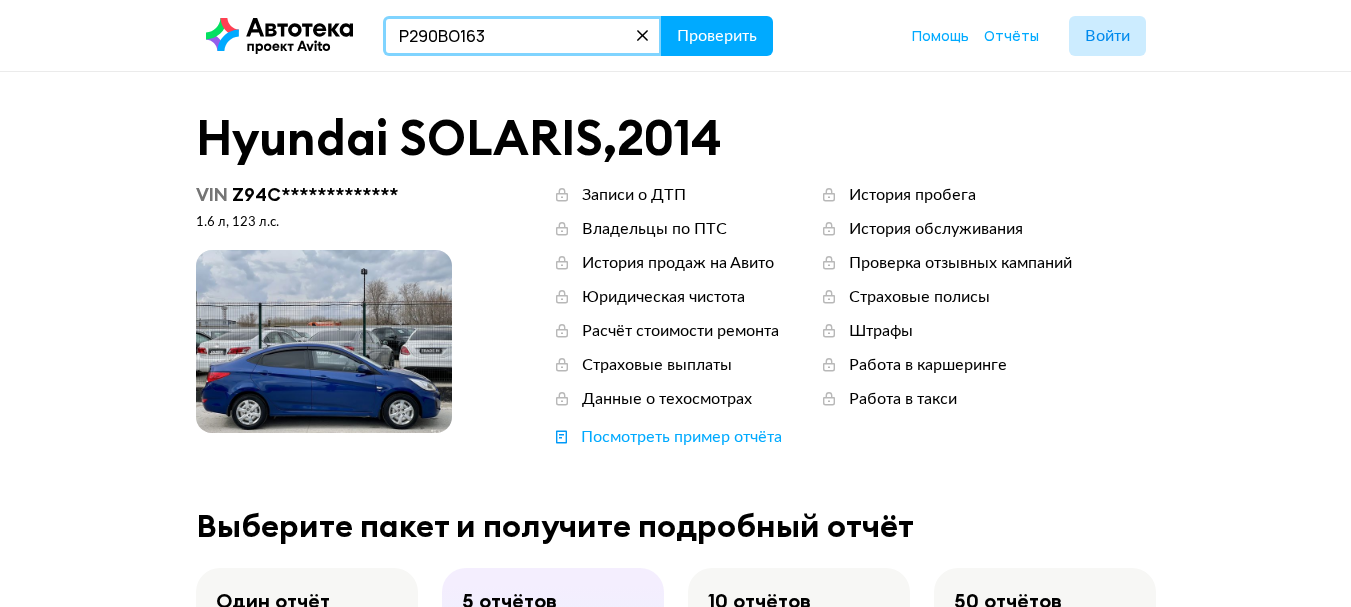 type on "Р290ВО163" 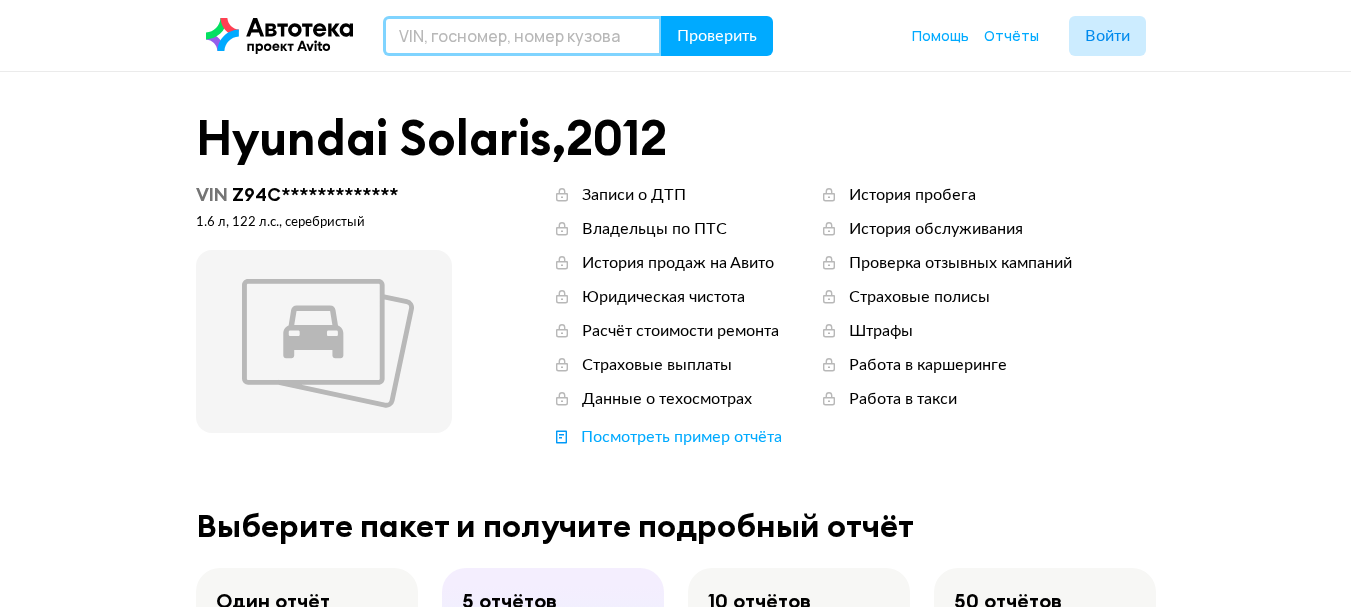 click at bounding box center [522, 36] 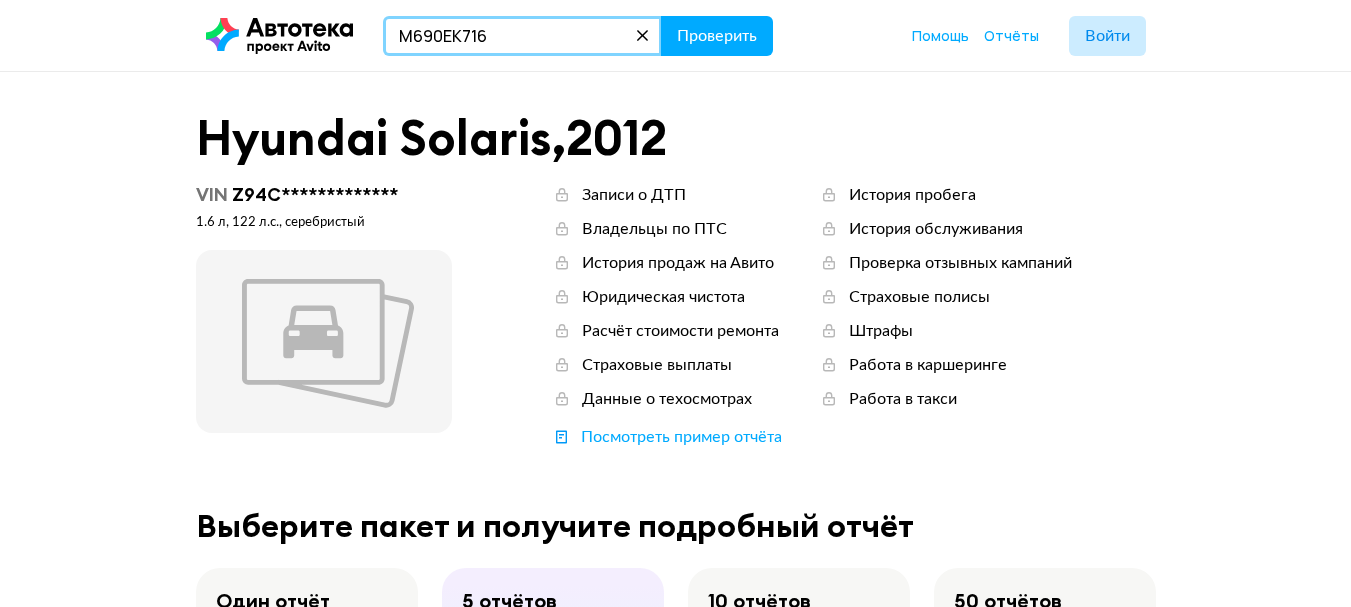 type on "М690ЕК716" 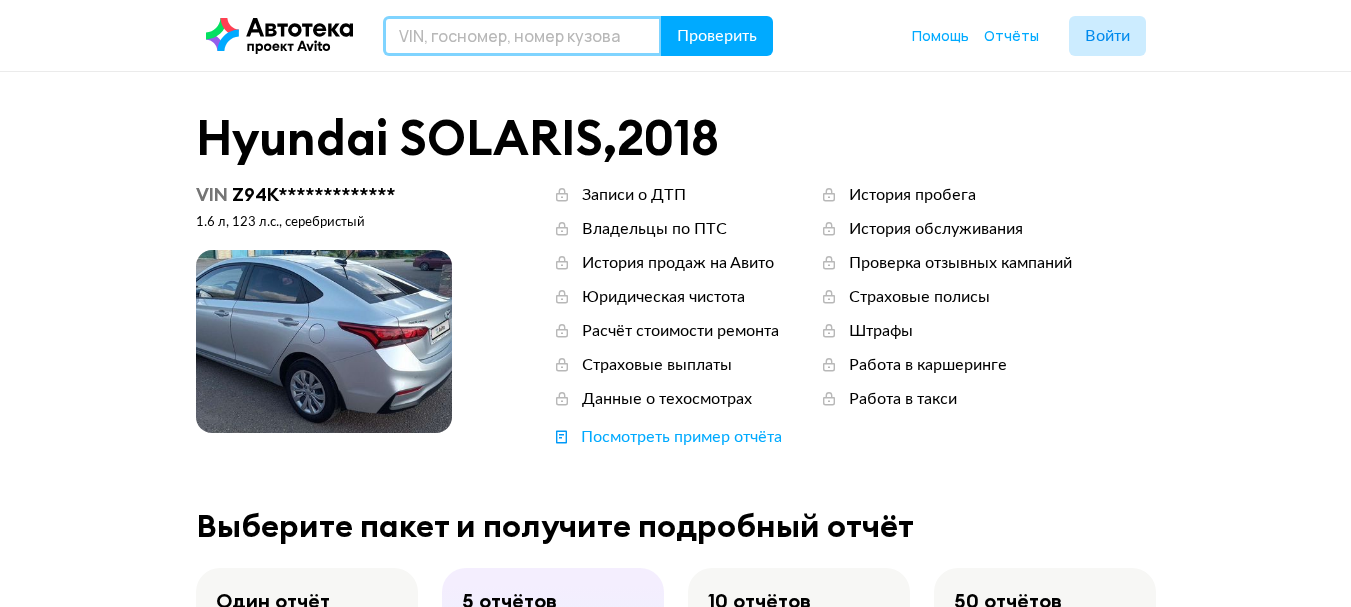 click at bounding box center [522, 36] 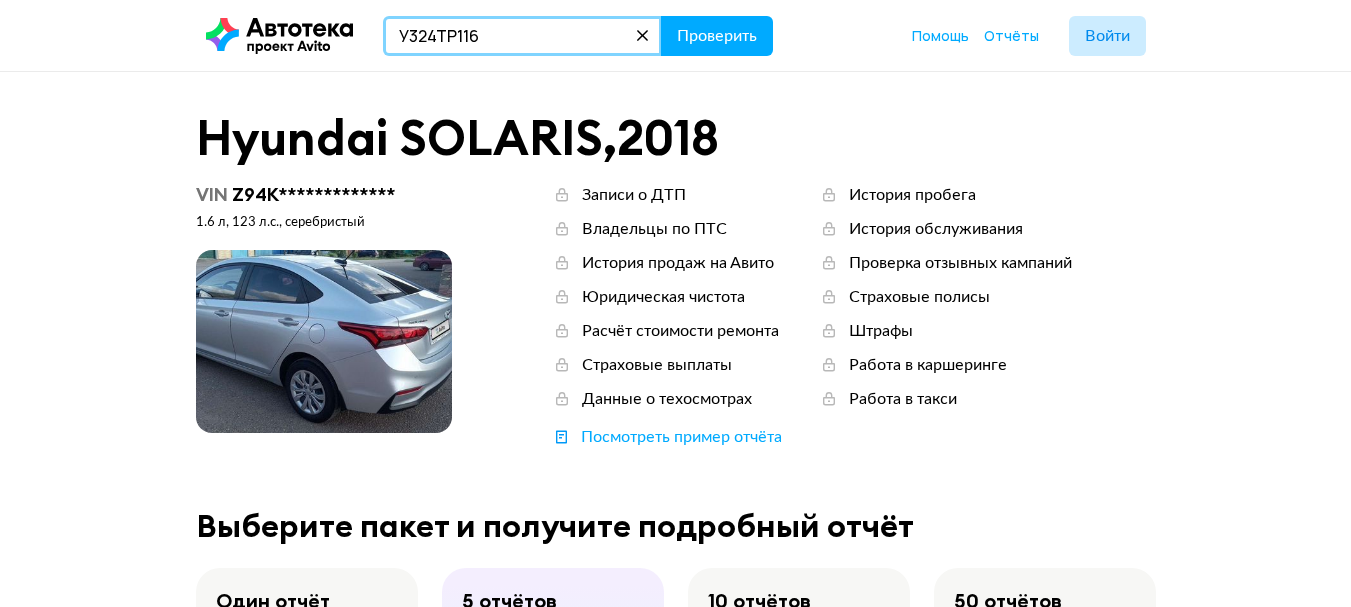 type on "У324ТР116" 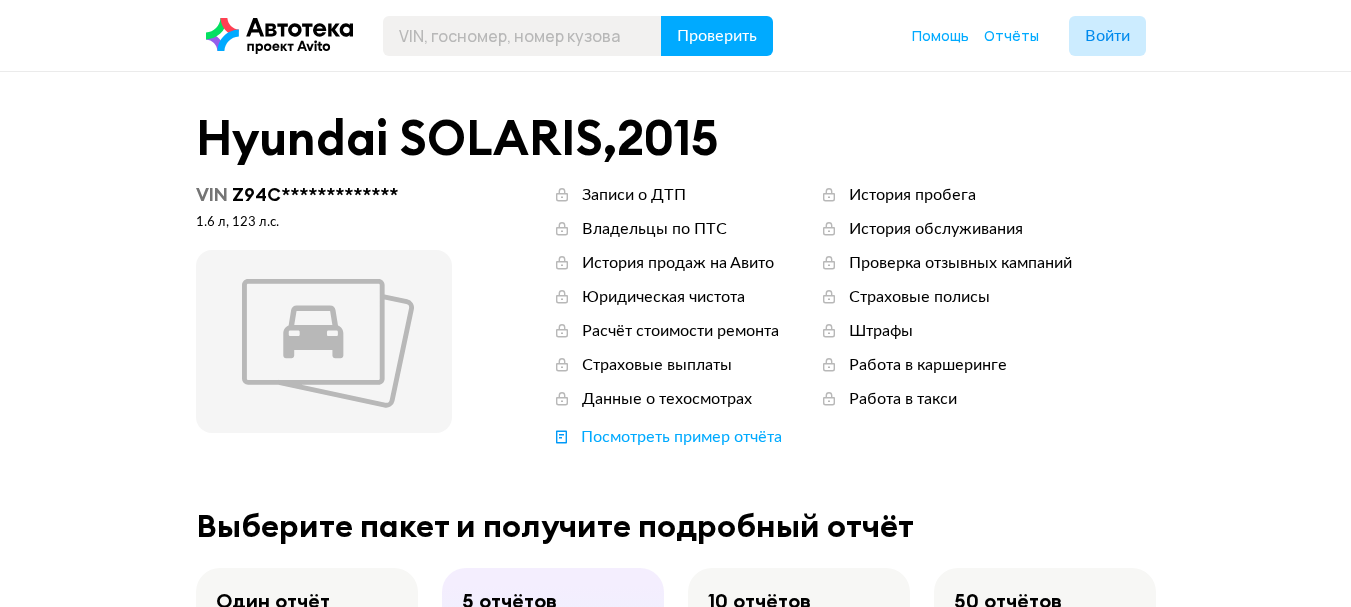 click on "Проверить Помощь Отчёты Войти" at bounding box center (675, 35) 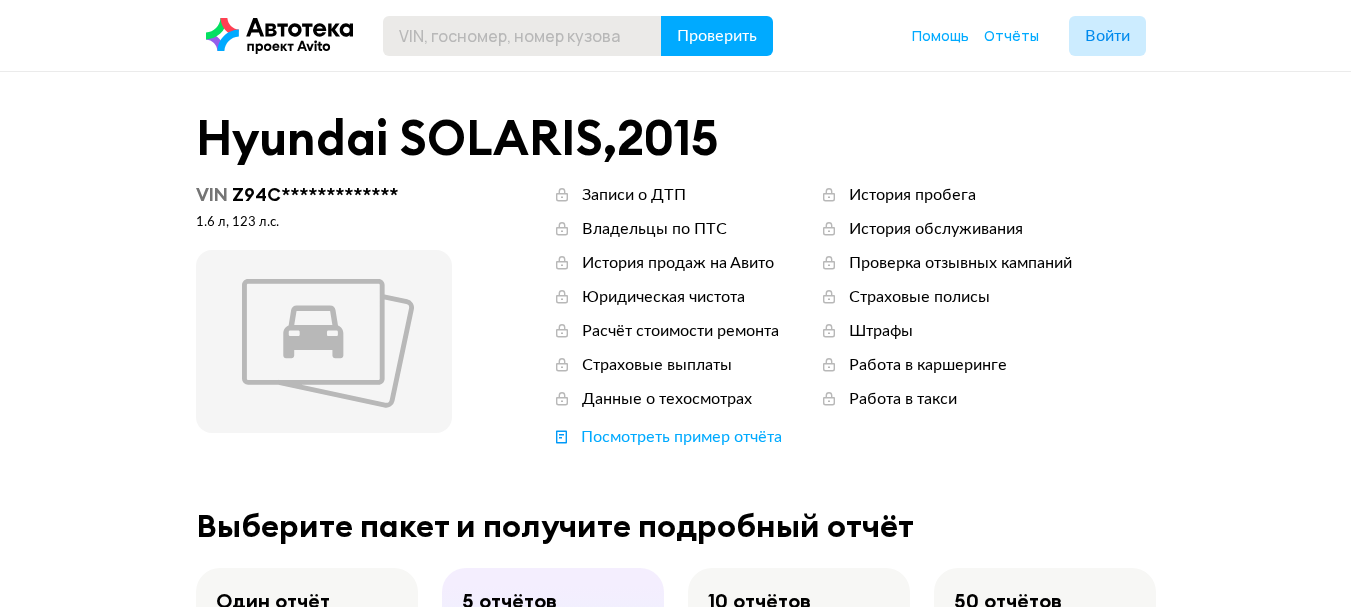 drag, startPoint x: 421, startPoint y: 56, endPoint x: 407, endPoint y: 38, distance: 22.803509 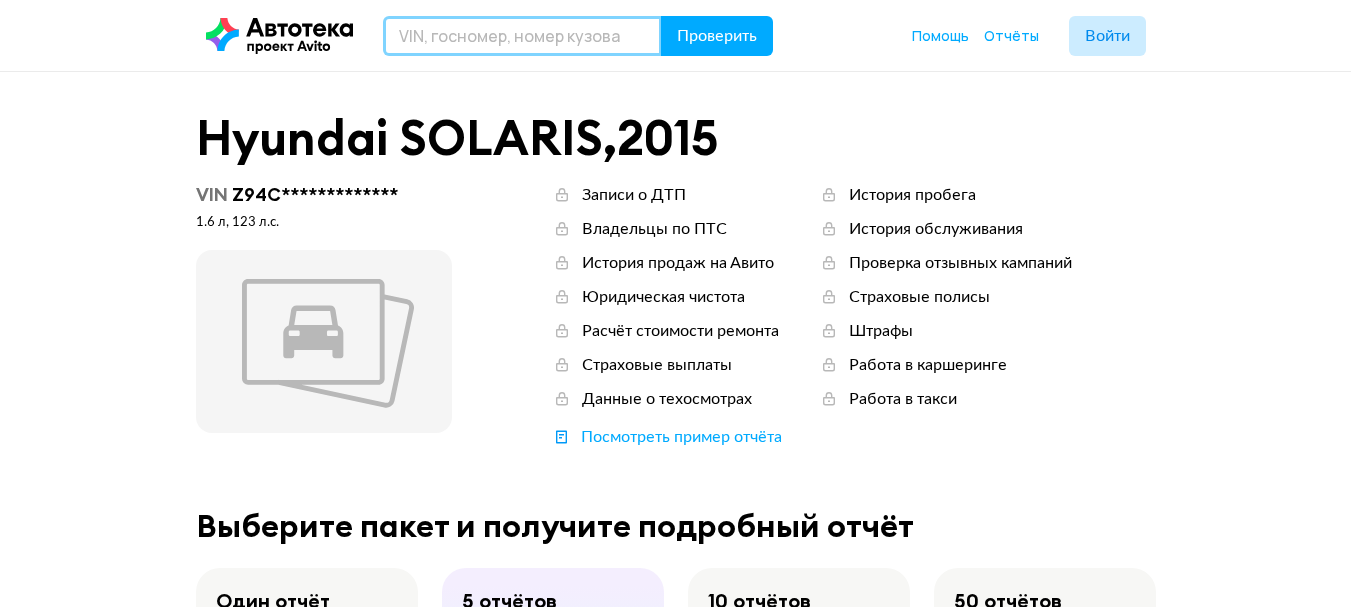 click at bounding box center (522, 36) 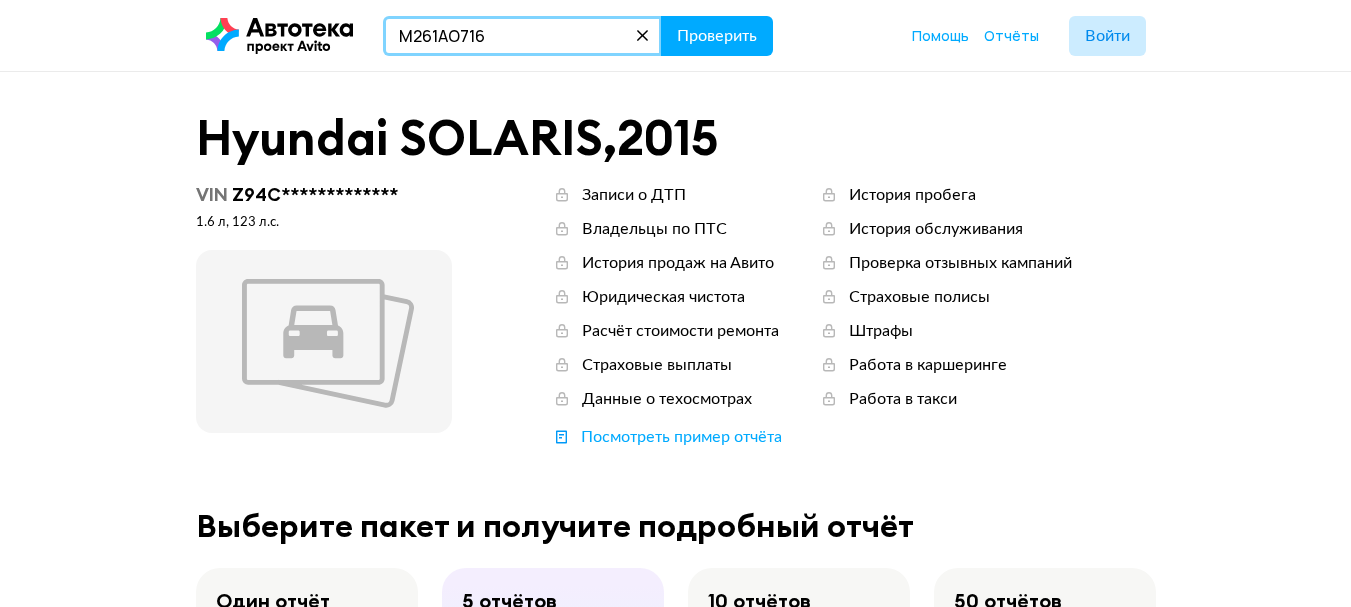 type on "М261АО716" 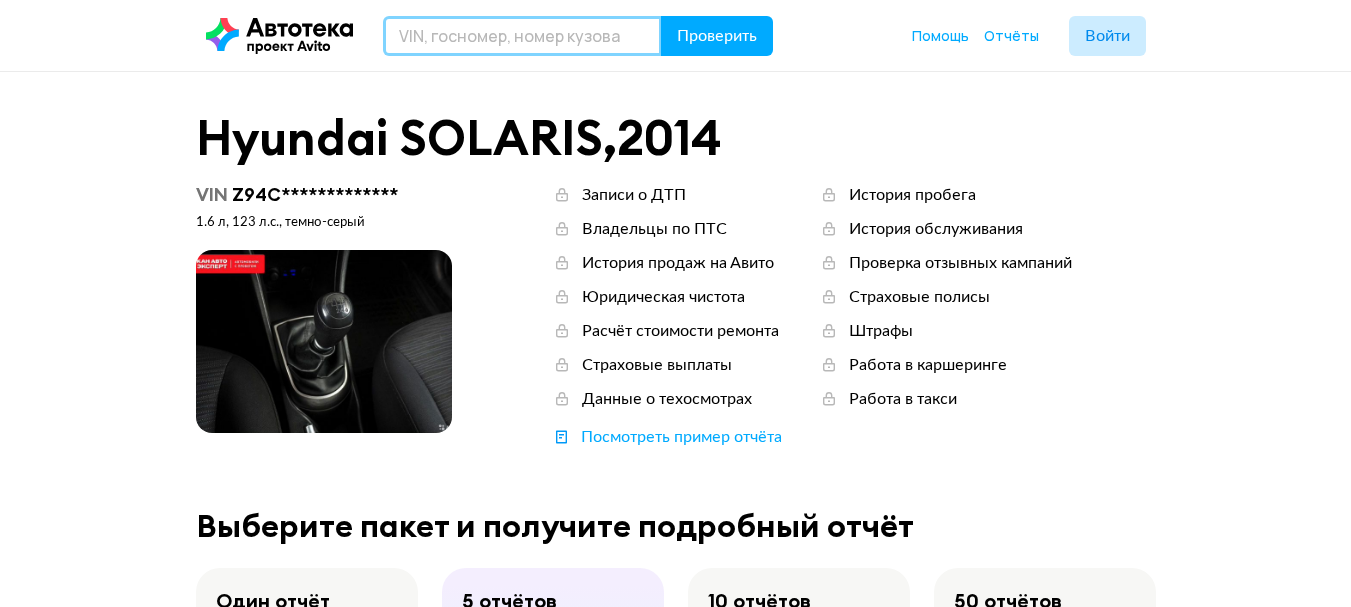 click at bounding box center (522, 36) 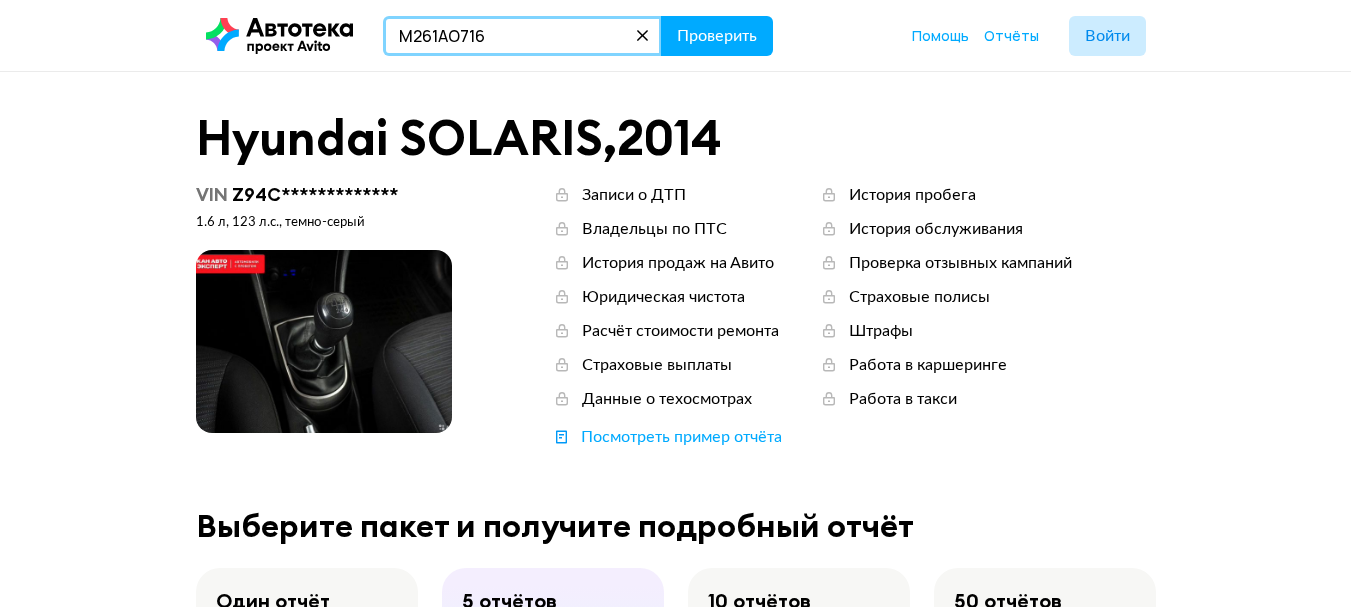 click on "Проверить" at bounding box center [717, 36] 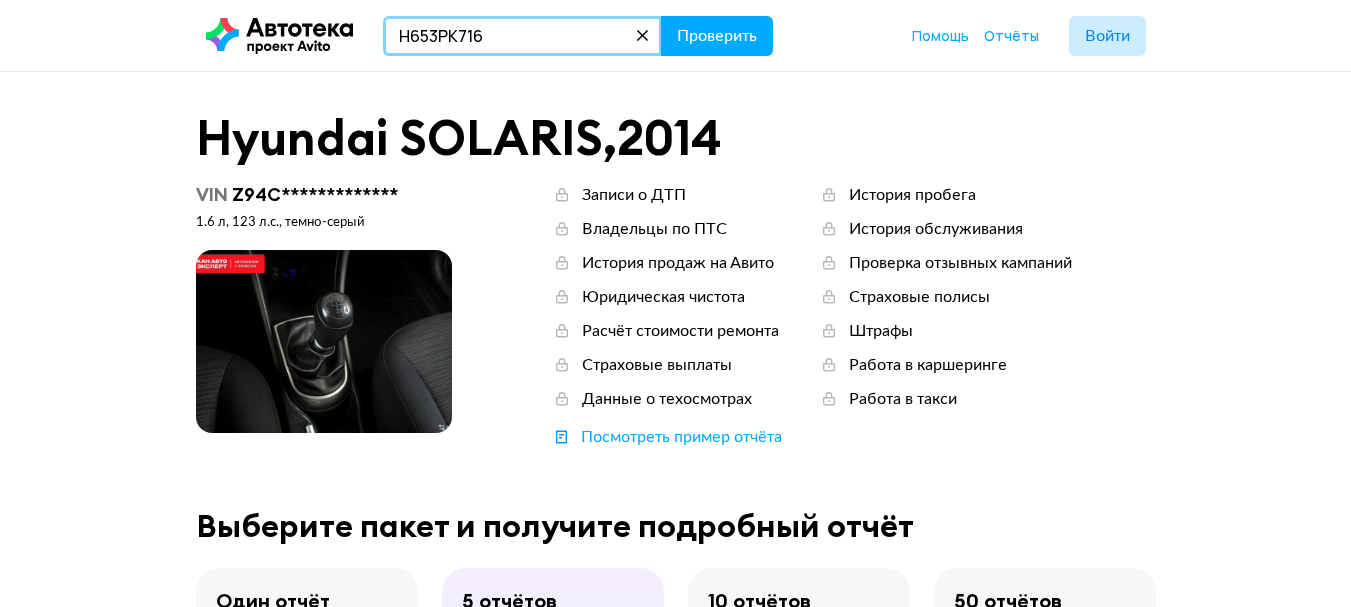 type on "Н653РК716" 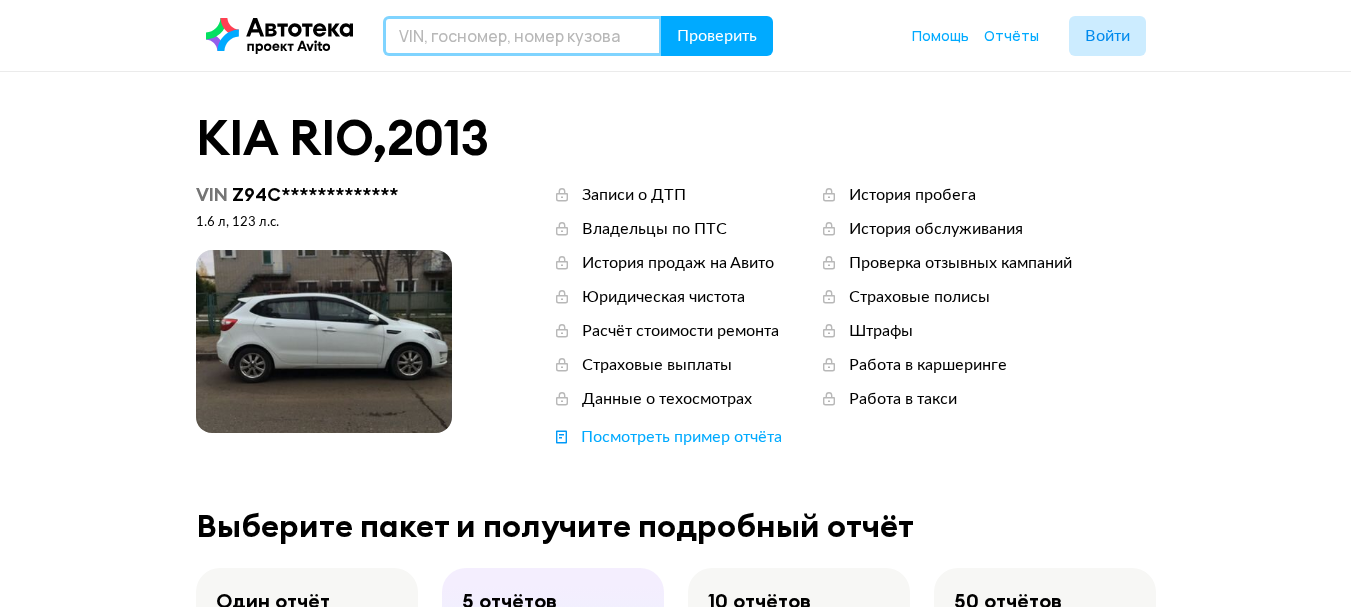 click at bounding box center (522, 36) 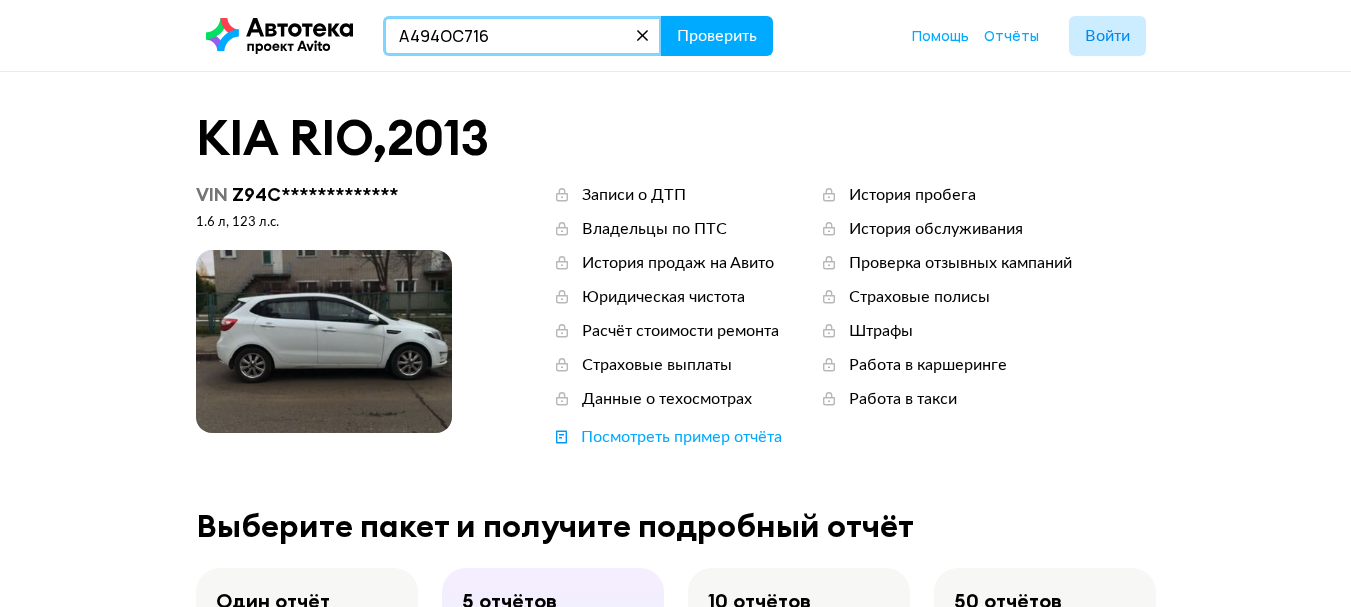 type on "А494ОС716" 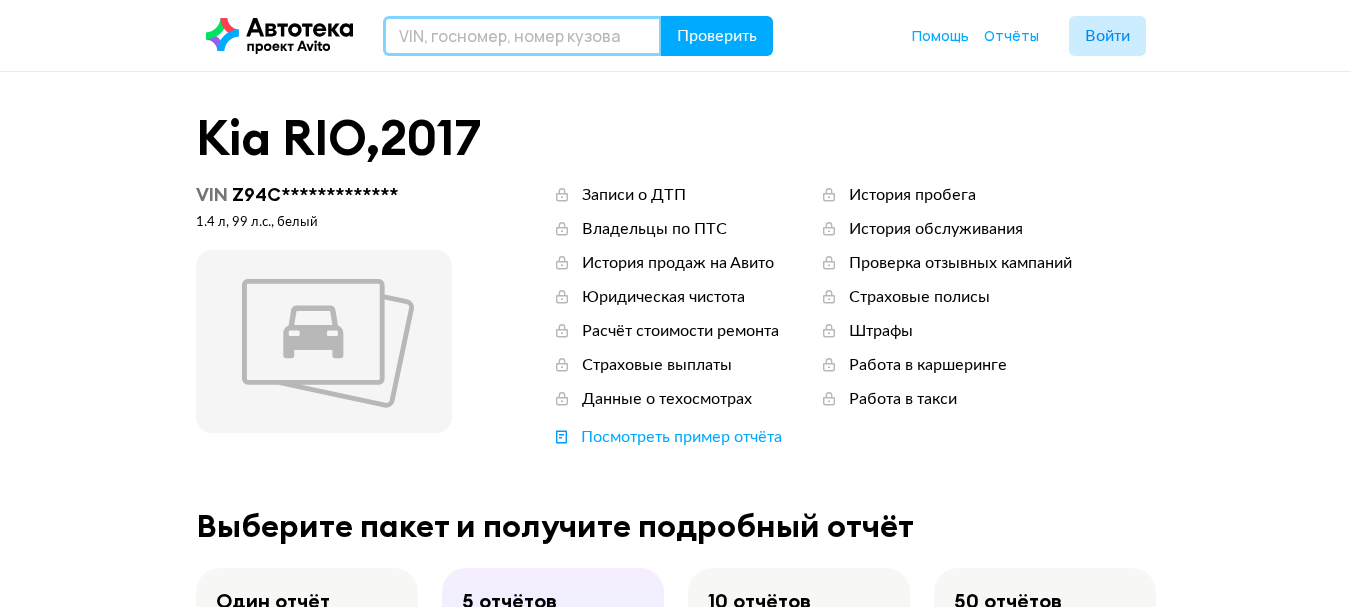 click at bounding box center [522, 36] 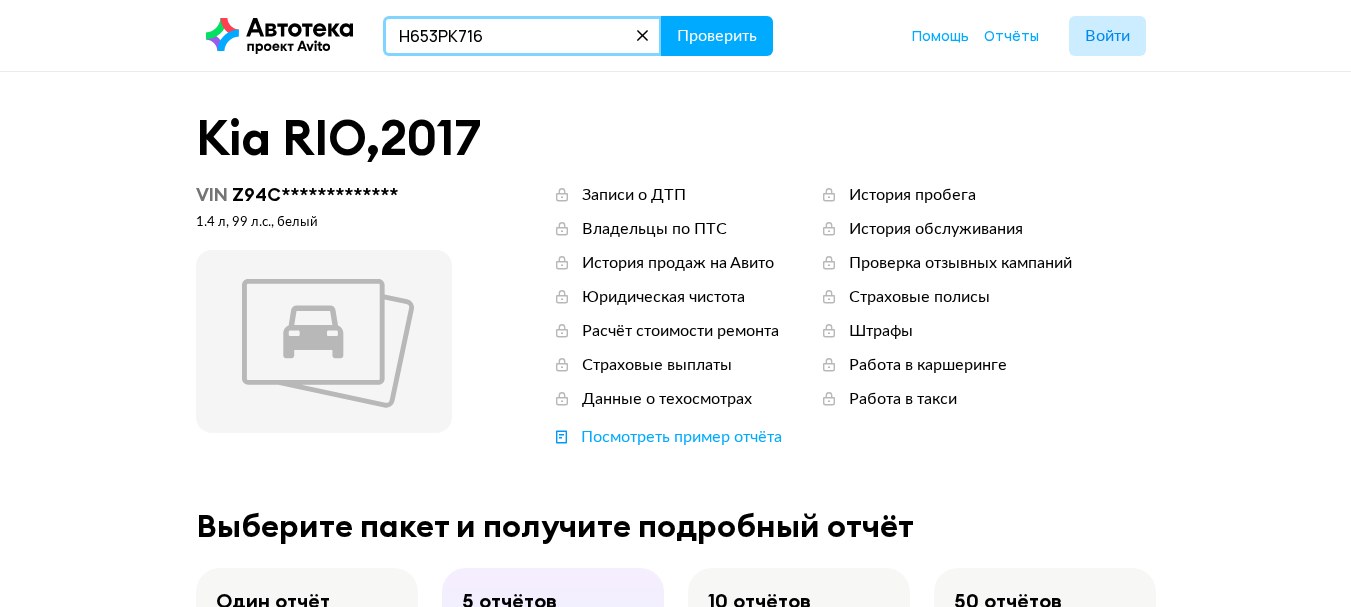 type on "Н653РК716" 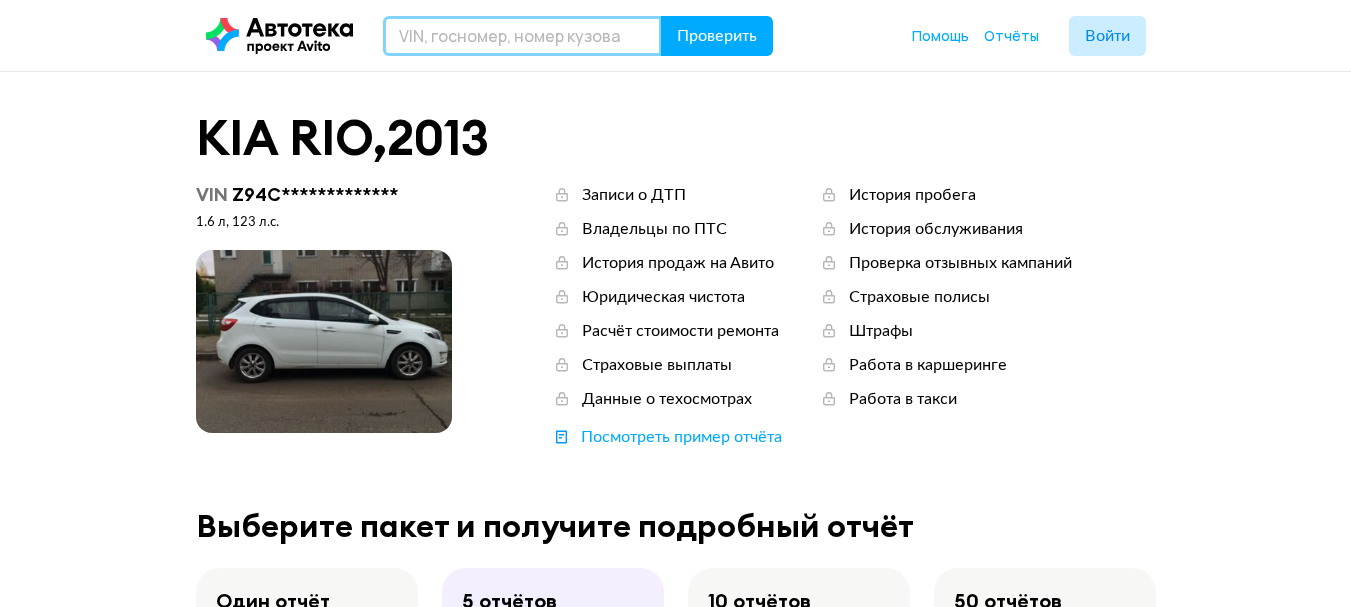 click at bounding box center [522, 36] 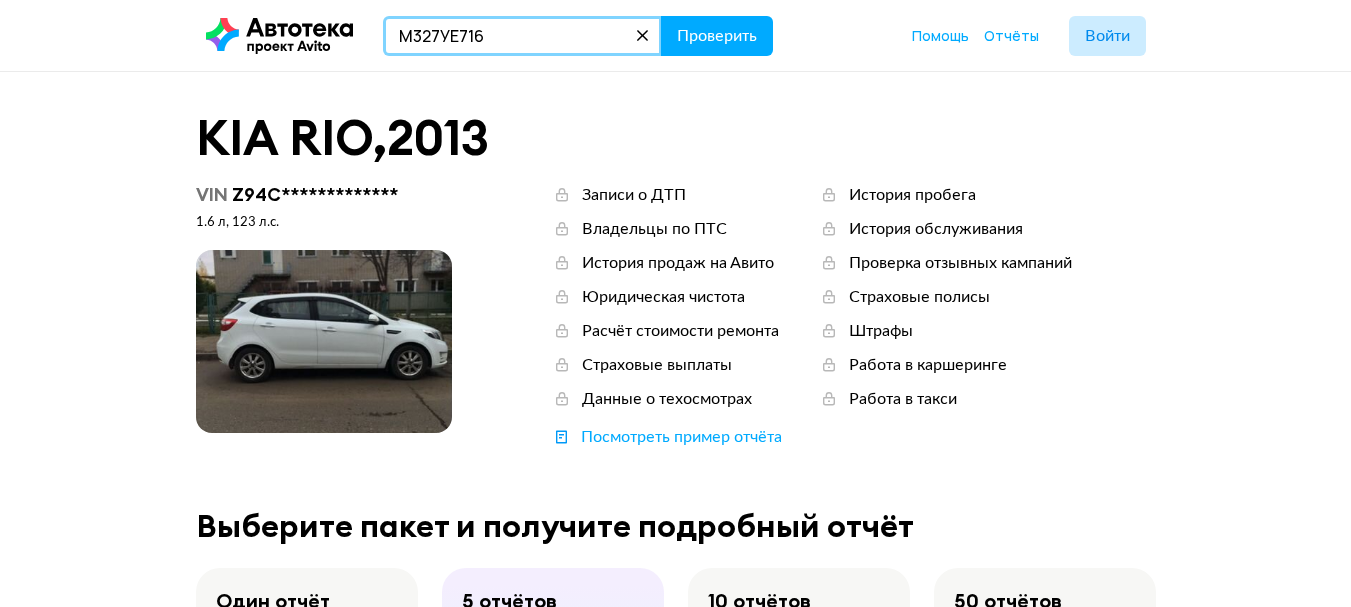 type on "М327УЕ716" 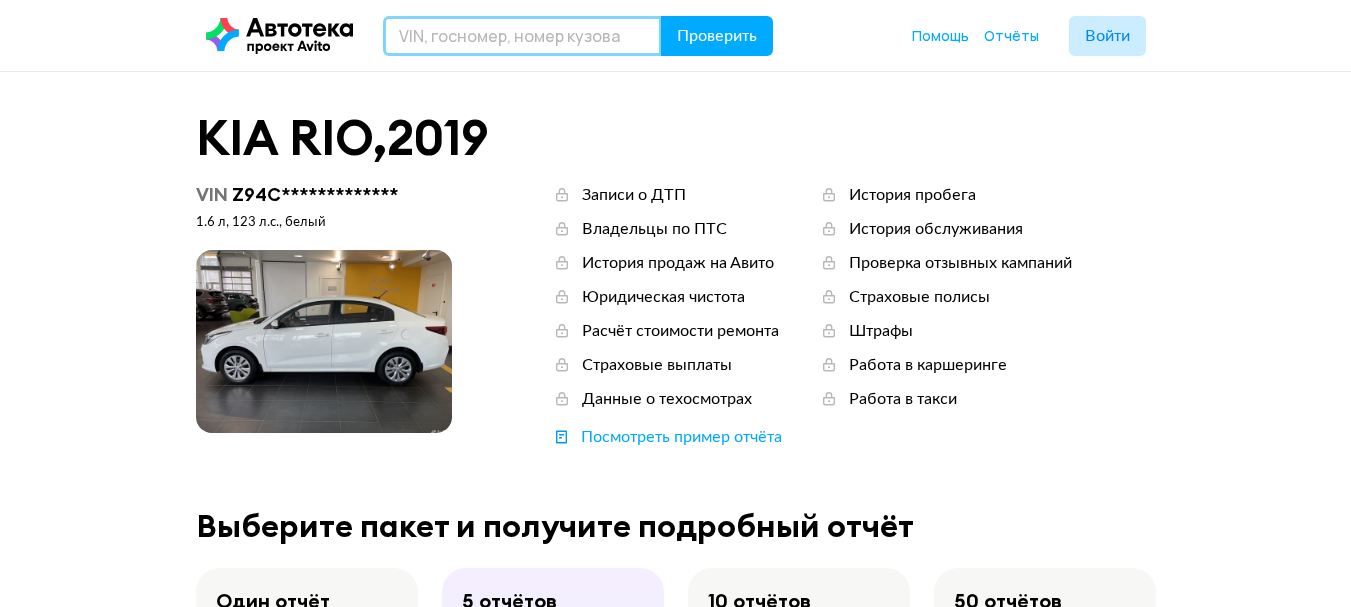 click at bounding box center (522, 36) 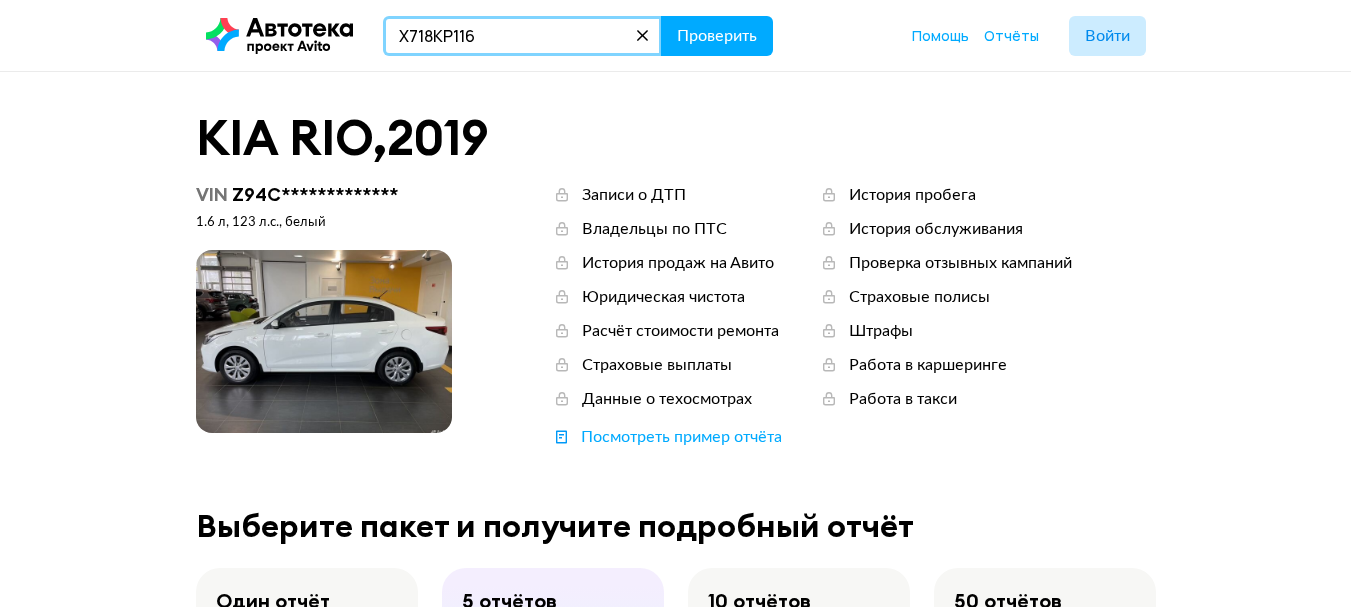 type on "Х718КР116" 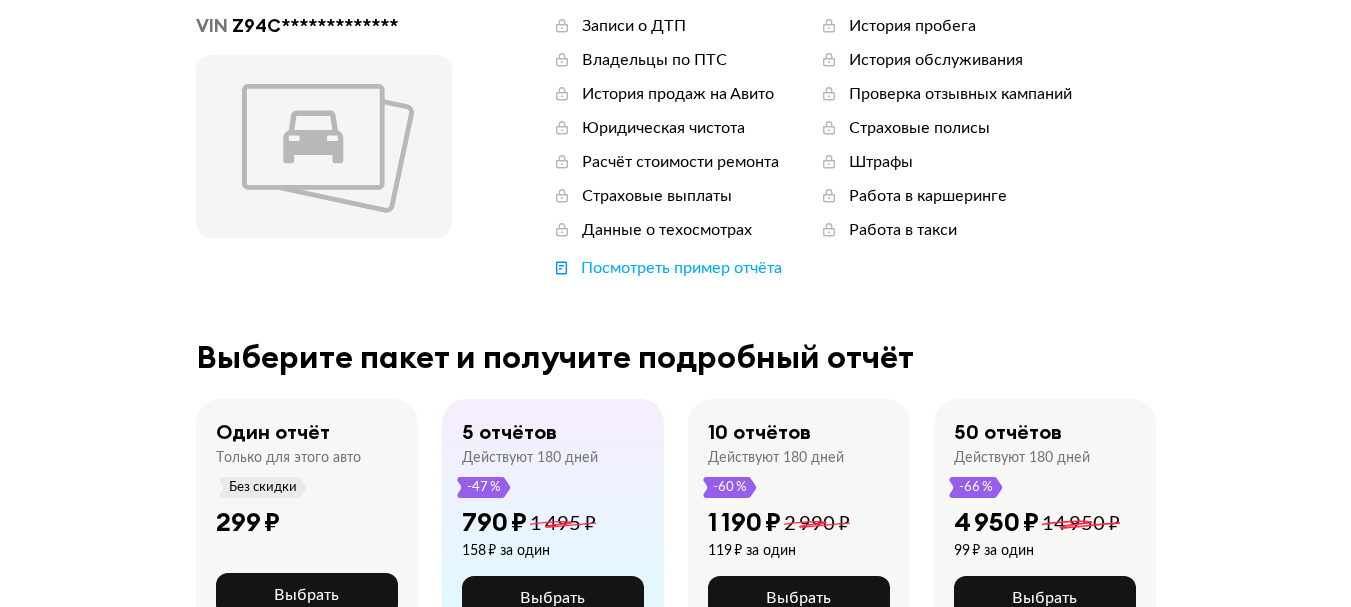 scroll, scrollTop: 0, scrollLeft: 0, axis: both 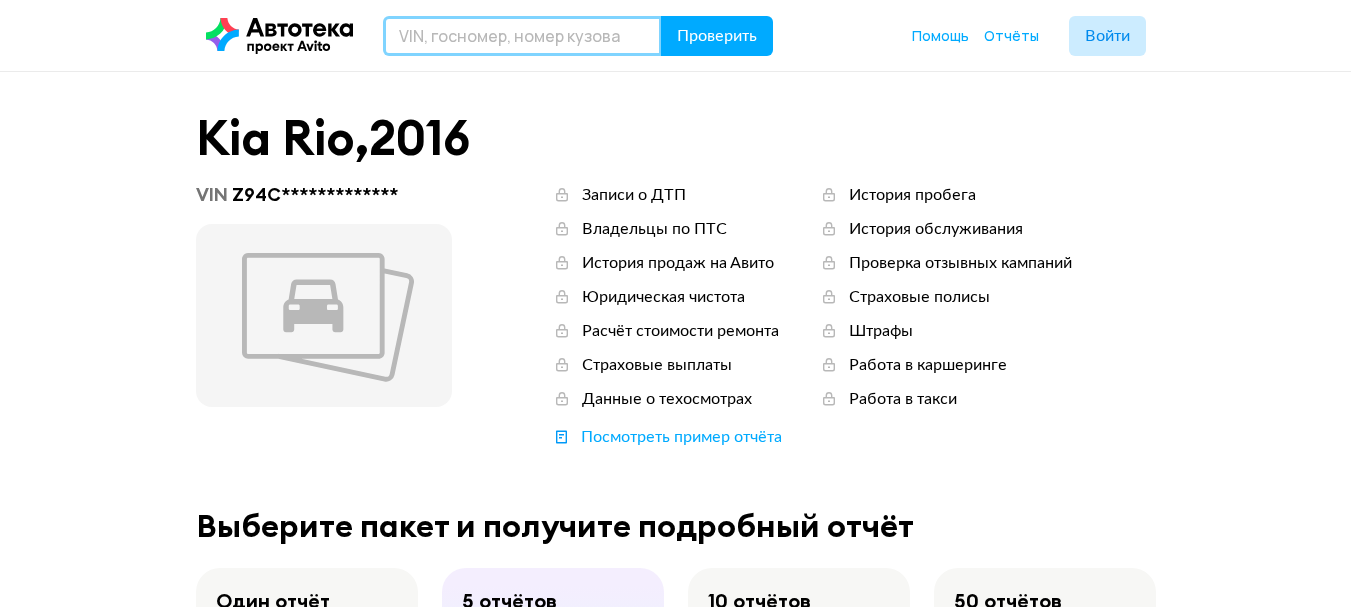 click at bounding box center [522, 36] 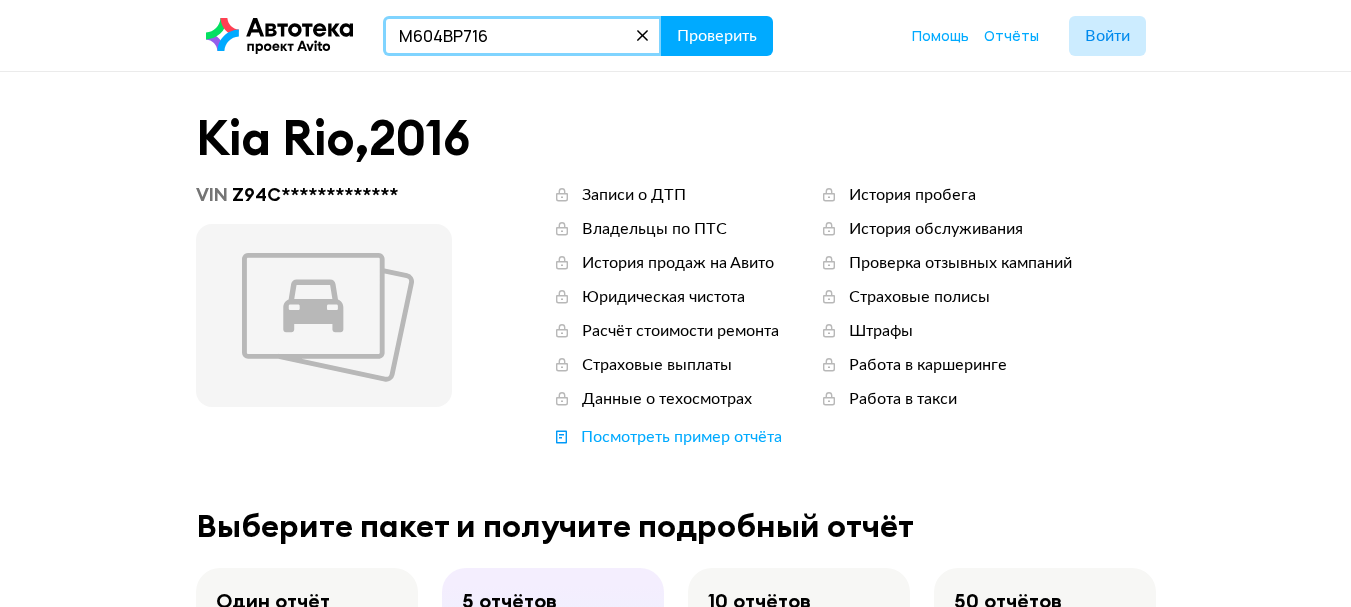 type on "М604ВР716" 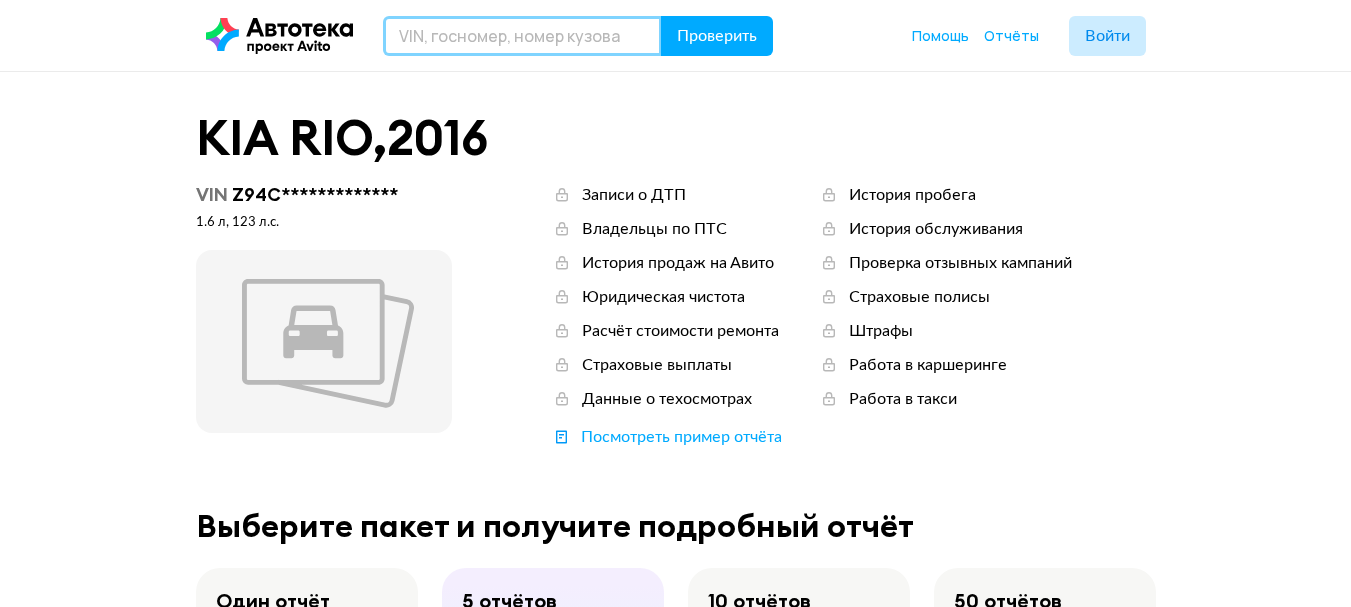 click at bounding box center (522, 36) 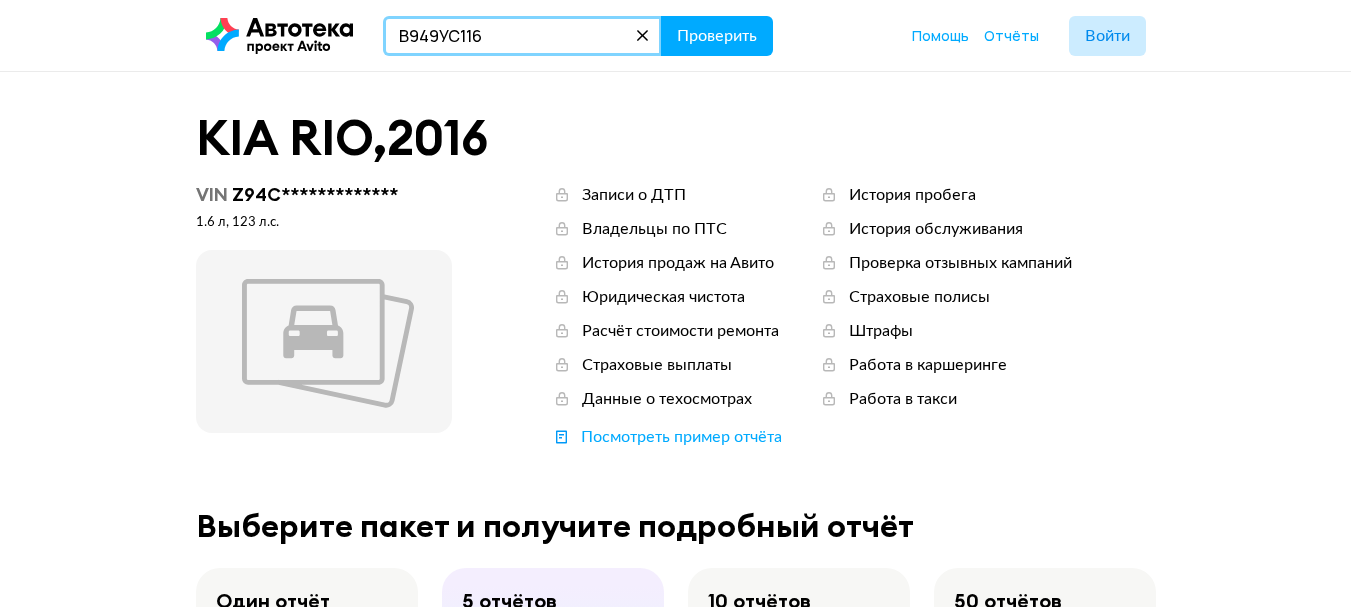type on "В949УС116" 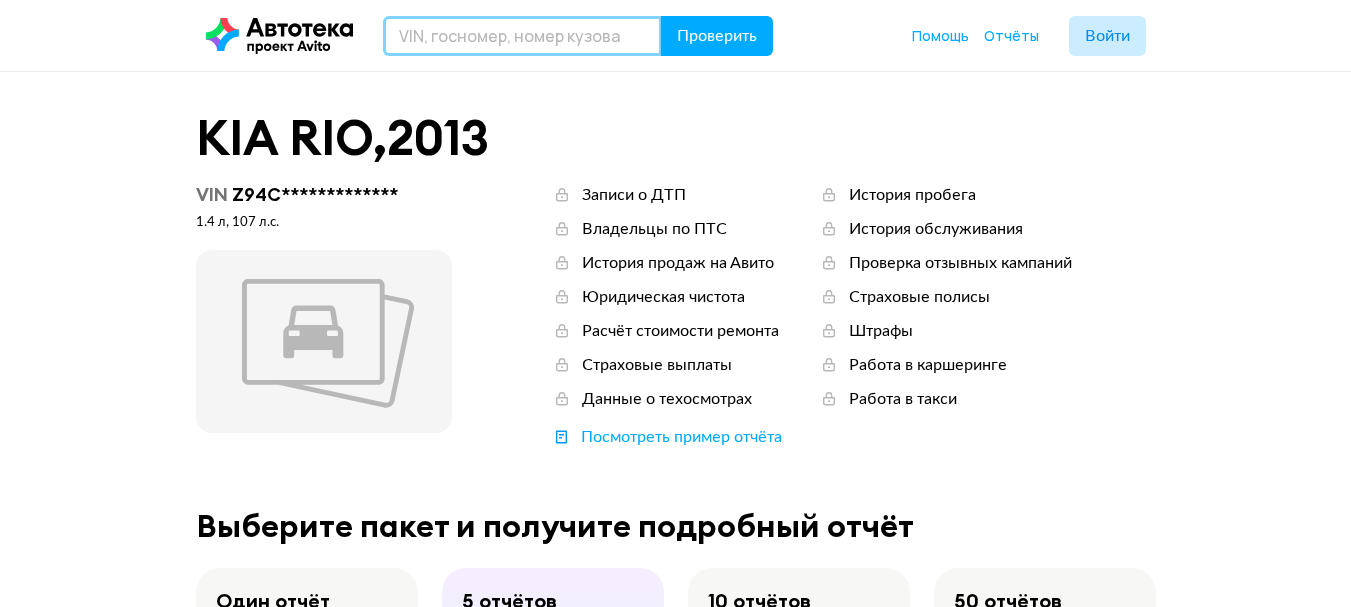 click at bounding box center [522, 36] 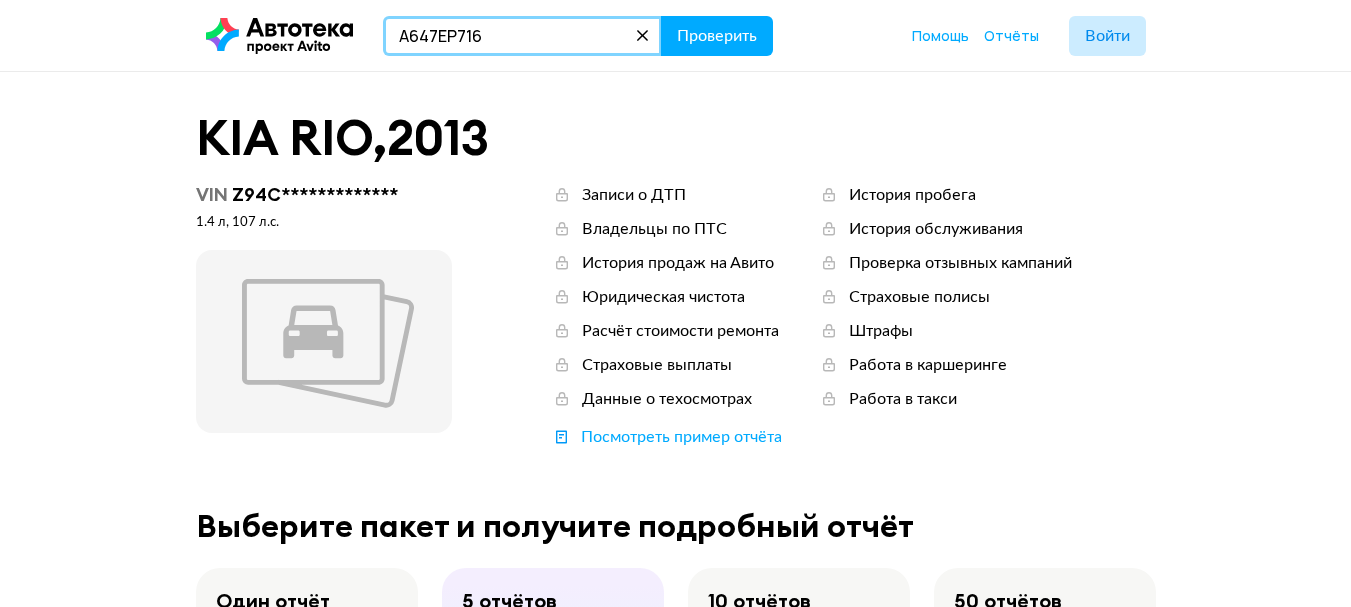 type on "А647ЕР716" 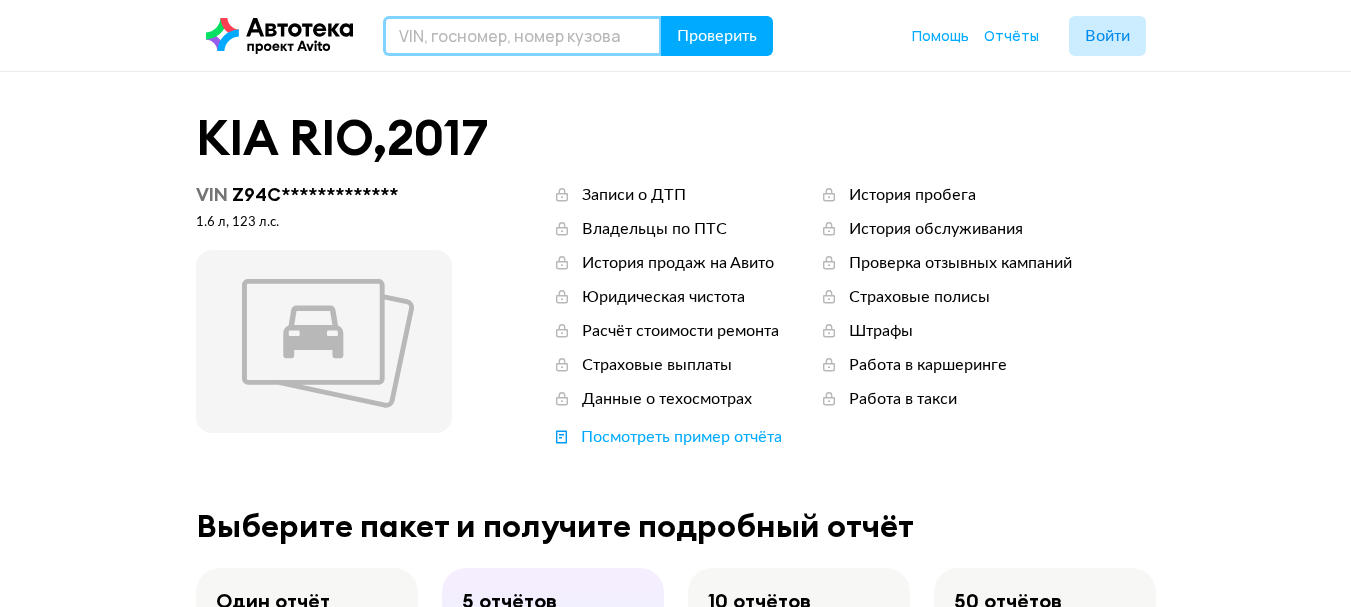 click at bounding box center [522, 36] 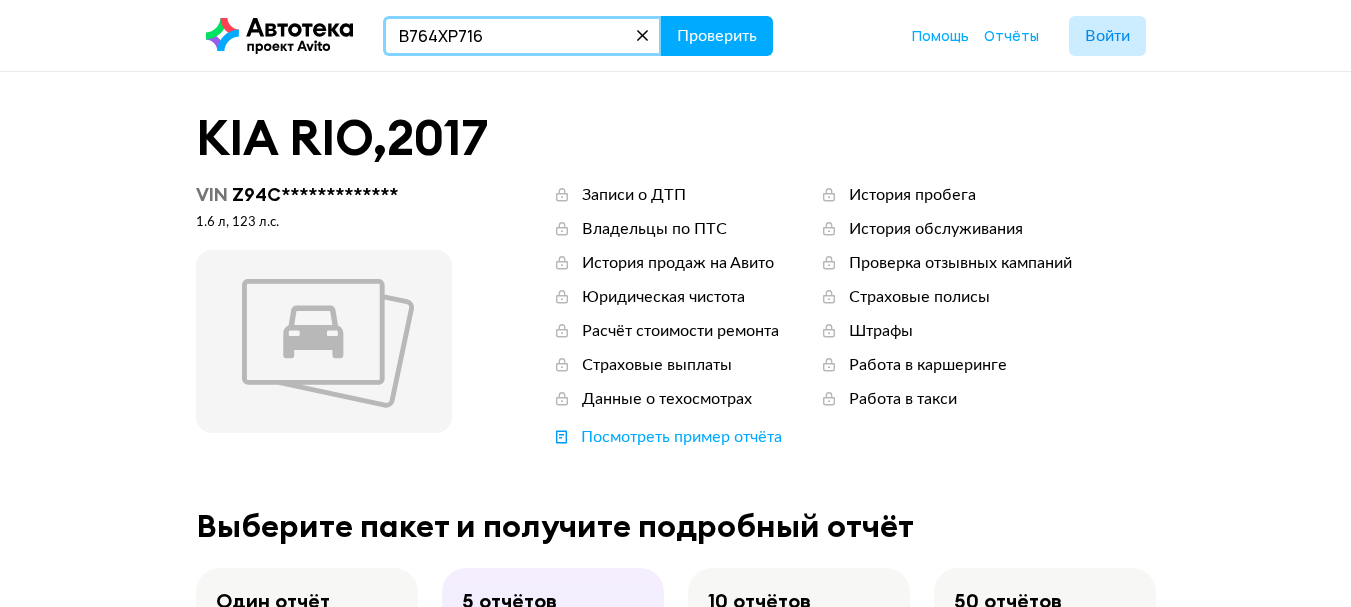 type on "В764ХР716" 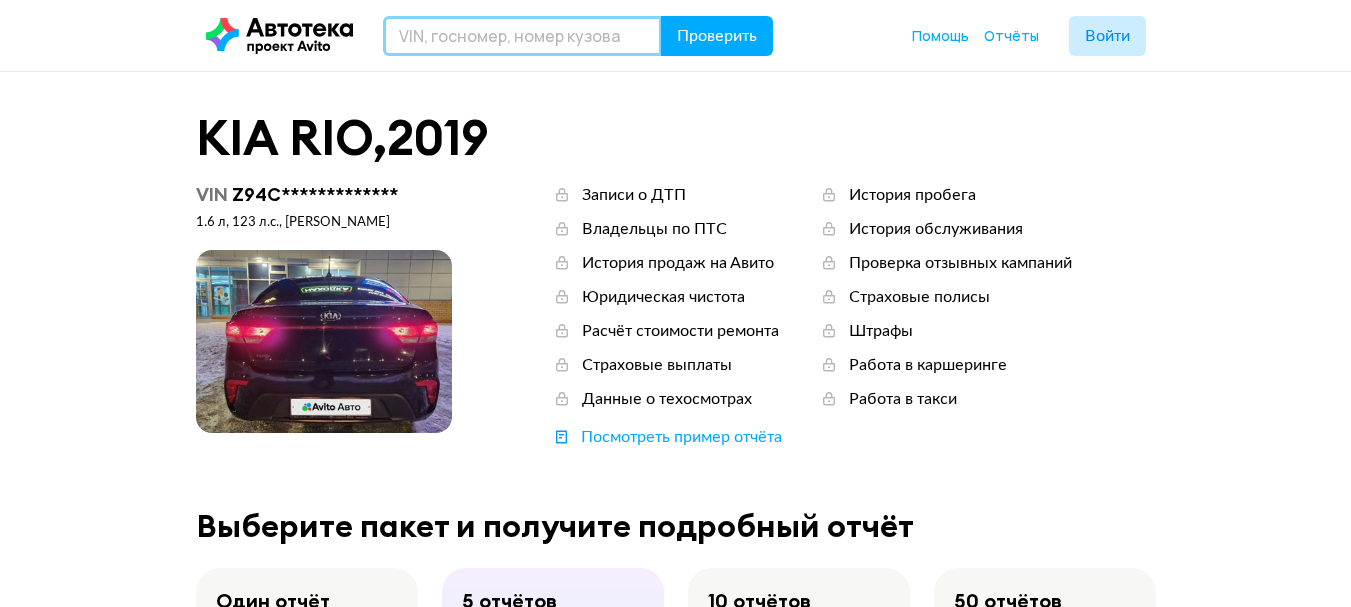 click at bounding box center [522, 36] 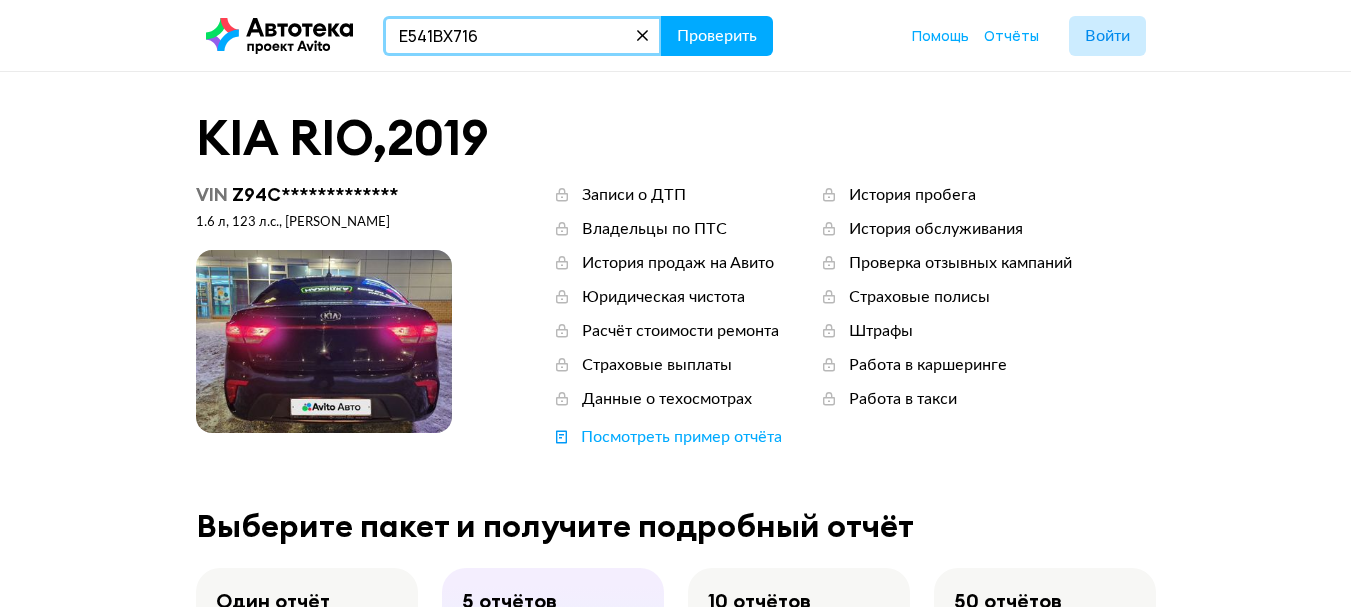 type on "Е541ВХ716" 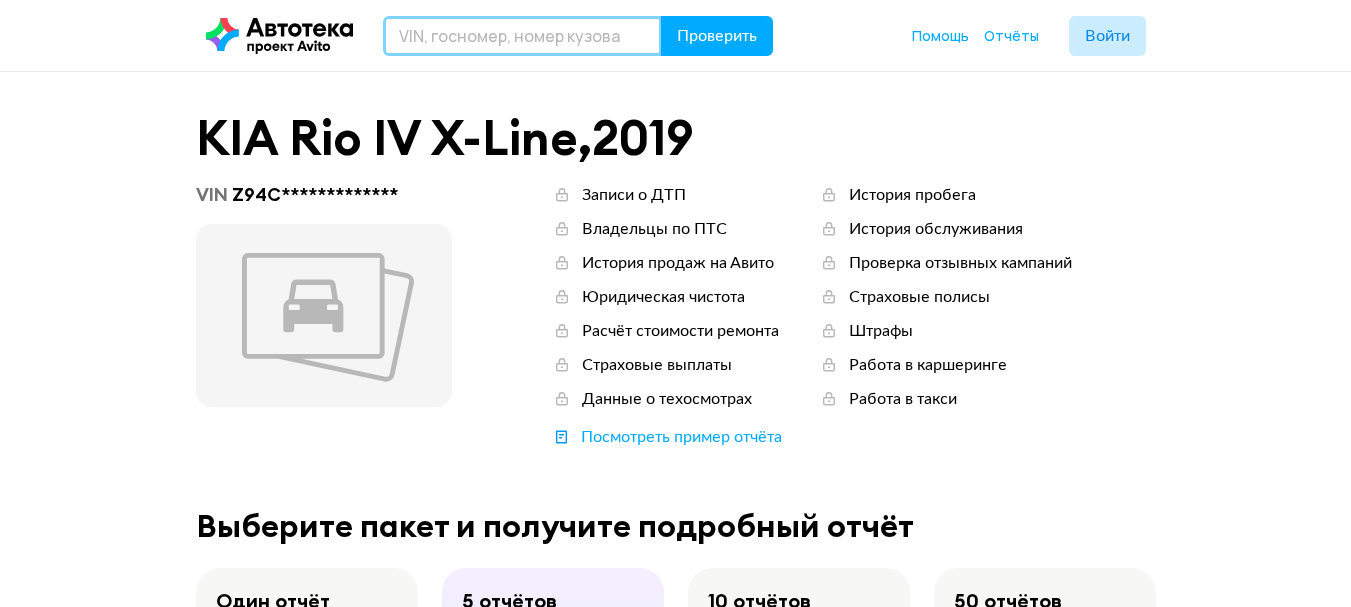 click at bounding box center [522, 36] 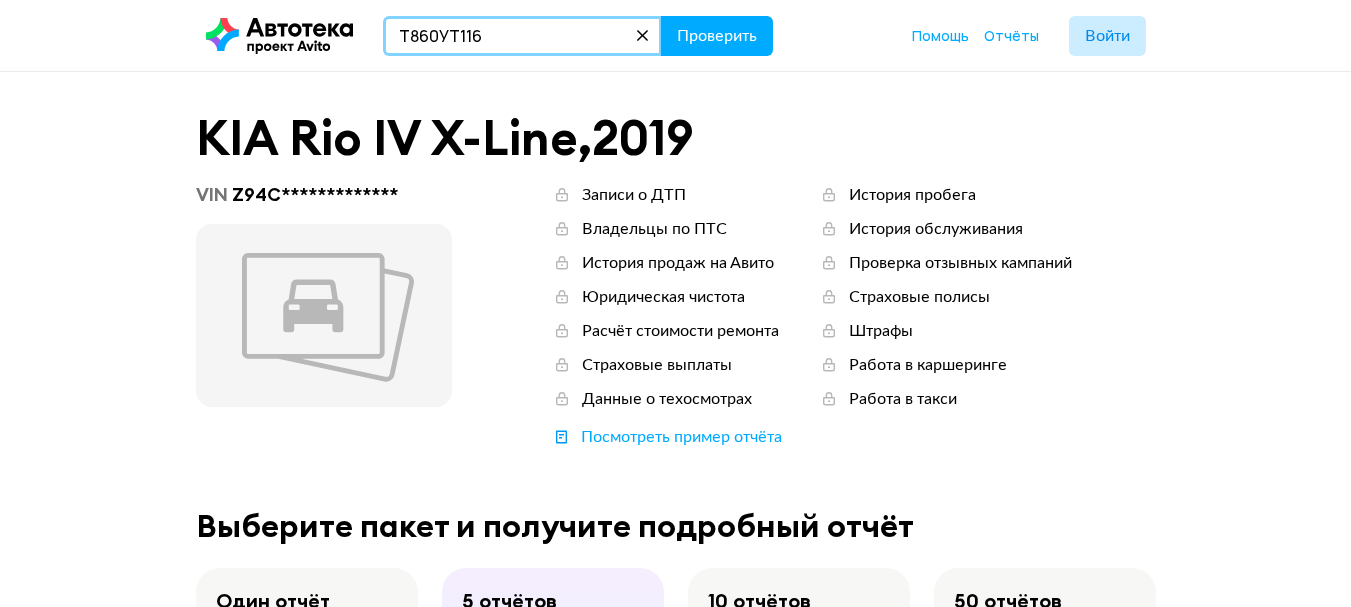 type on "Т860УТ116" 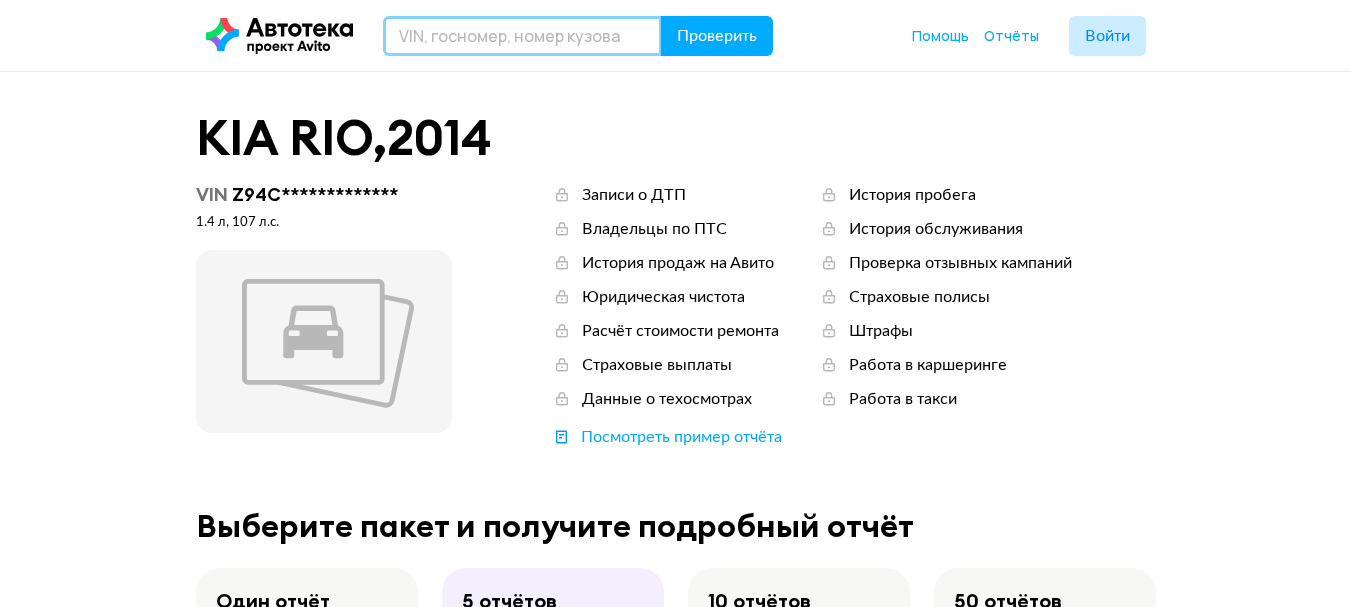 click at bounding box center [522, 36] 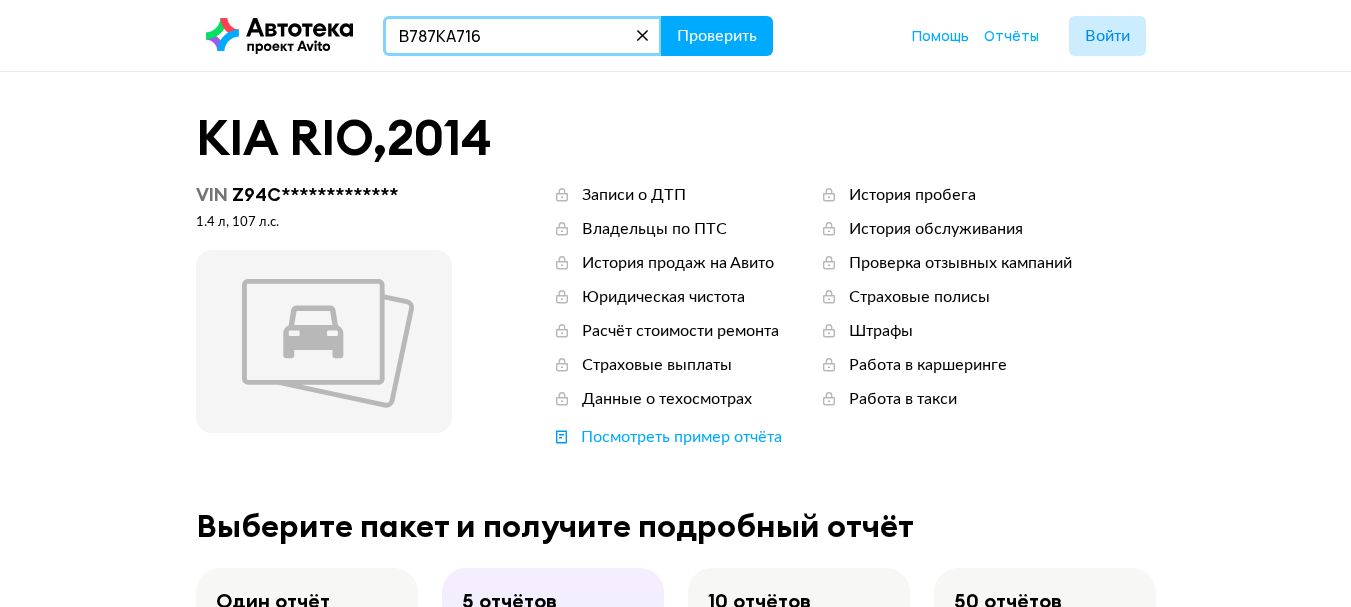 type on "В787КА716" 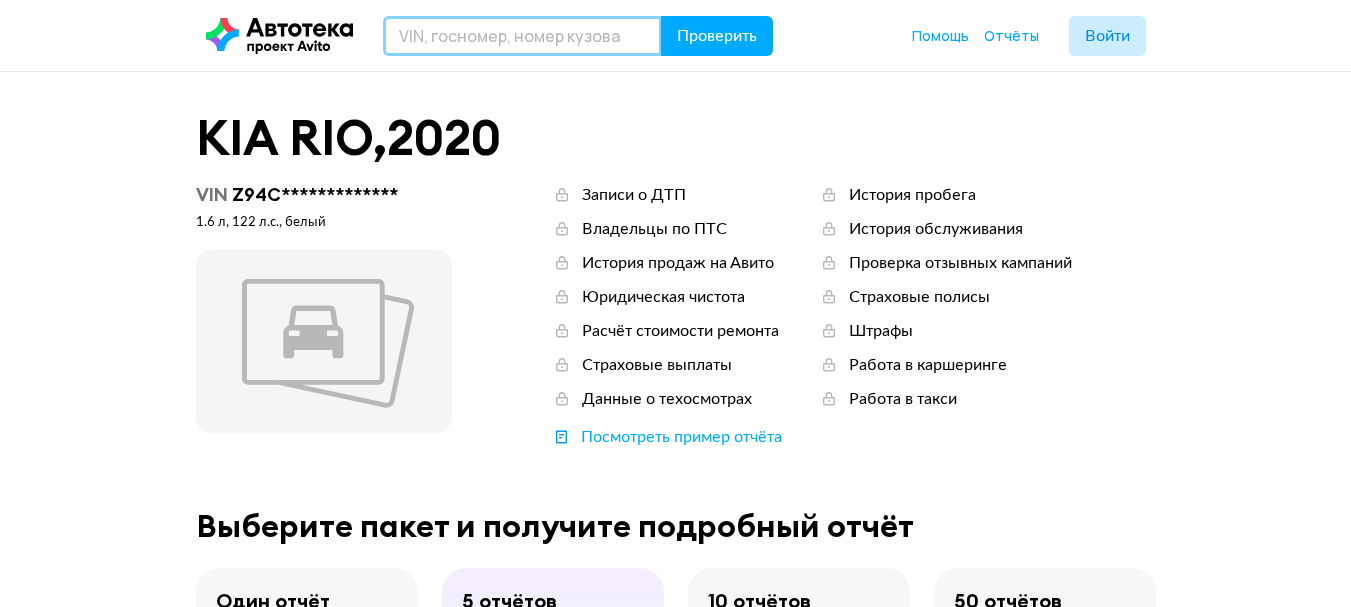 click at bounding box center (522, 36) 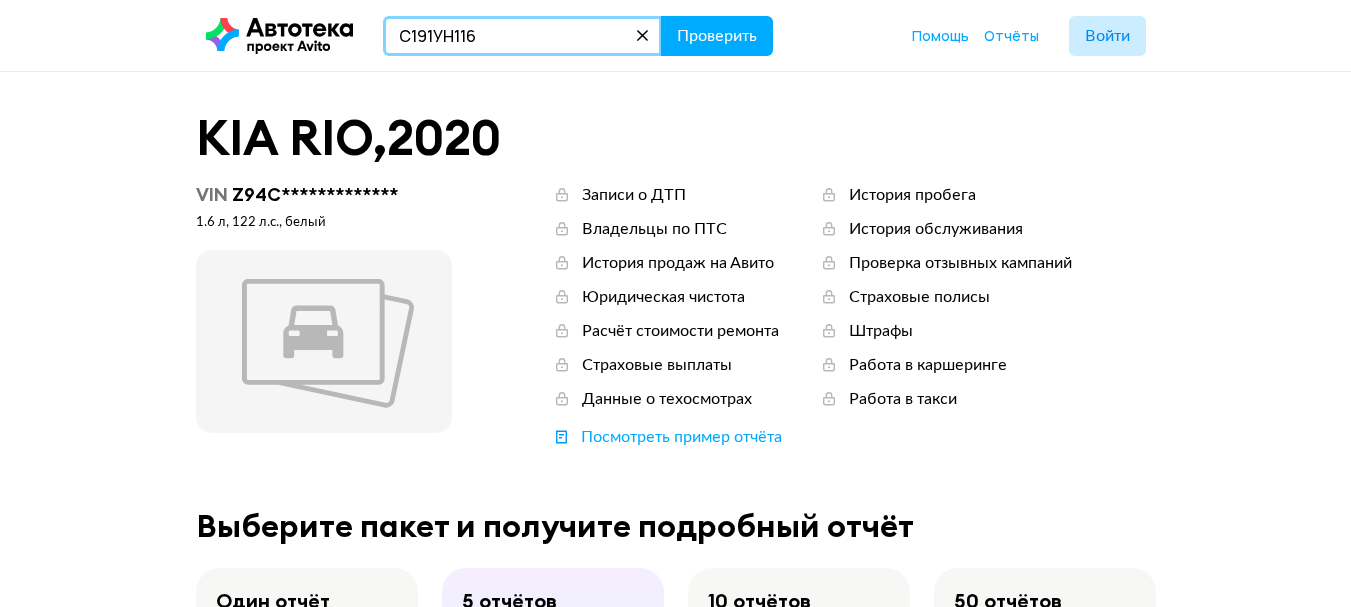 type on "С191УН116" 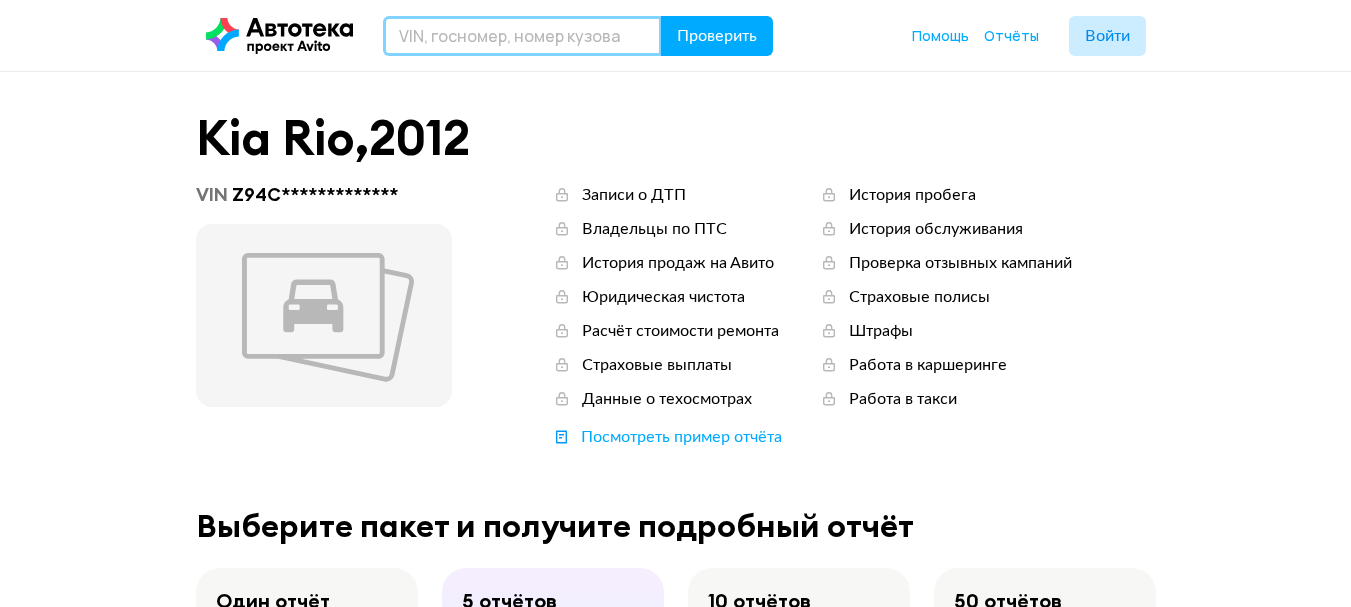 drag, startPoint x: 506, startPoint y: 53, endPoint x: 511, endPoint y: 33, distance: 20.615528 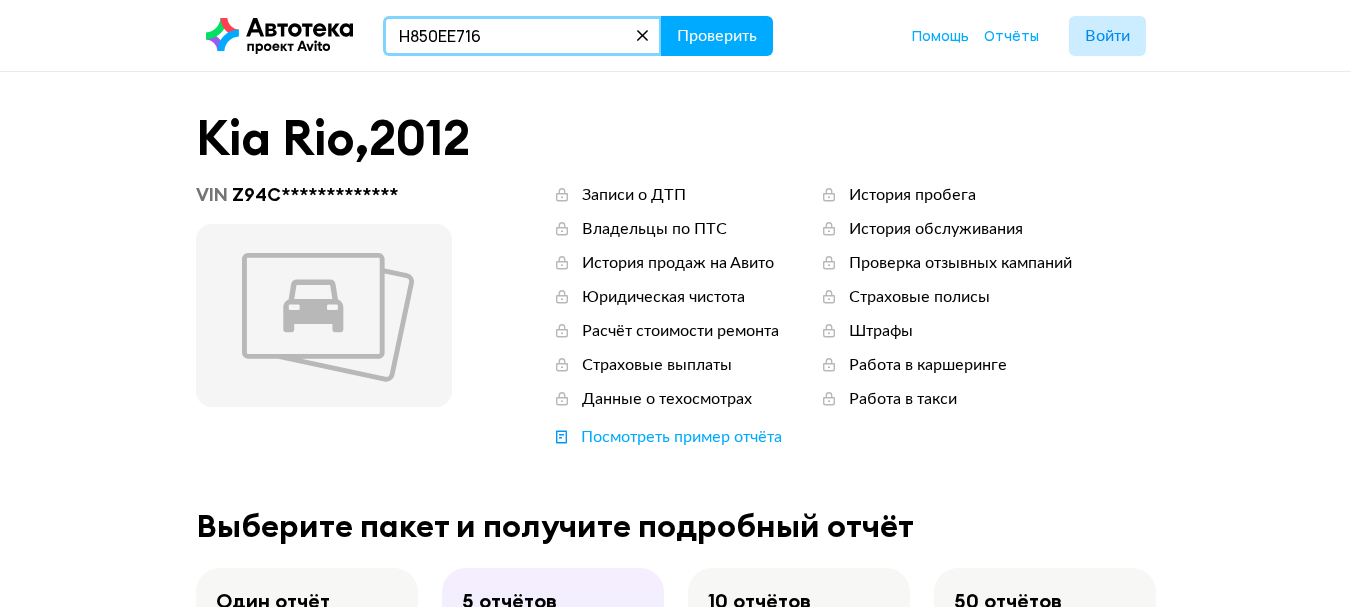 type on "Н850ЕЕ716" 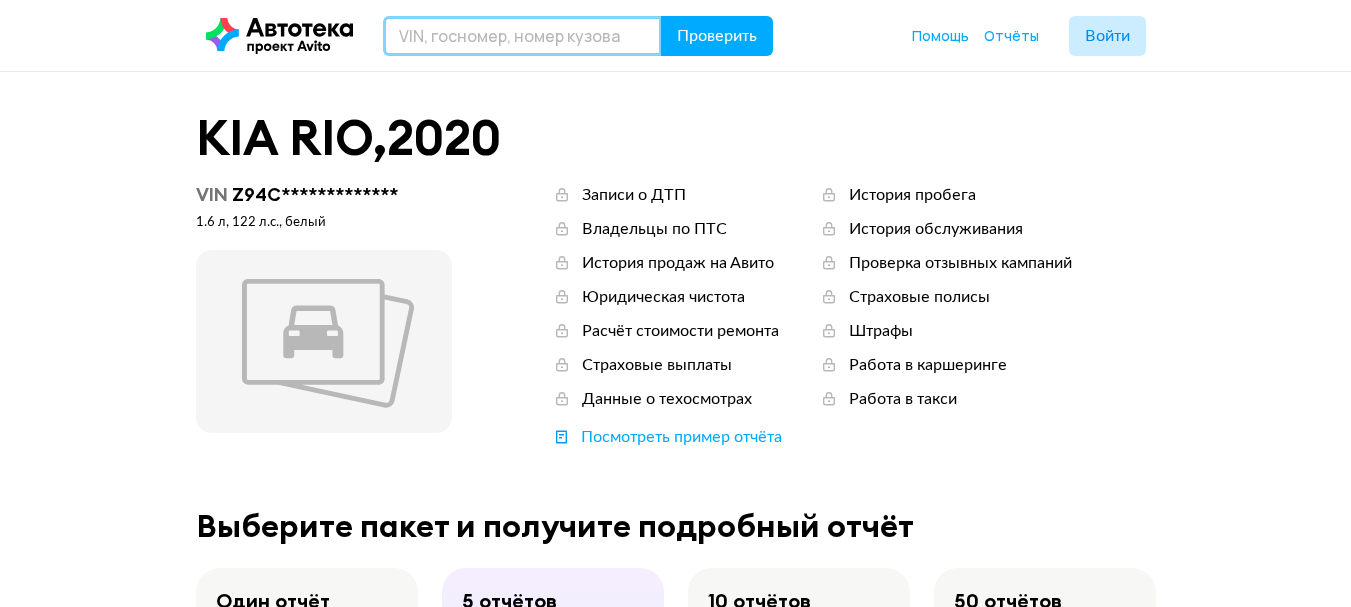 click at bounding box center [522, 36] 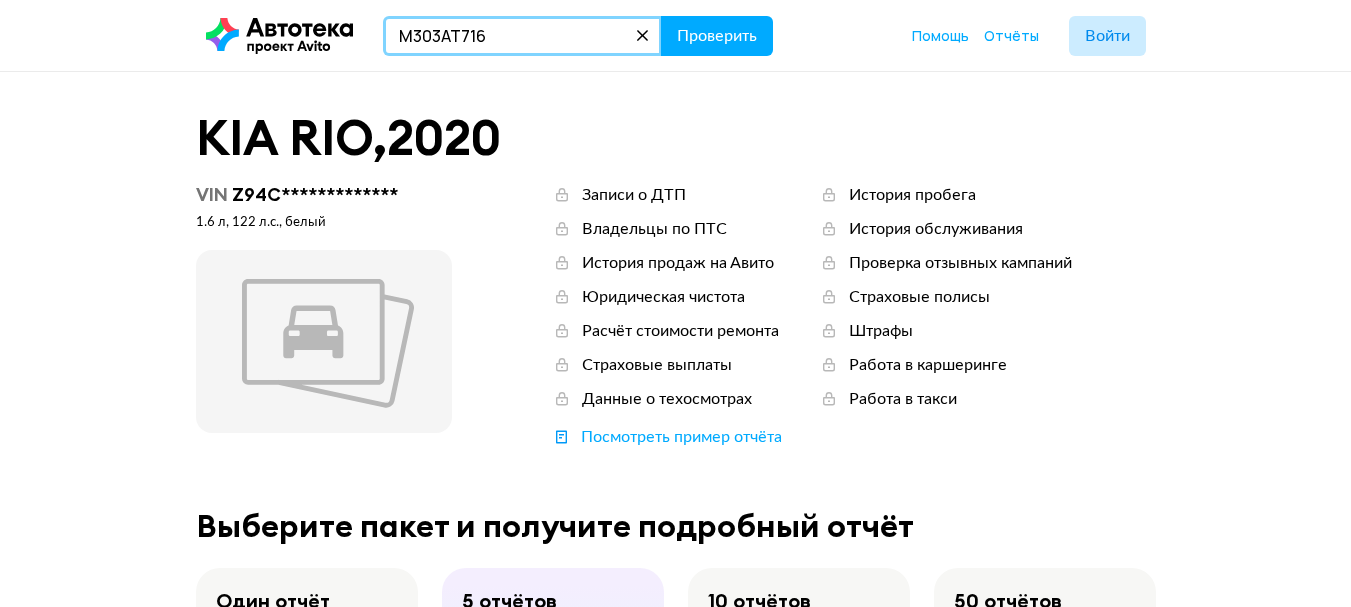 type on "М303АТ716" 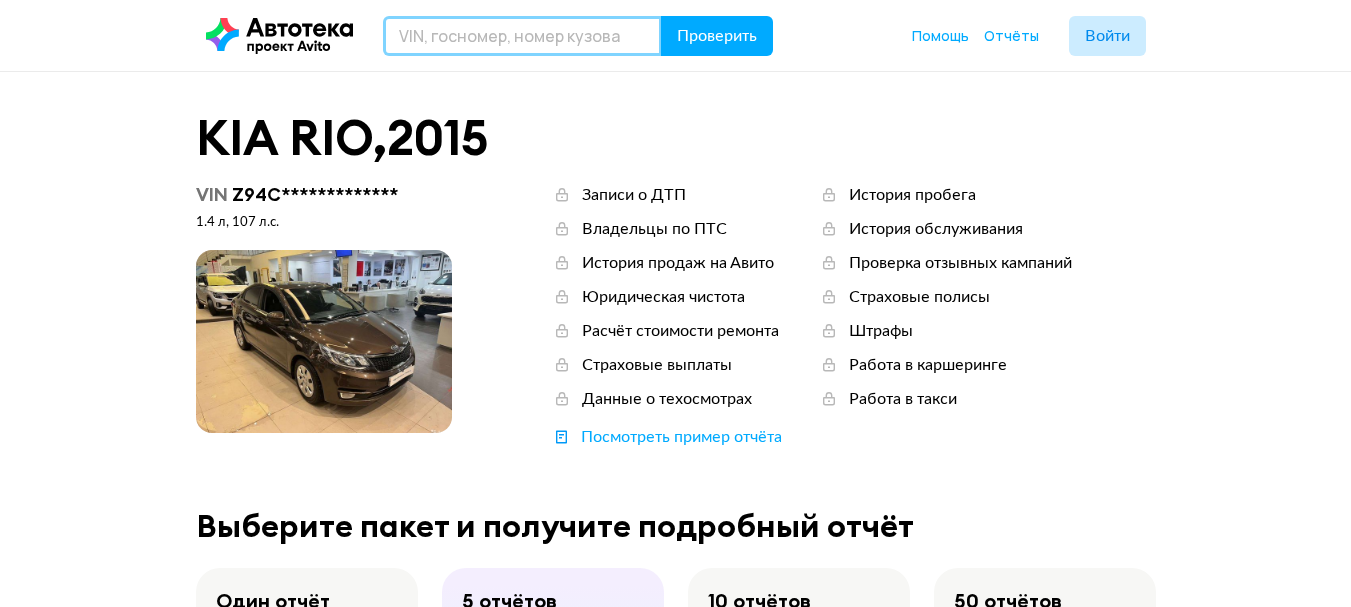 click at bounding box center [522, 36] 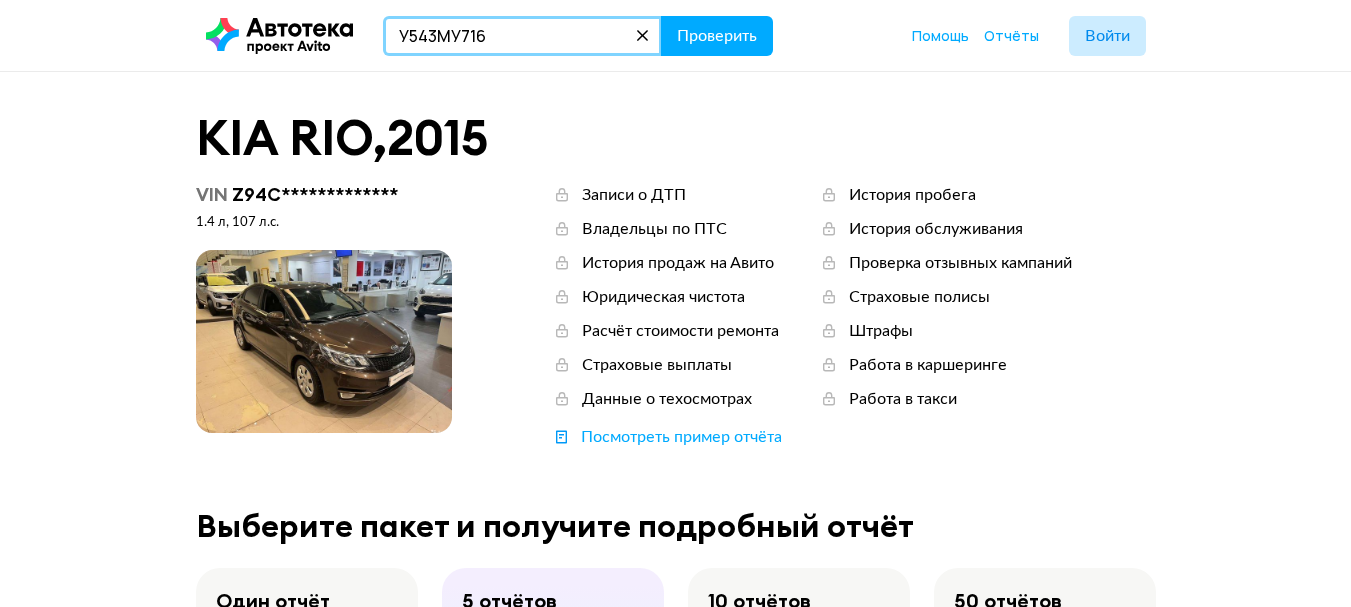 type on "У543МУ716" 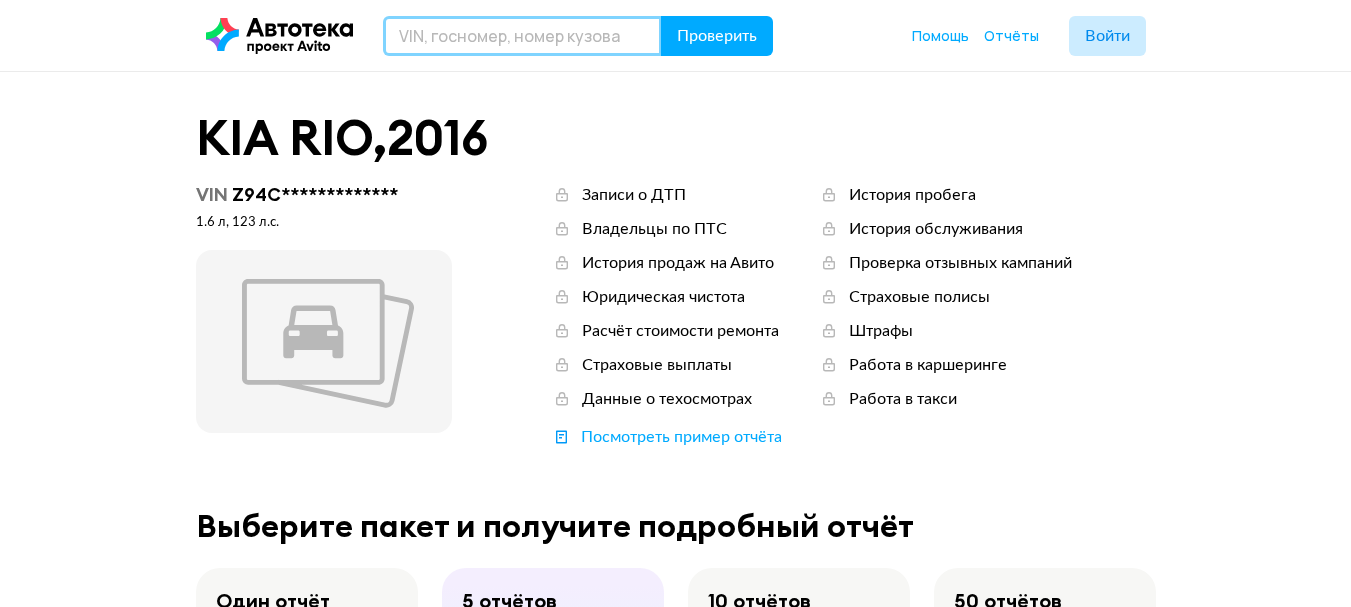 click at bounding box center (522, 36) 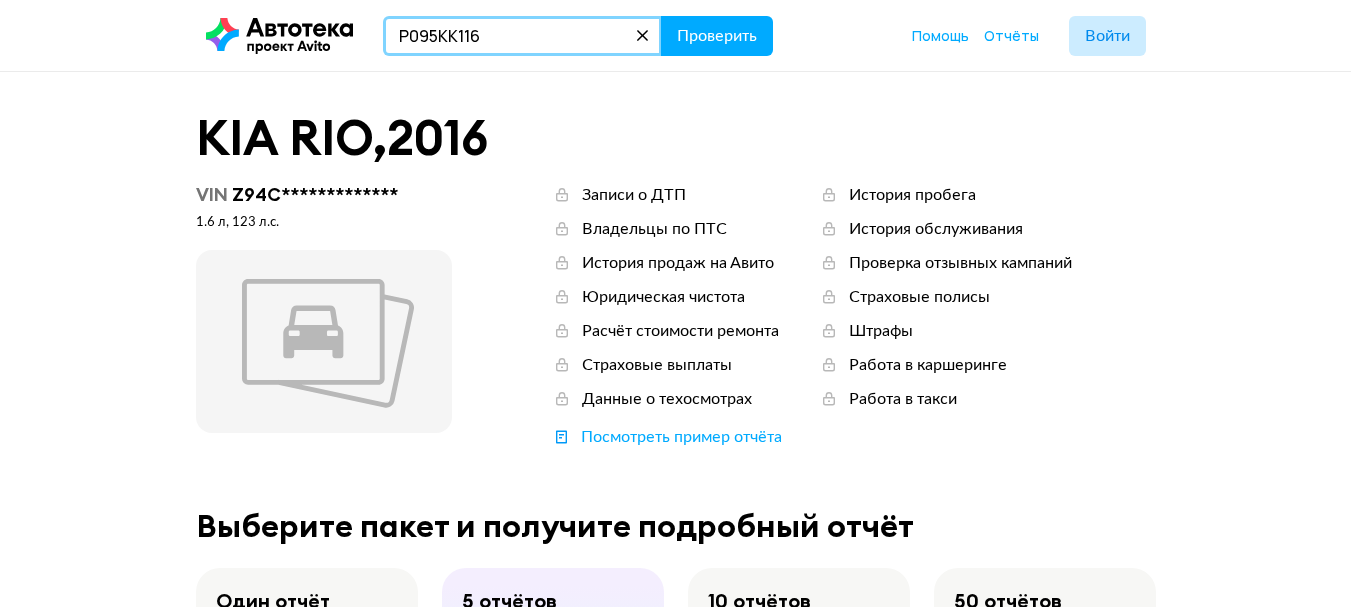 type on "Р095КК116" 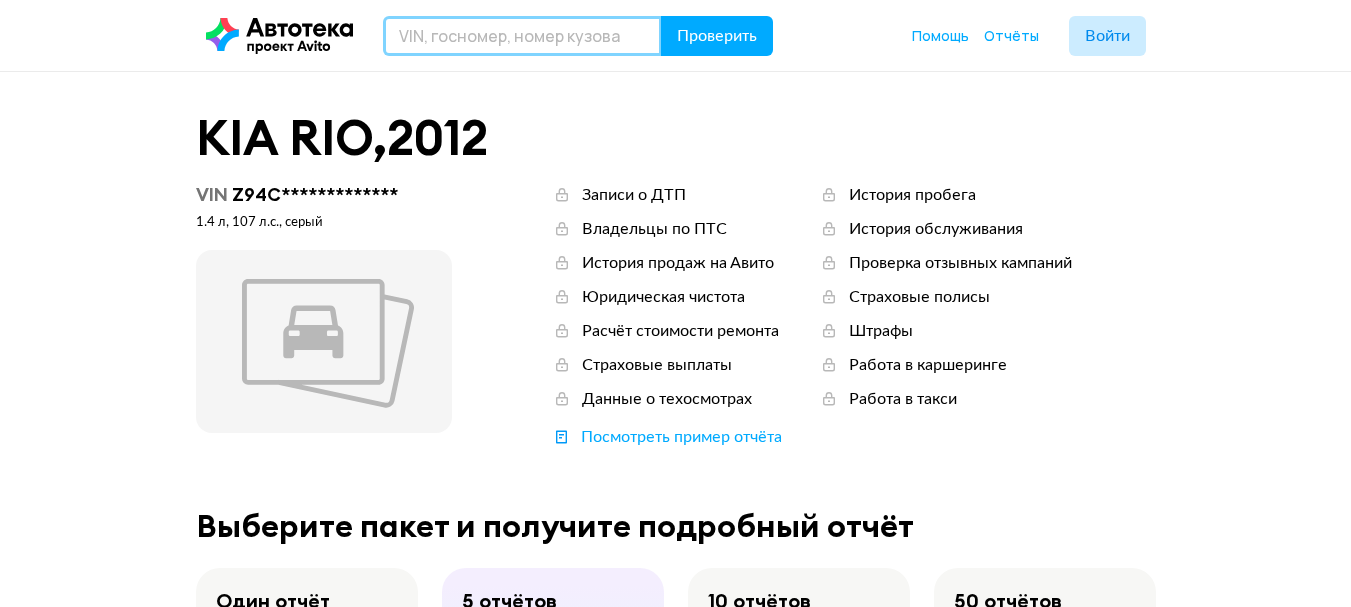click at bounding box center (522, 36) 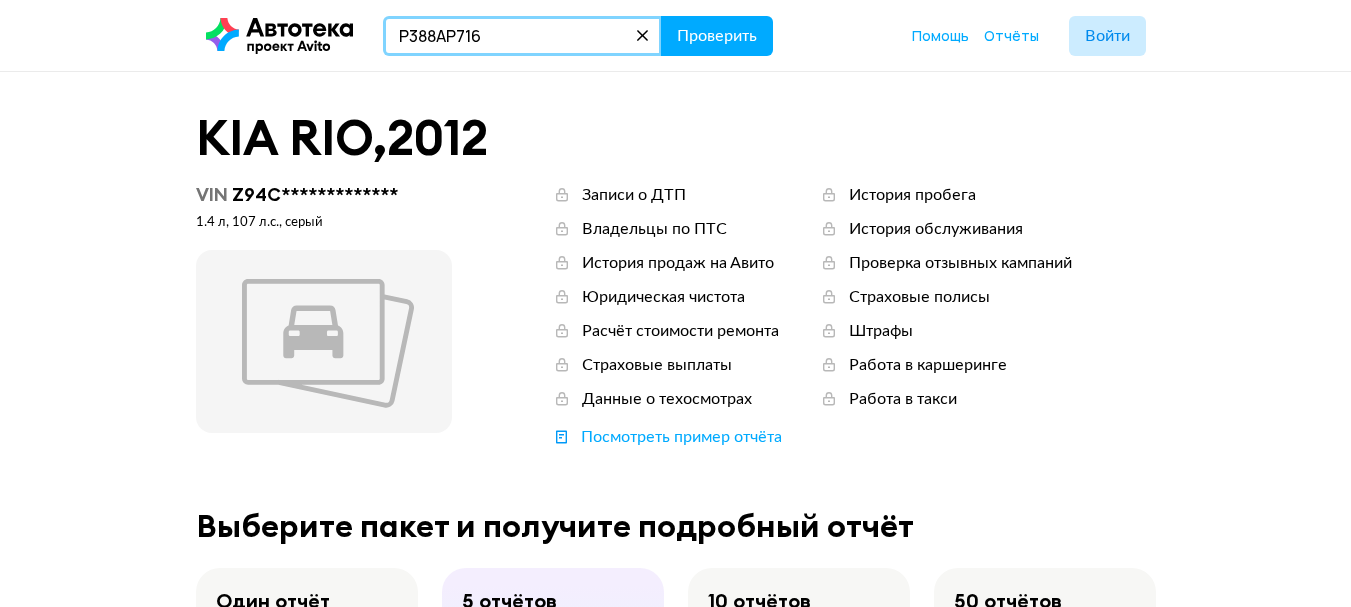 type on "Р388АР716" 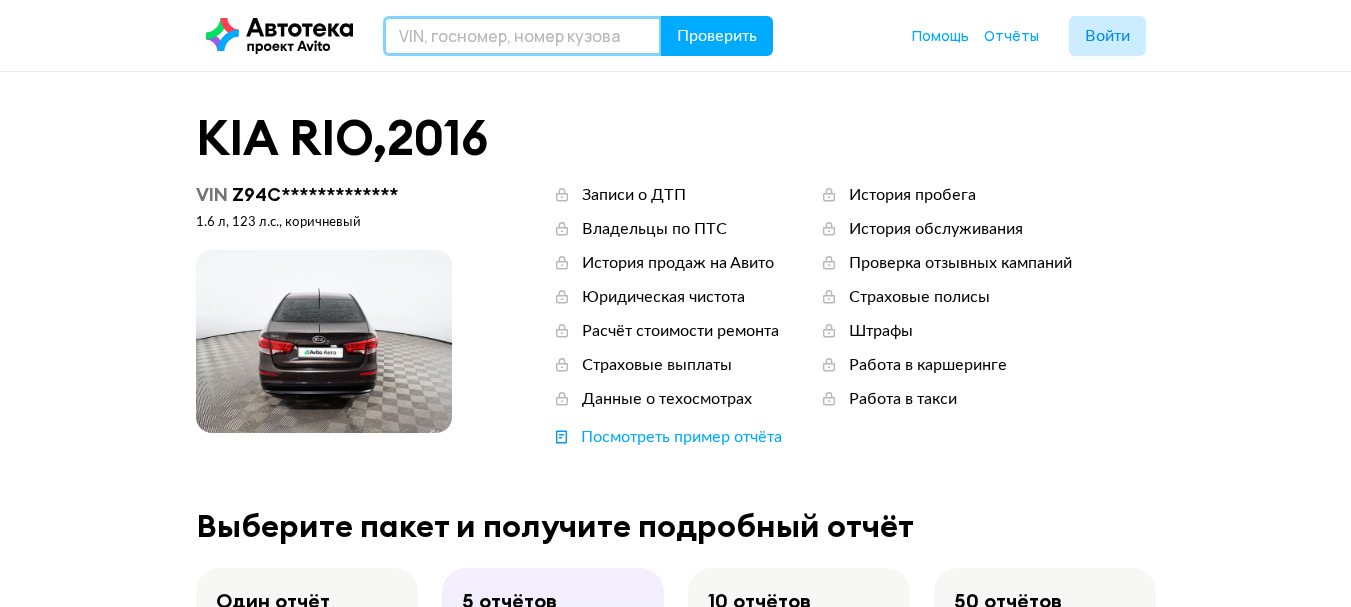 click at bounding box center [522, 36] 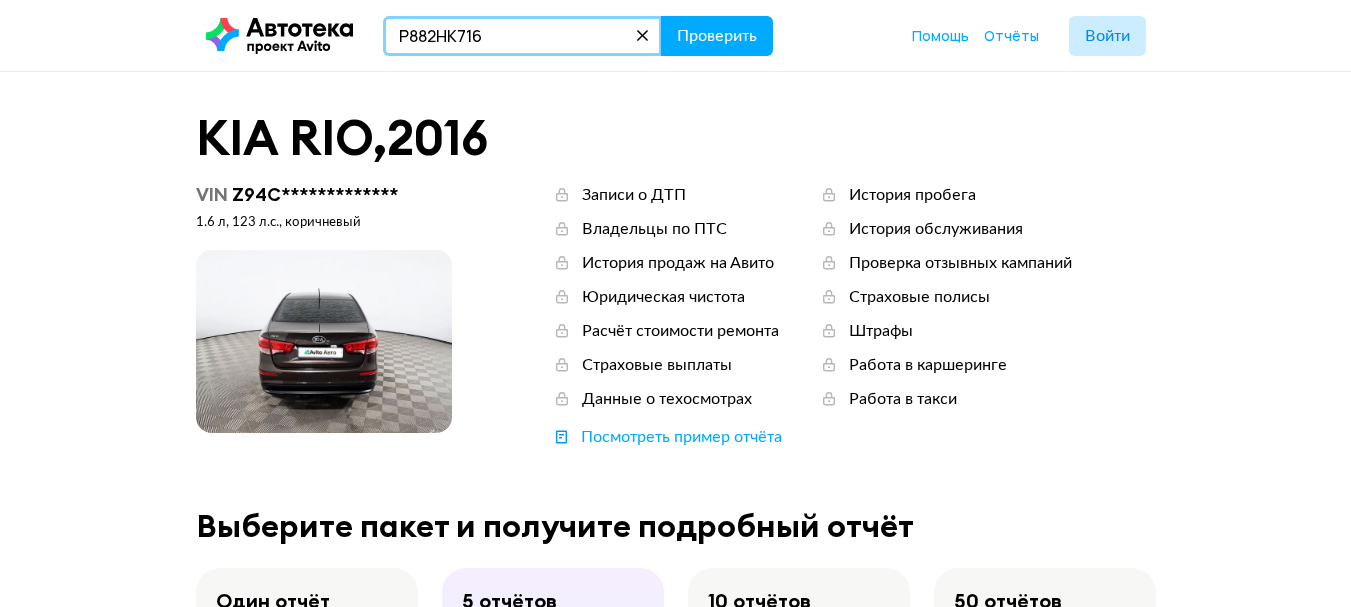 type on "Р882НК716" 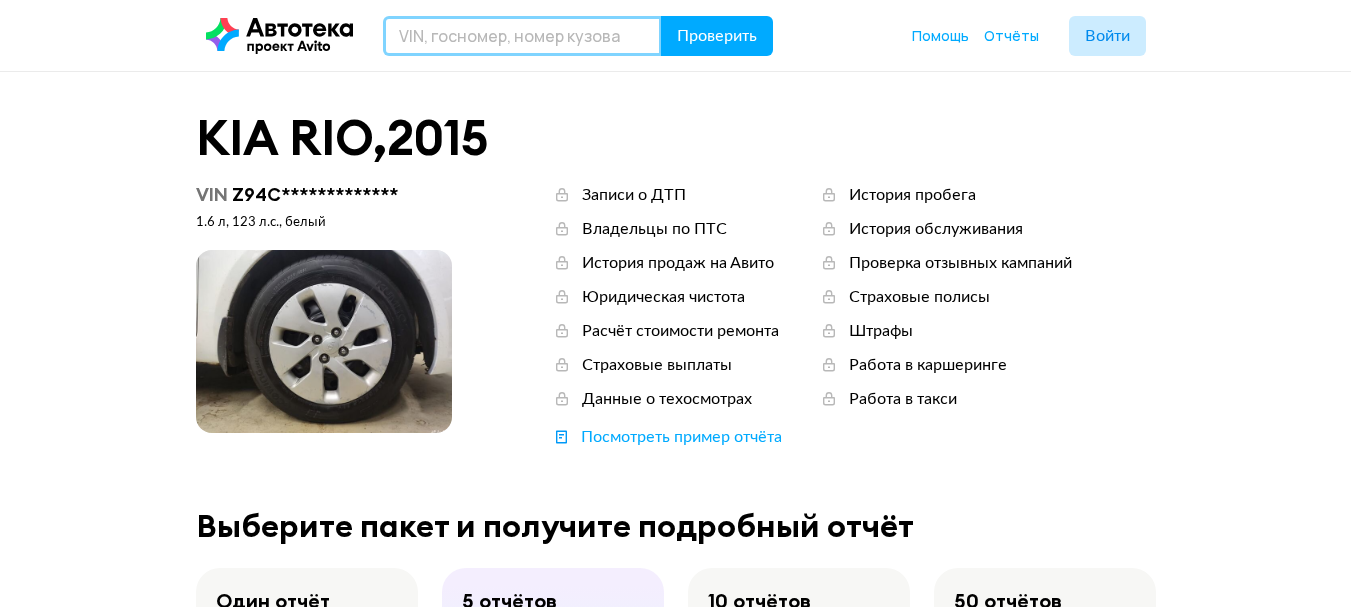 click at bounding box center [522, 36] 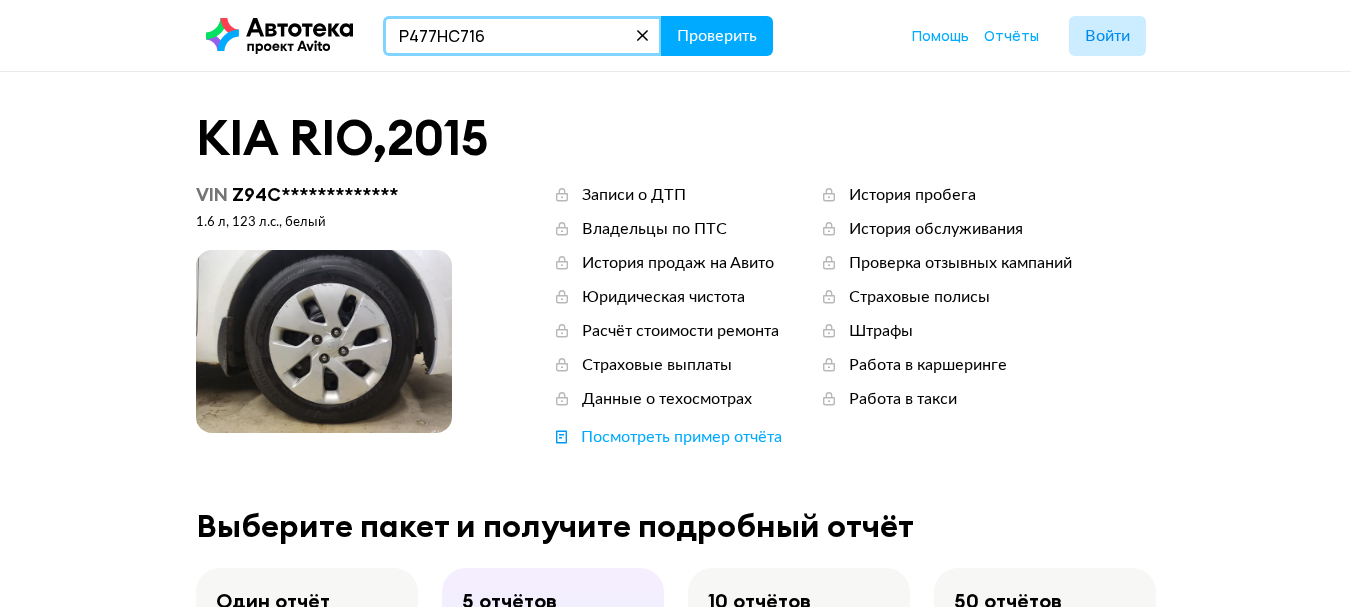 type on "Р477НС716" 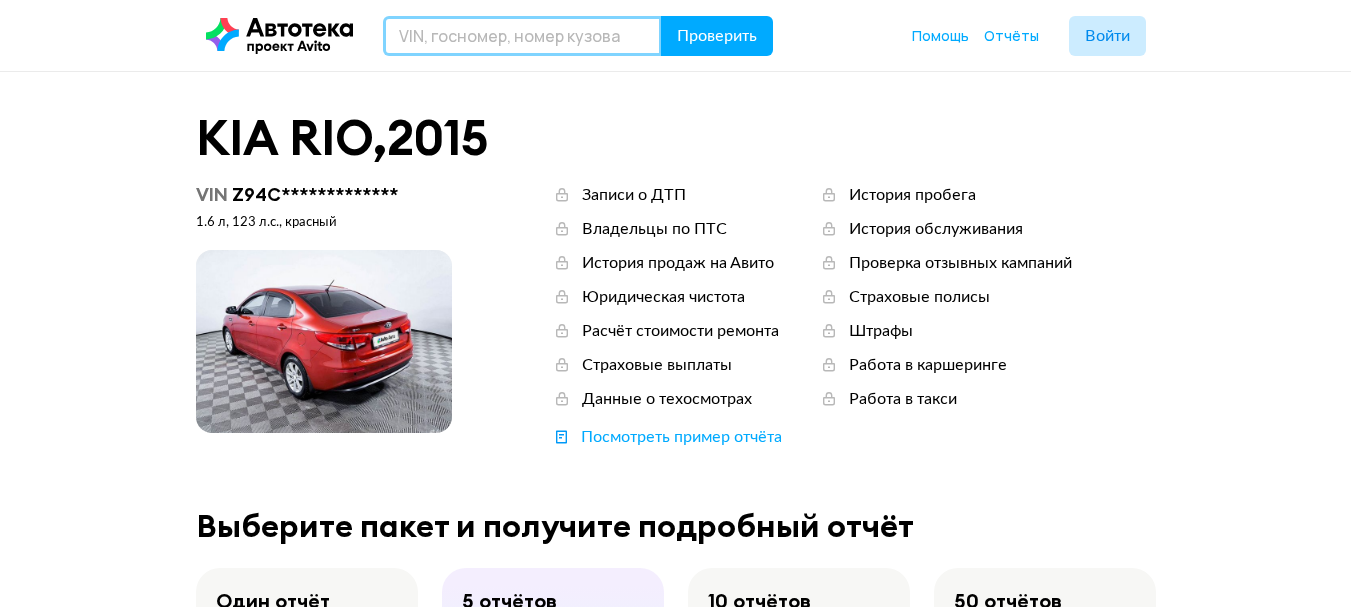 click at bounding box center [522, 36] 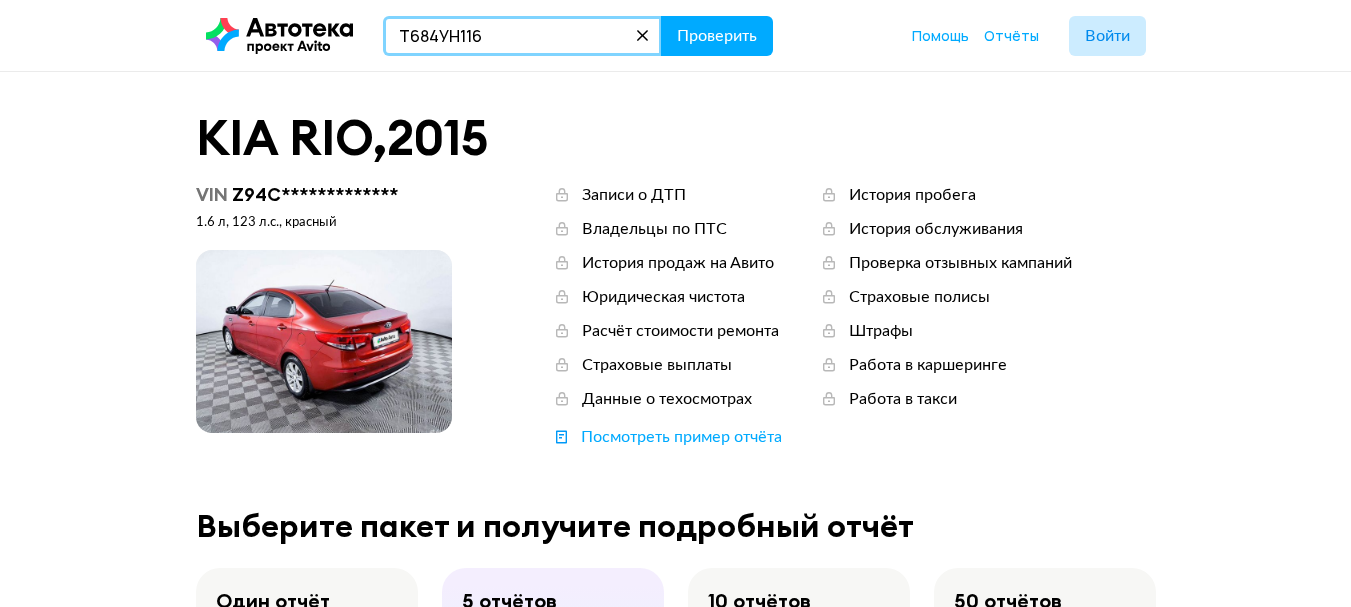 type on "Т684УН116" 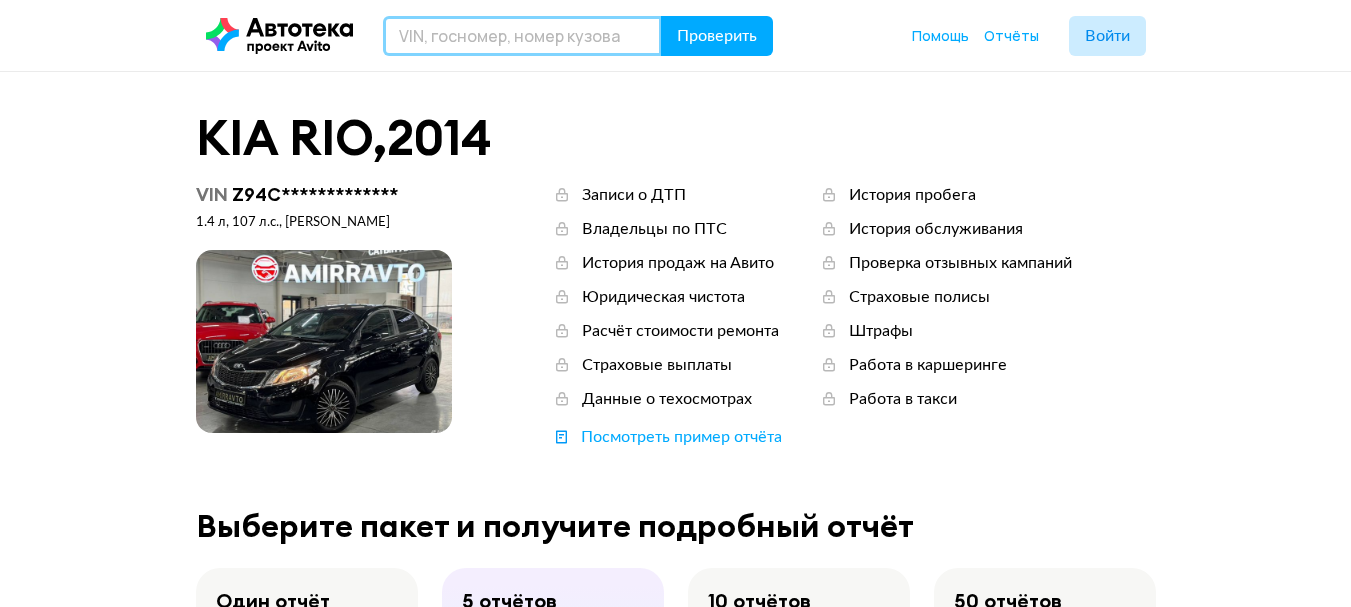 click at bounding box center [522, 36] 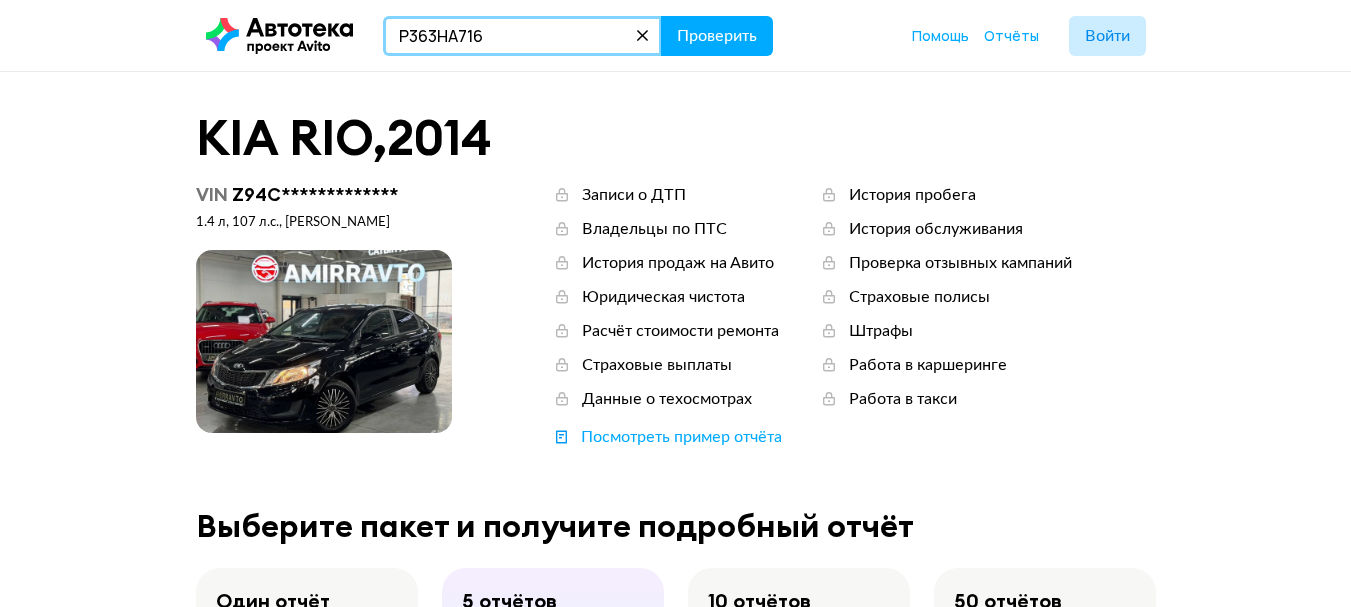 type on "Р363НА716" 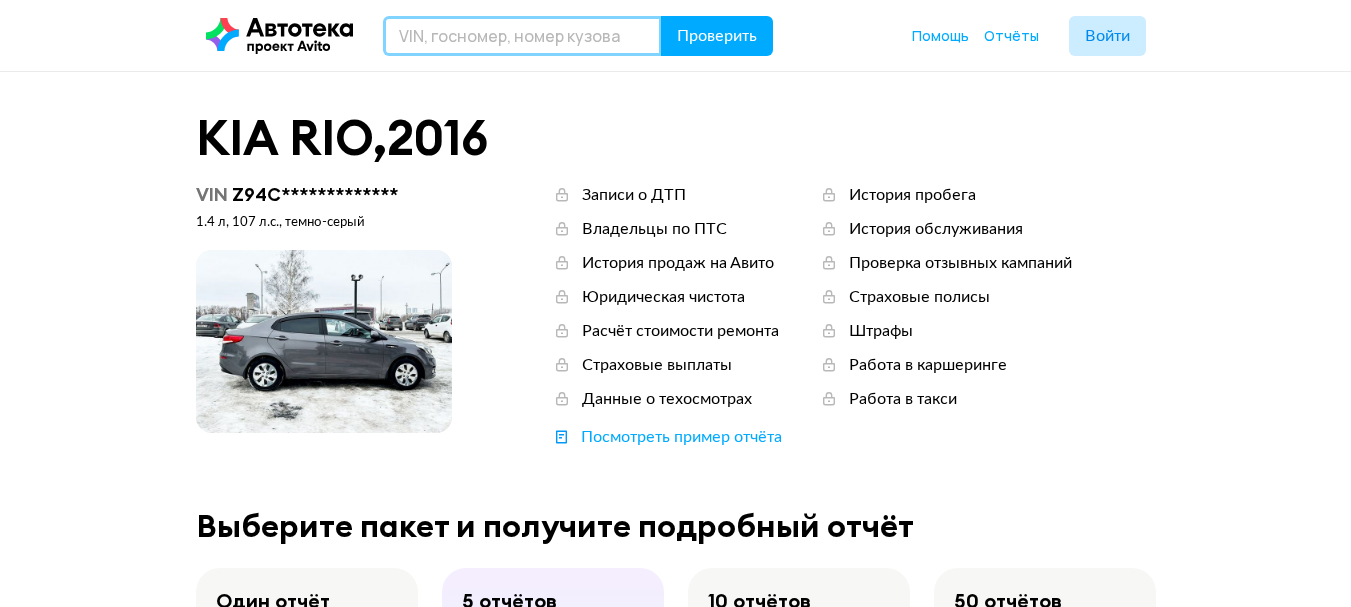 click at bounding box center [522, 36] 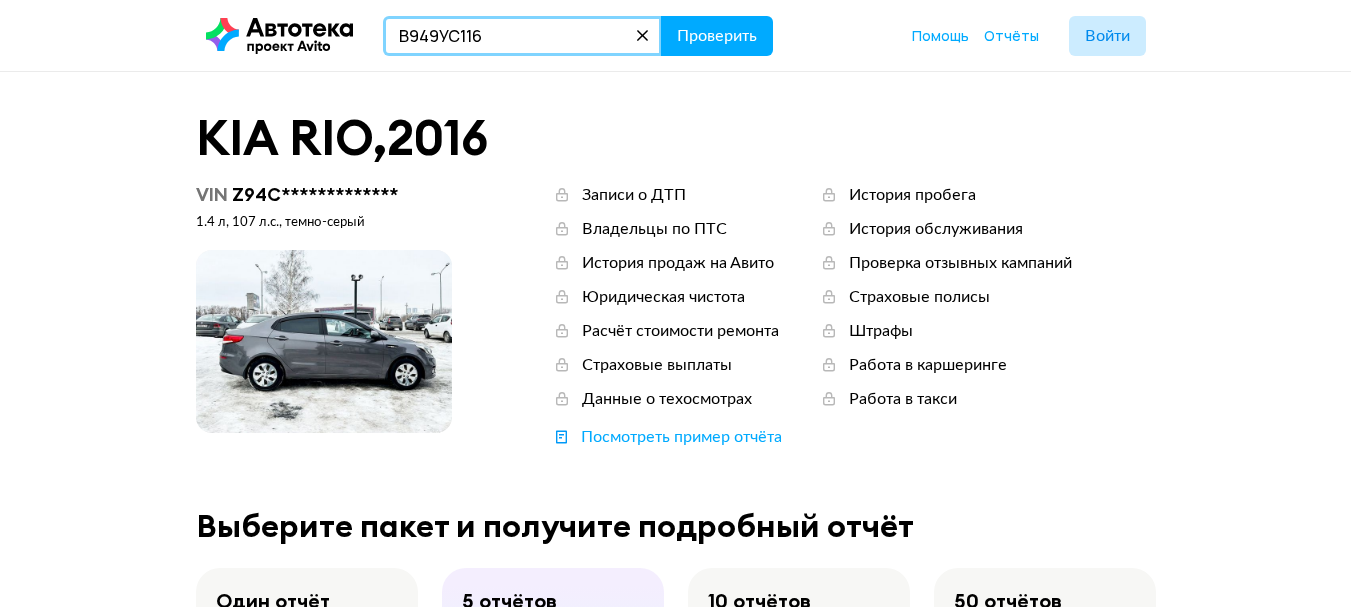 type on "В949УС116" 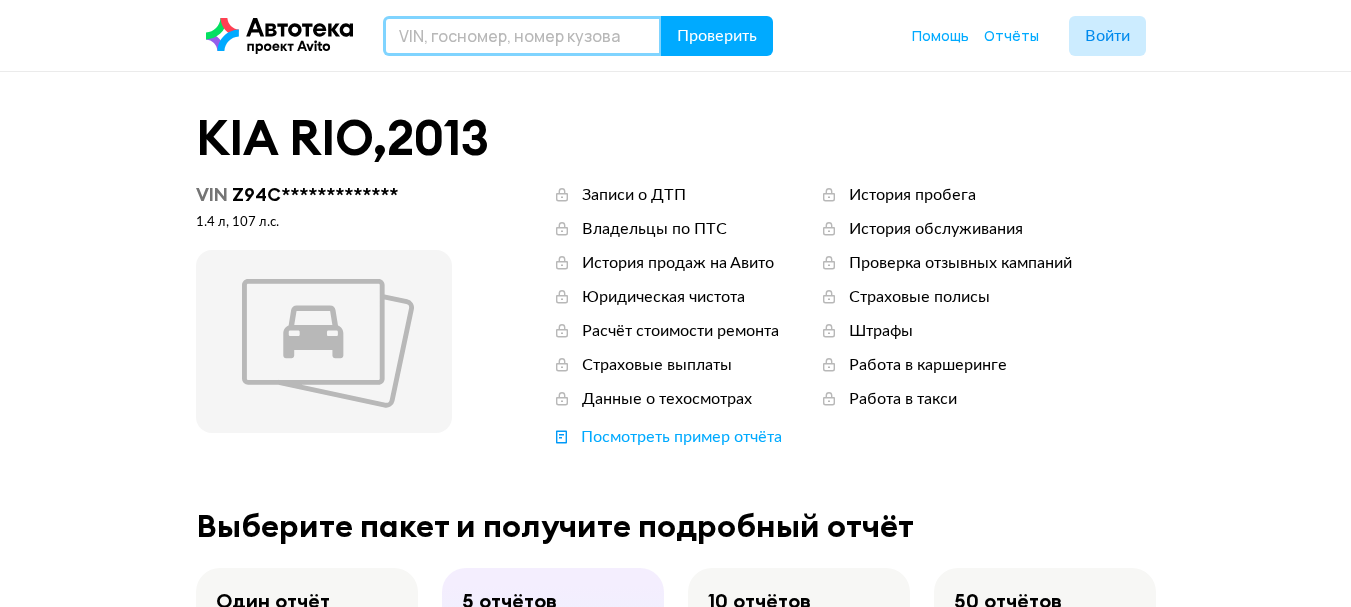 click at bounding box center (522, 36) 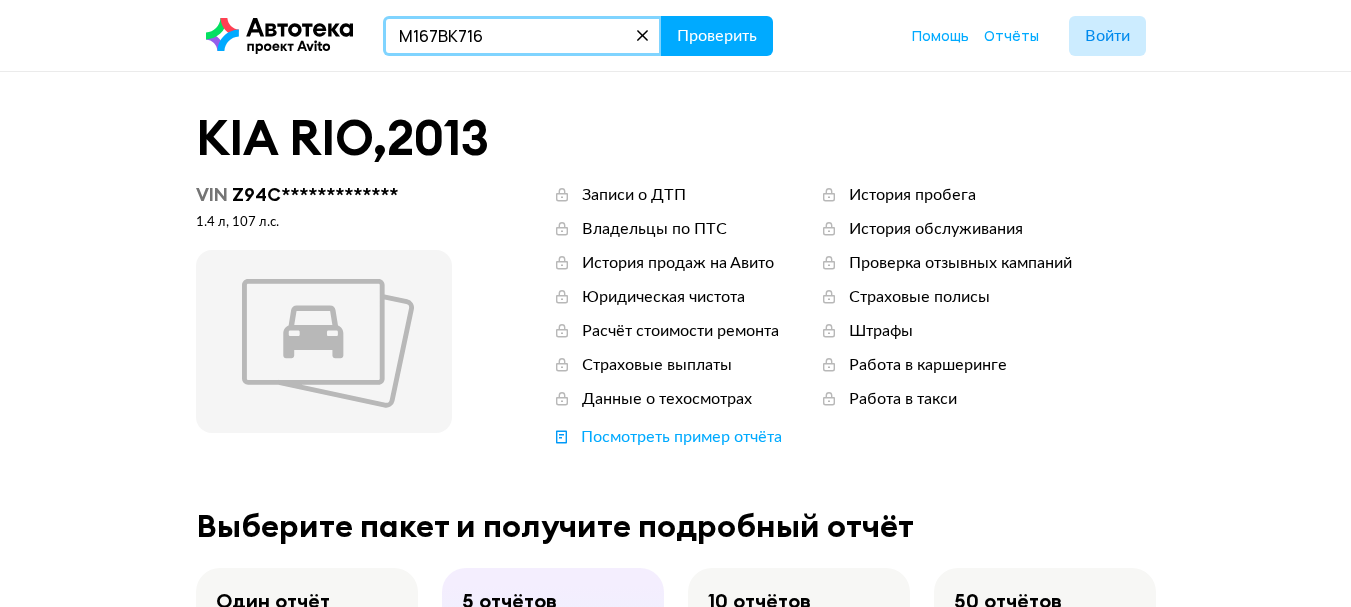 type on "М167ВК716" 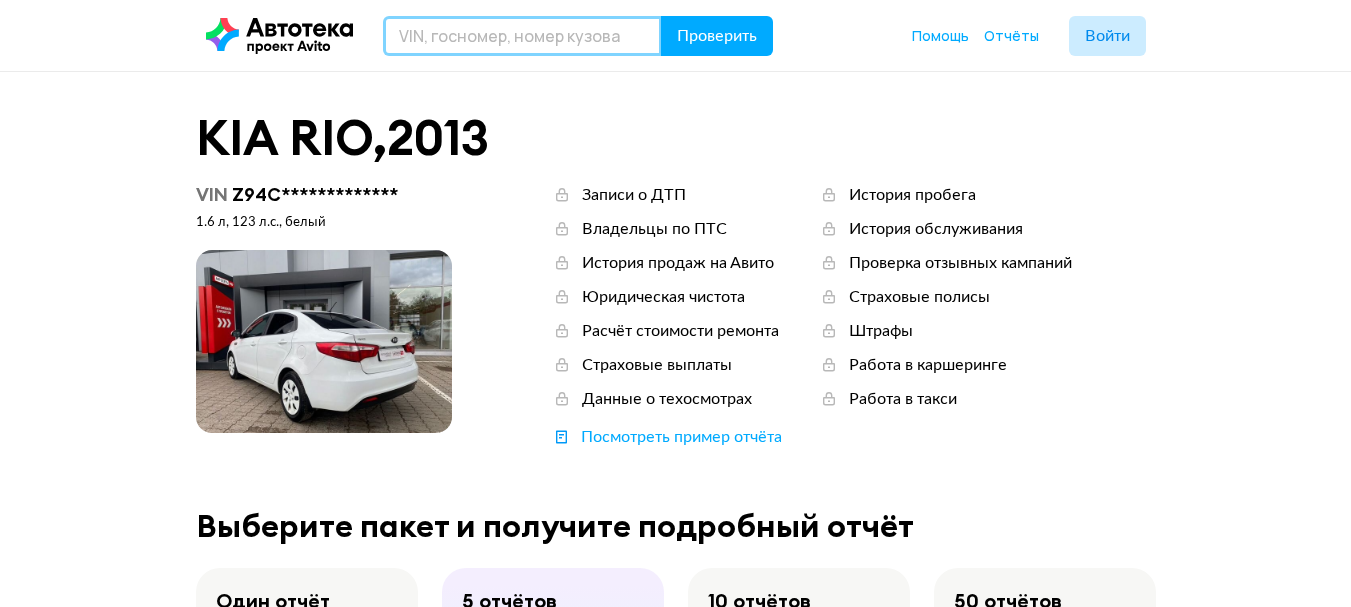 click at bounding box center (522, 36) 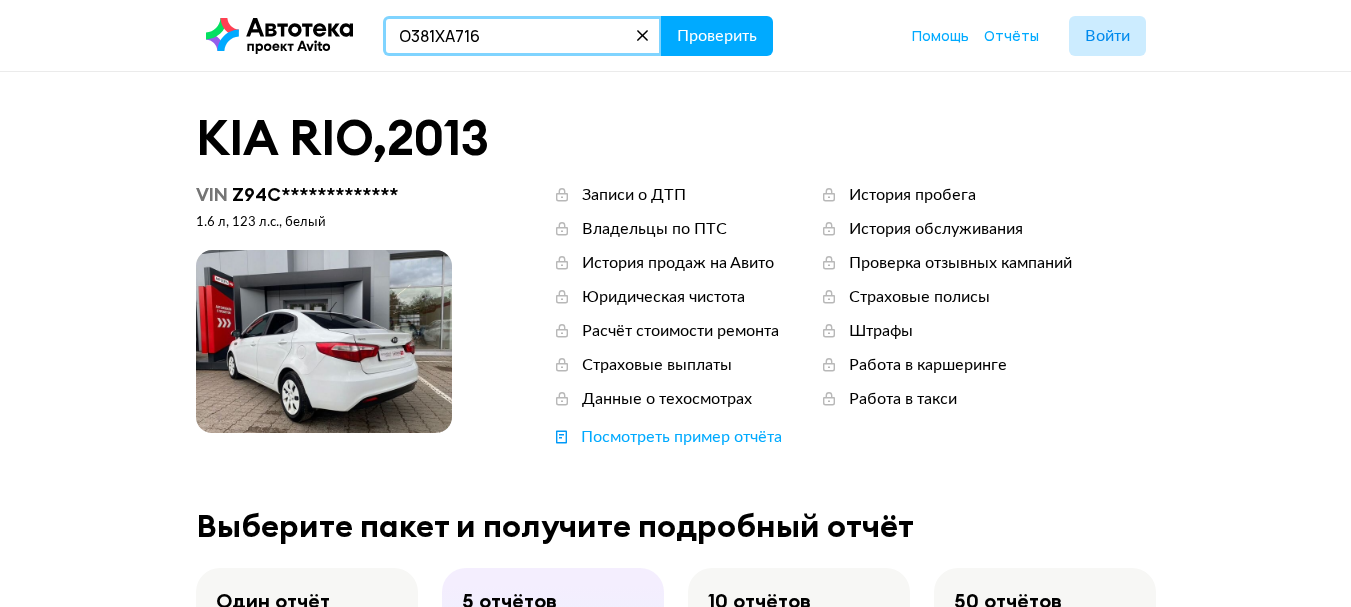 type on "О381ХА716" 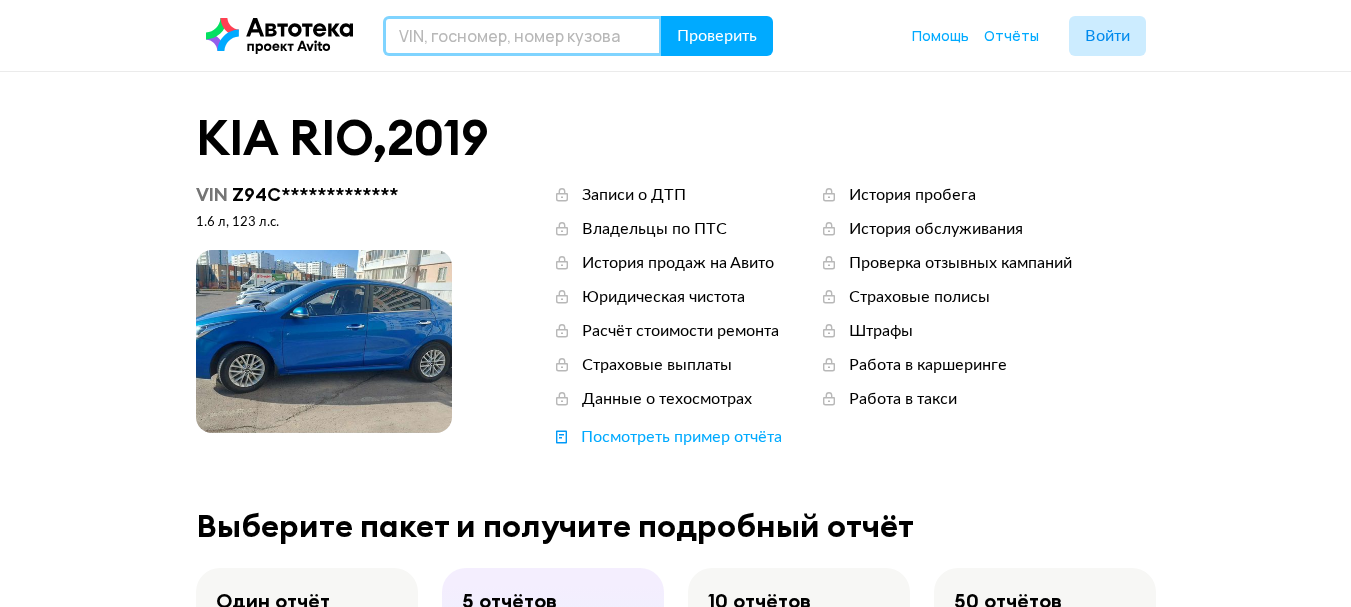 click at bounding box center [522, 36] 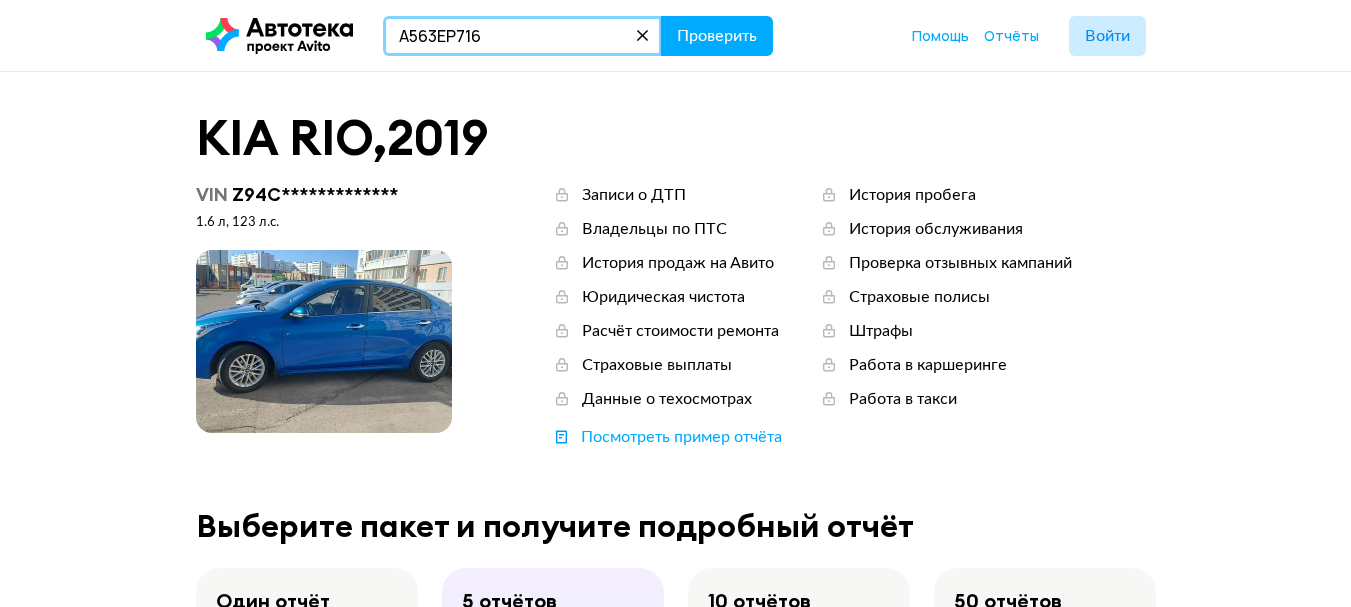 type on "А563ЕР716" 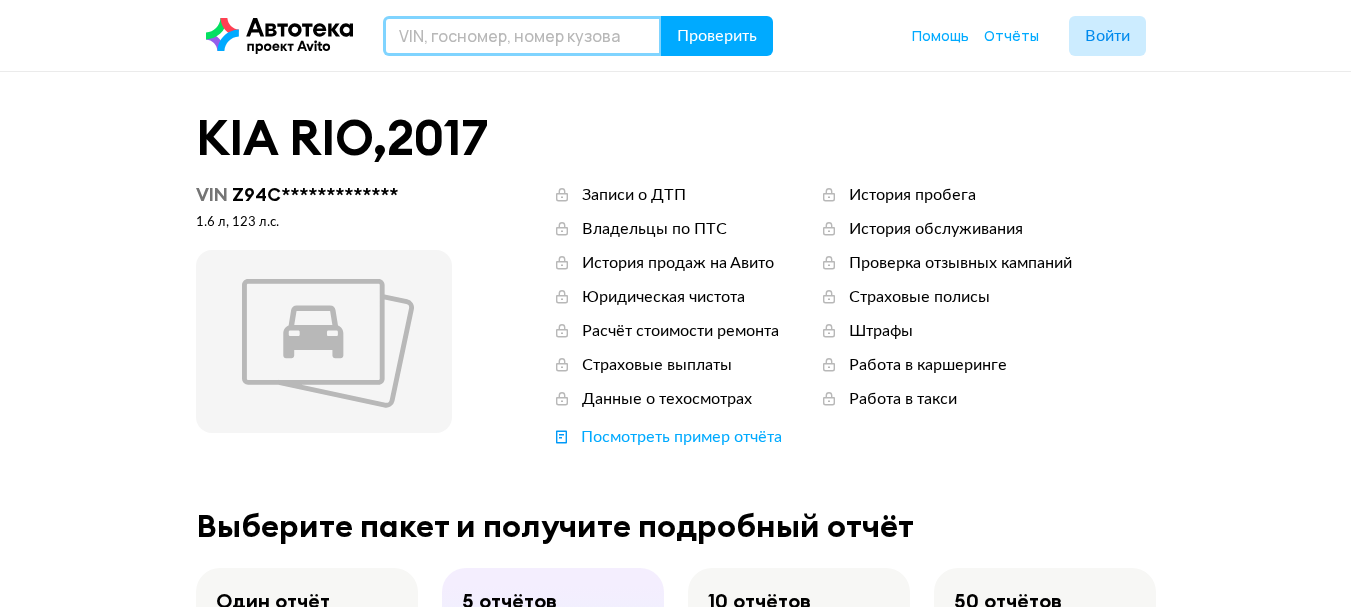 click at bounding box center (522, 36) 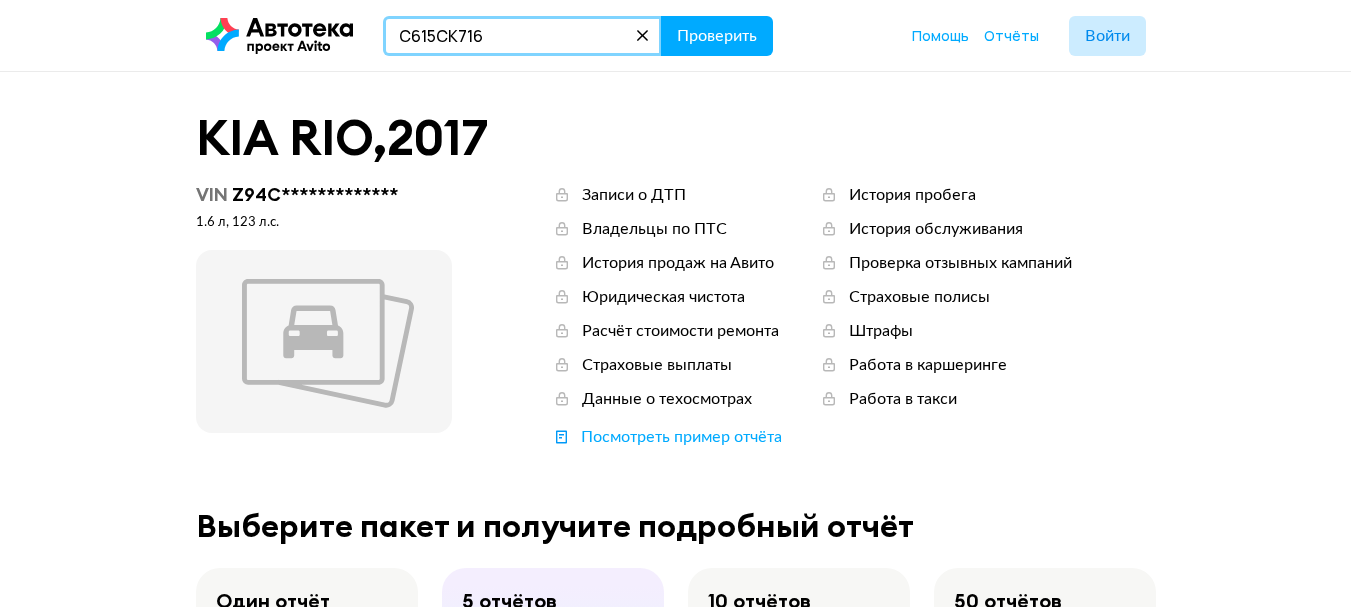 type on "C615СК716" 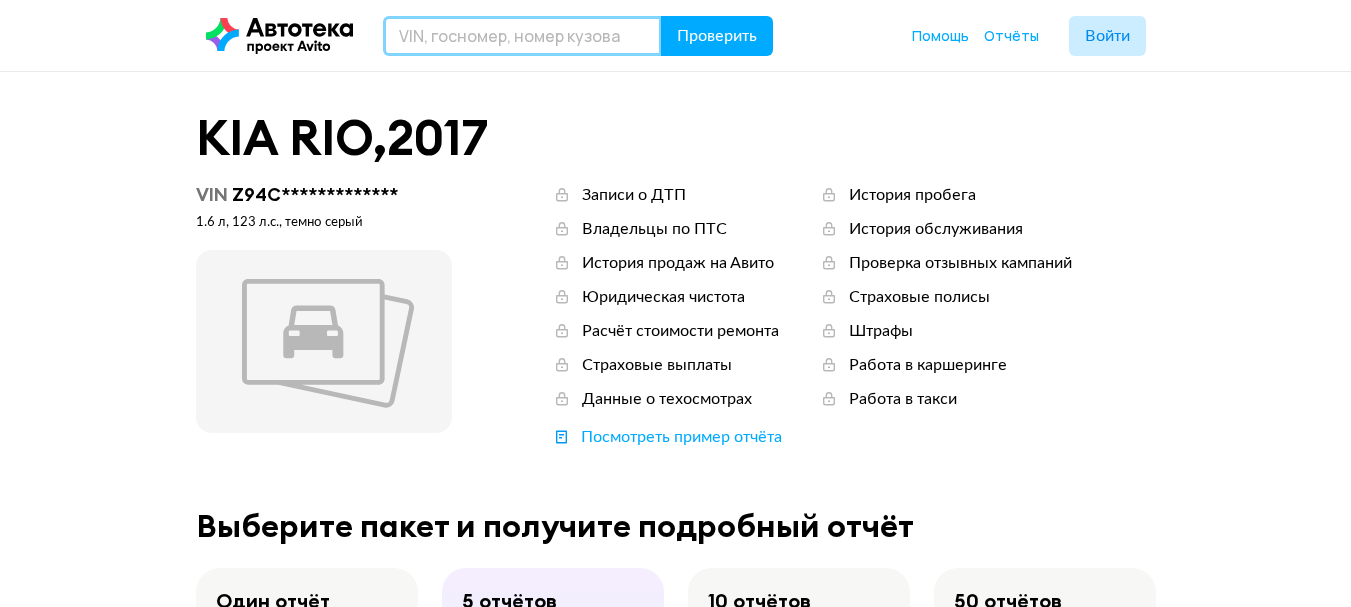 click at bounding box center [522, 36] 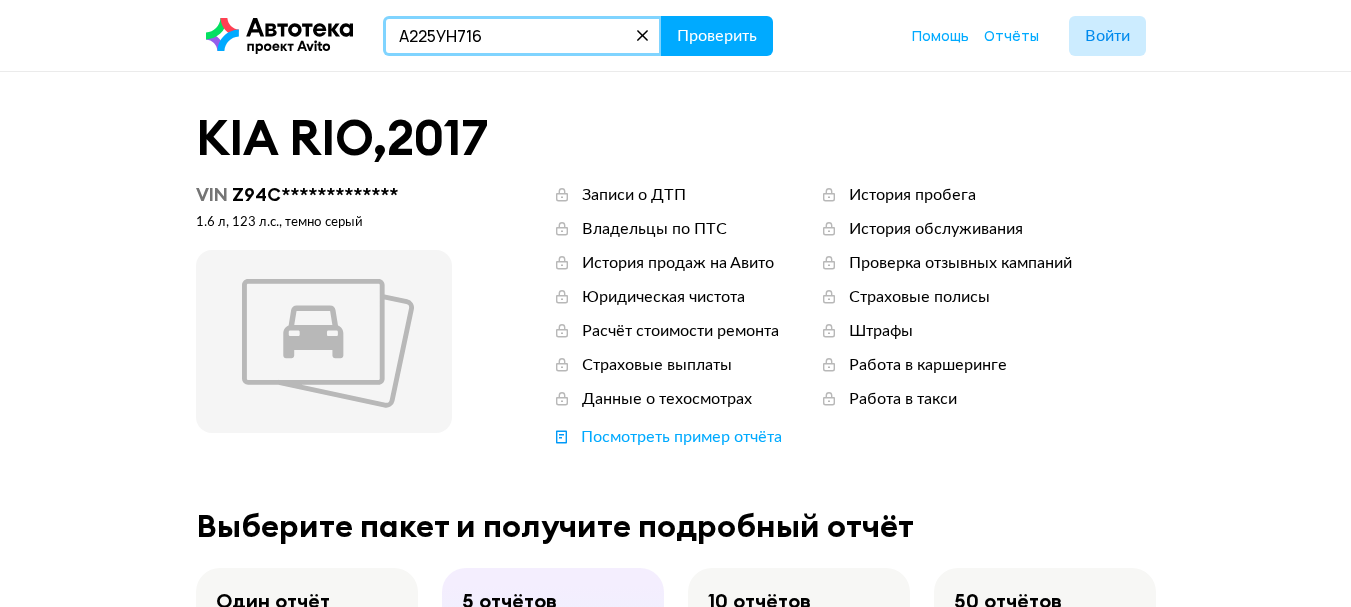 type on "А225УН716" 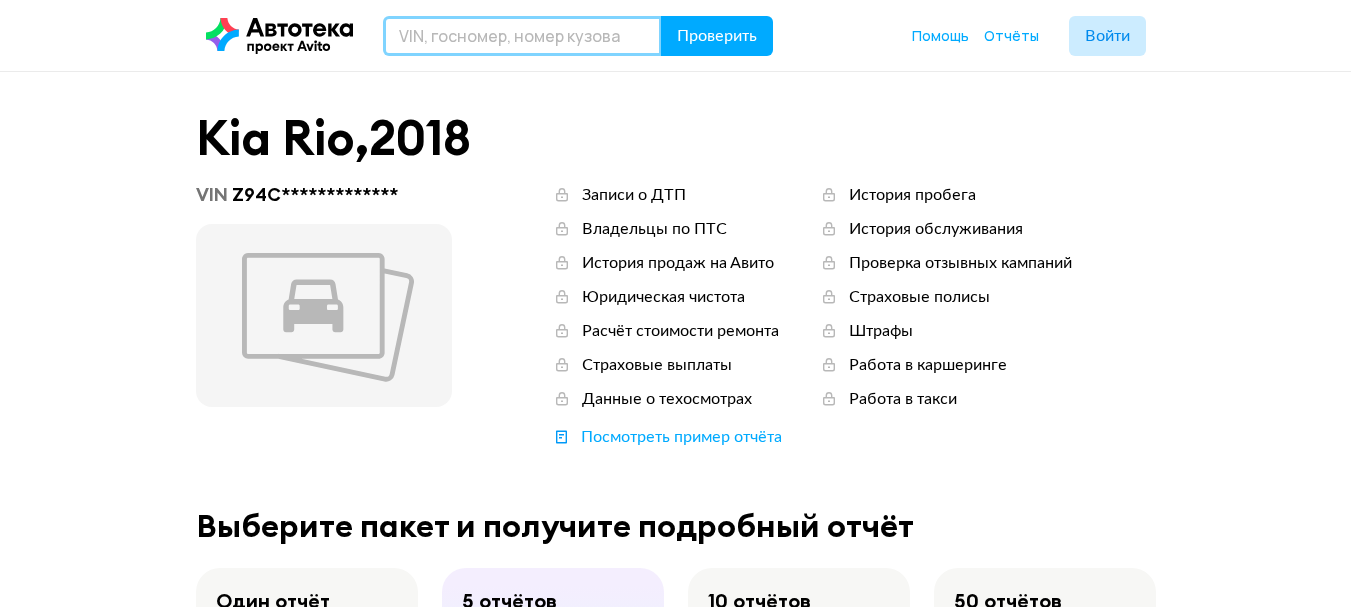 click at bounding box center (522, 36) 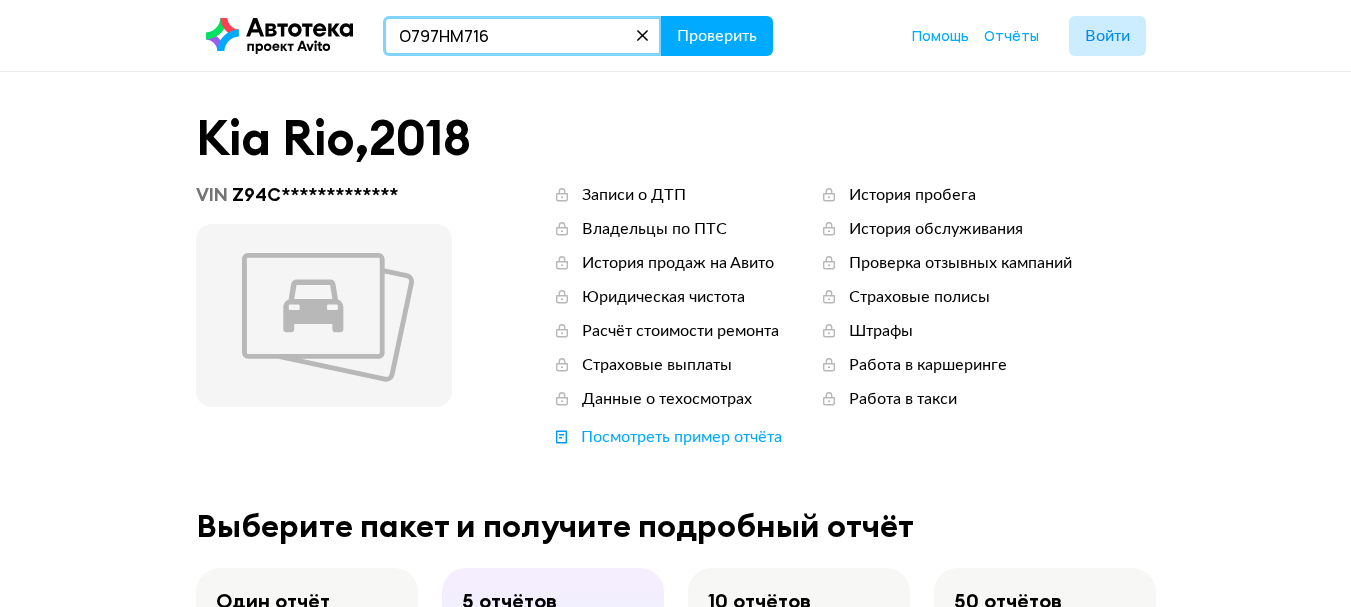 type on "О797НМ716" 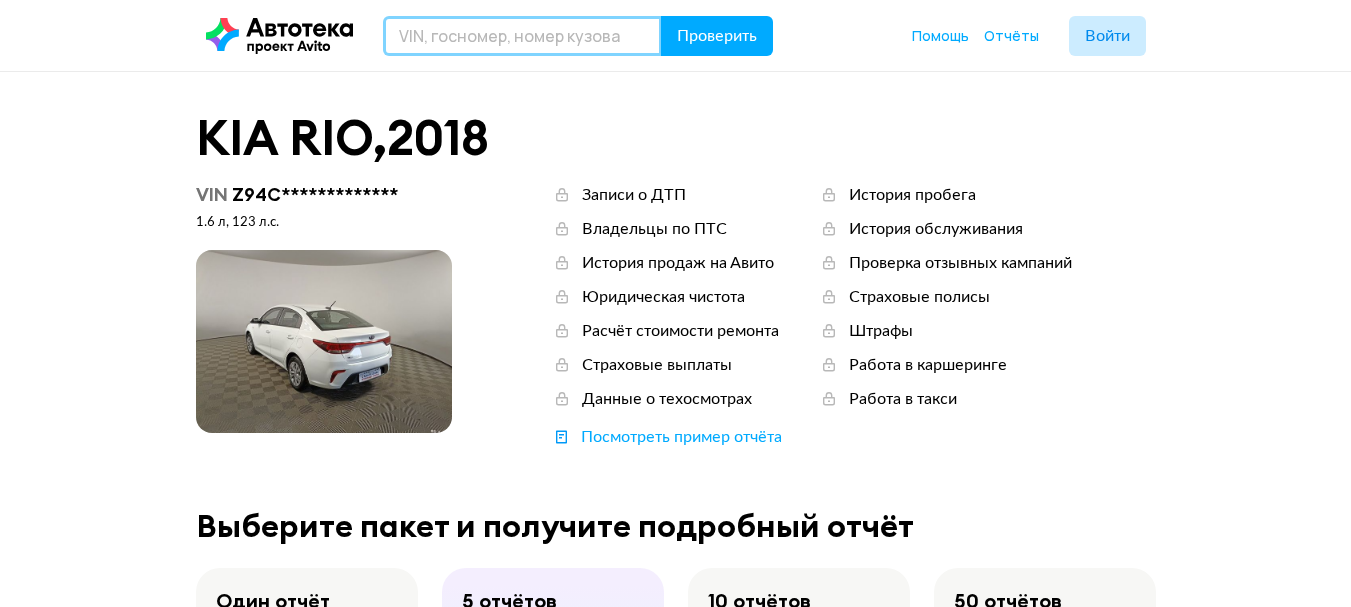 click at bounding box center [522, 36] 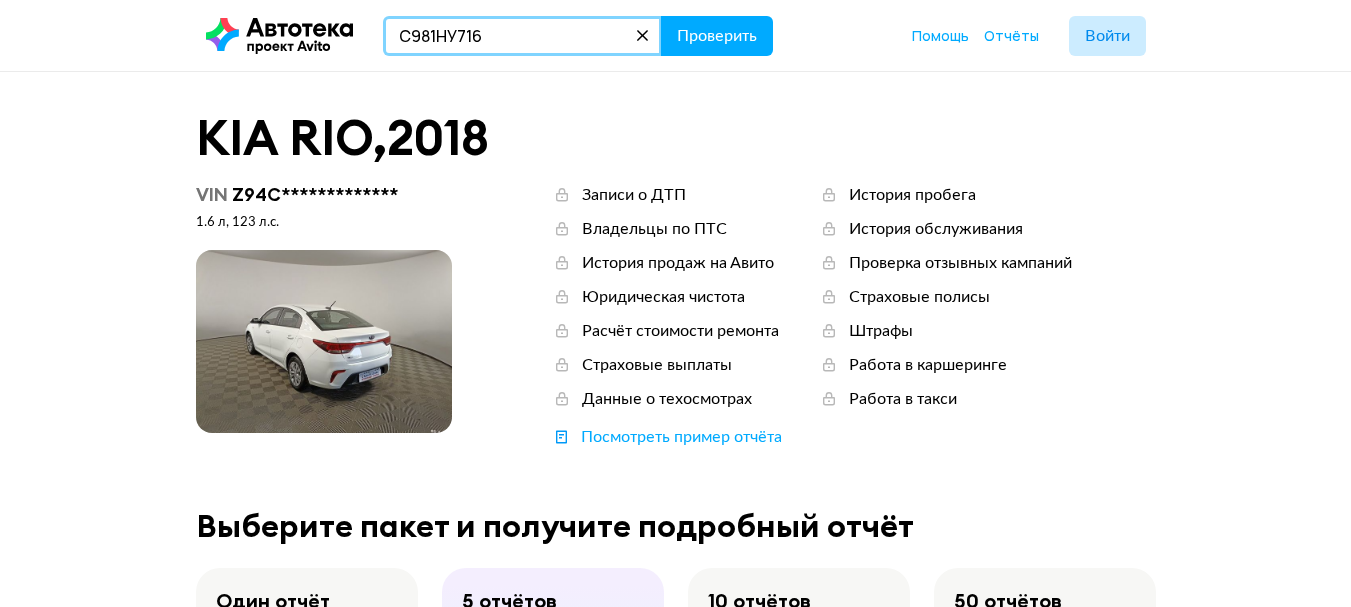 type on "С981НУ716" 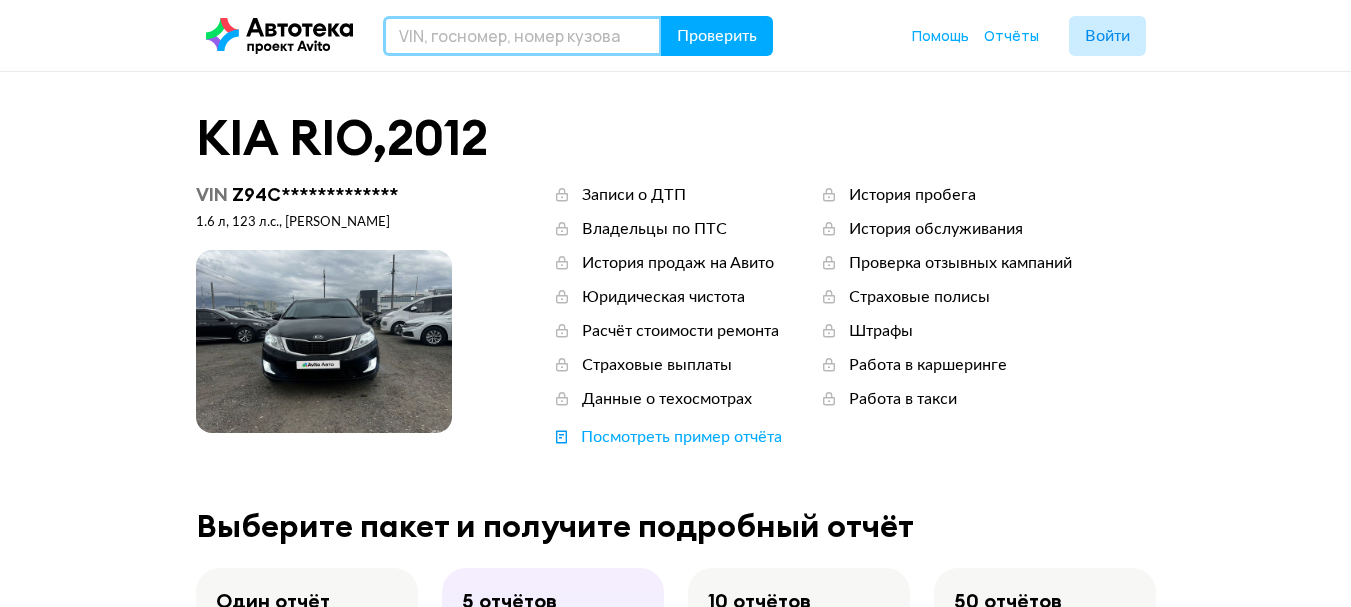 click at bounding box center (522, 36) 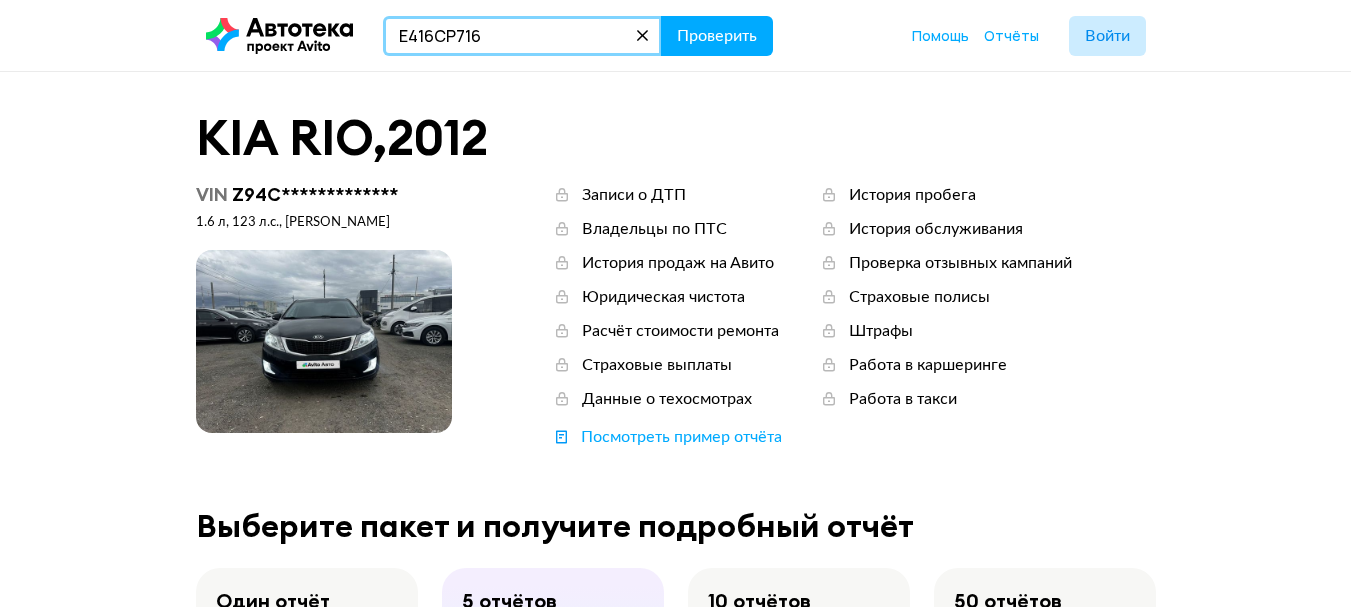 type on "Е416СР716" 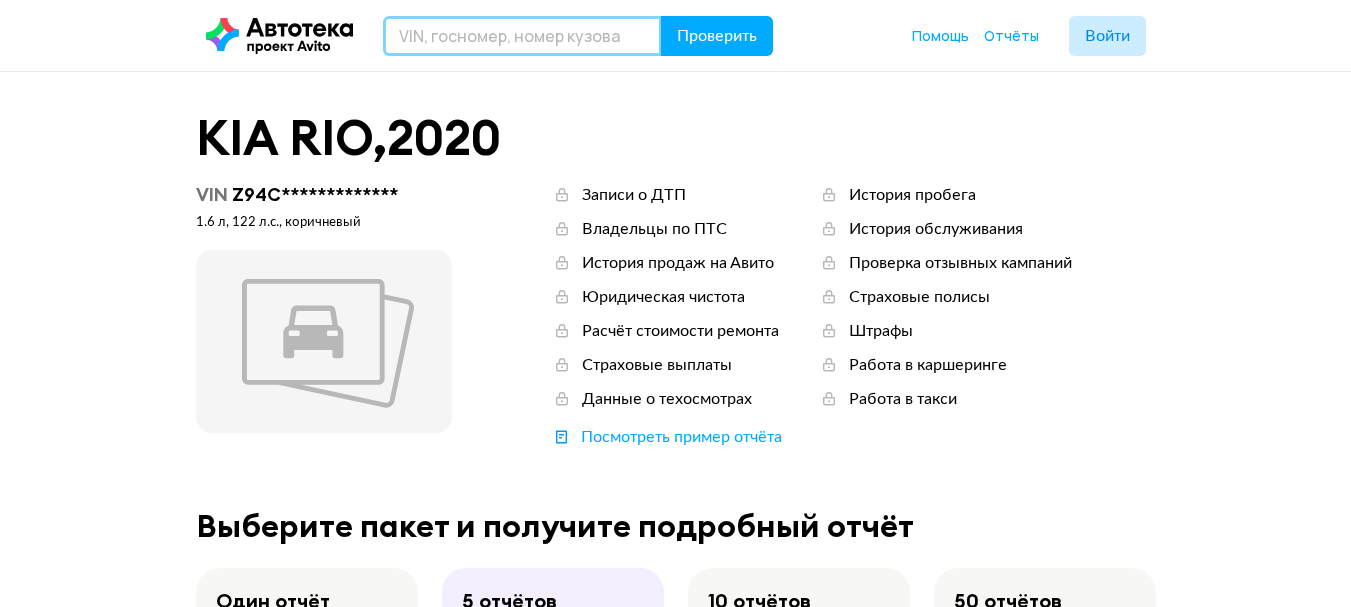 click at bounding box center (522, 36) 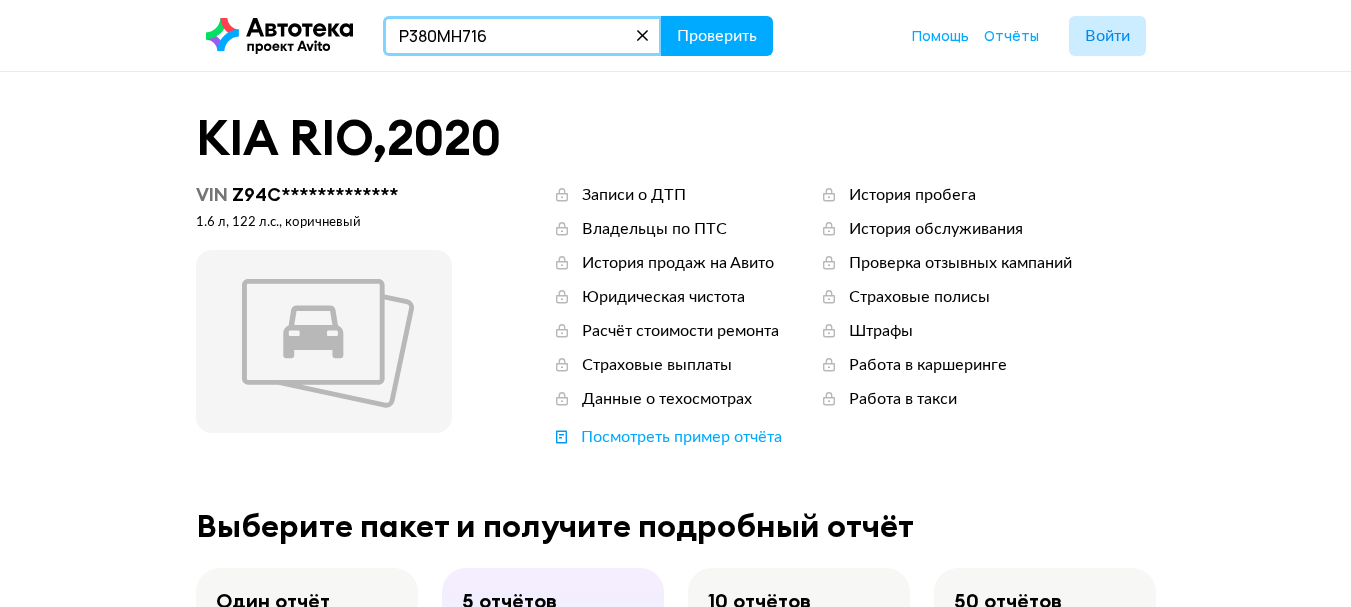 type on "Р380МН716" 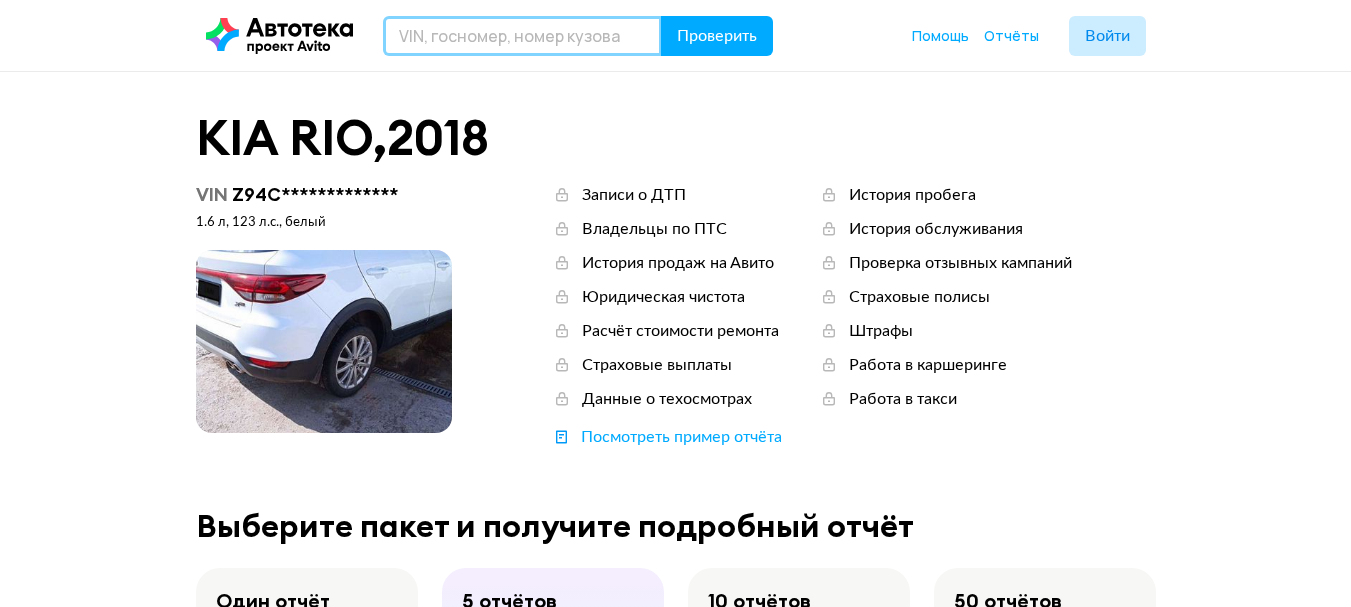 click at bounding box center [522, 36] 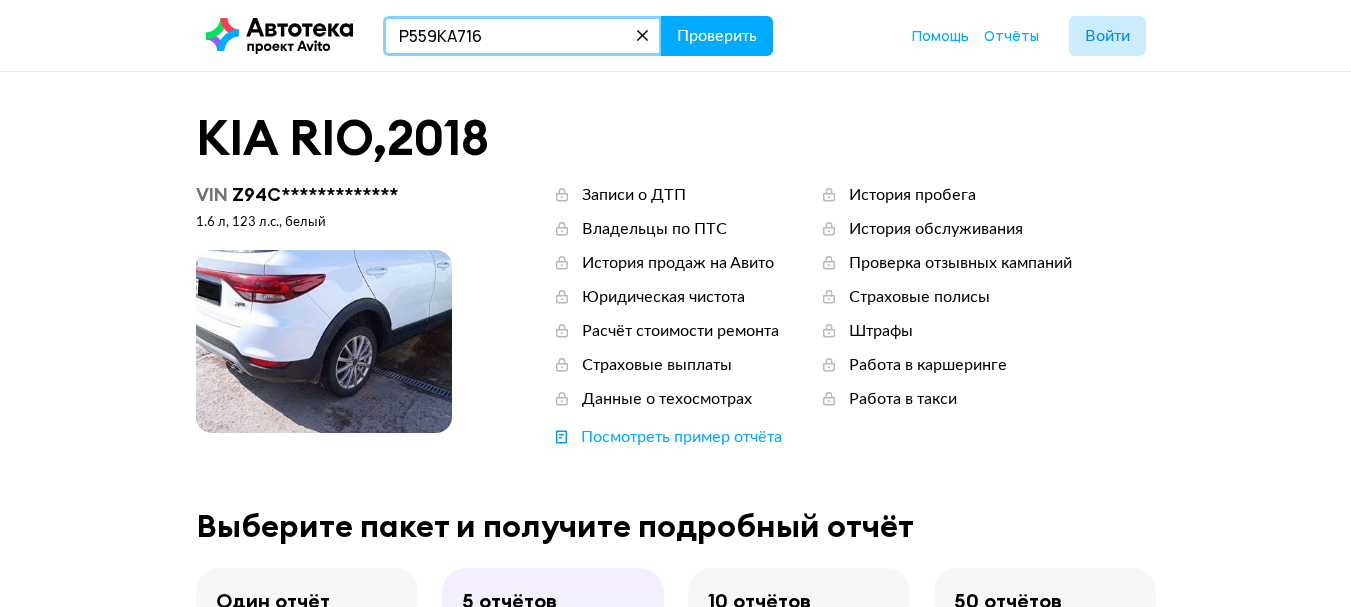 type on "Р559КА716" 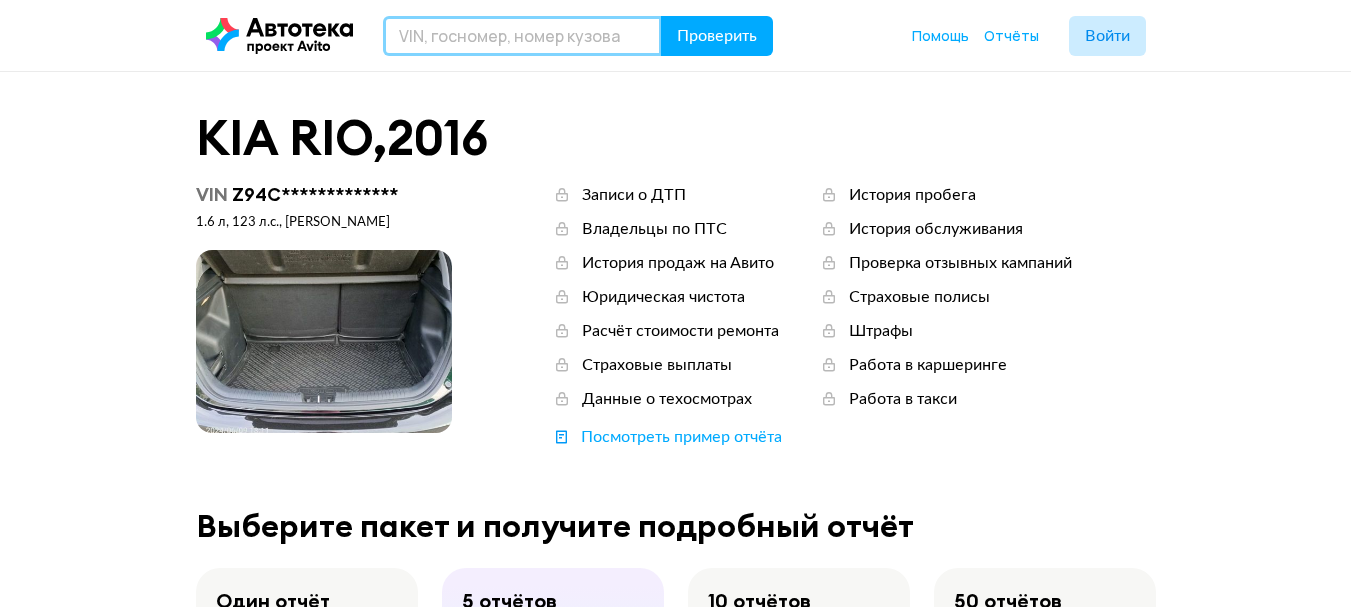 click at bounding box center (522, 36) 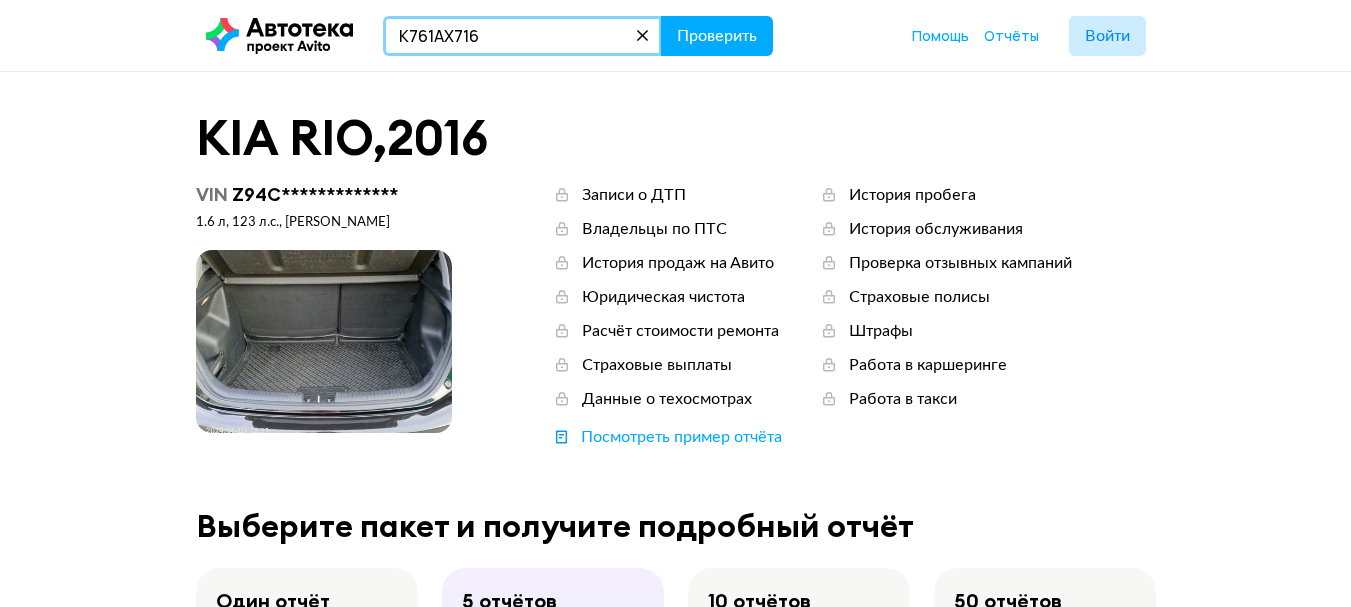 type on "К761АХ716" 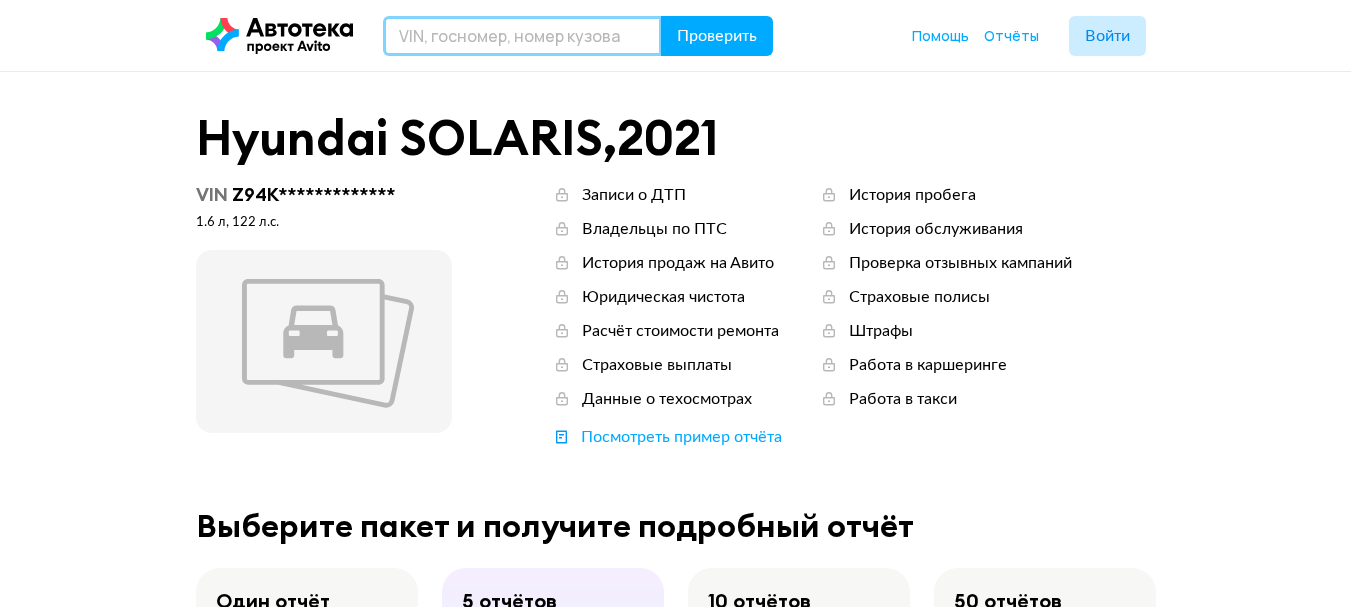 click at bounding box center (522, 36) 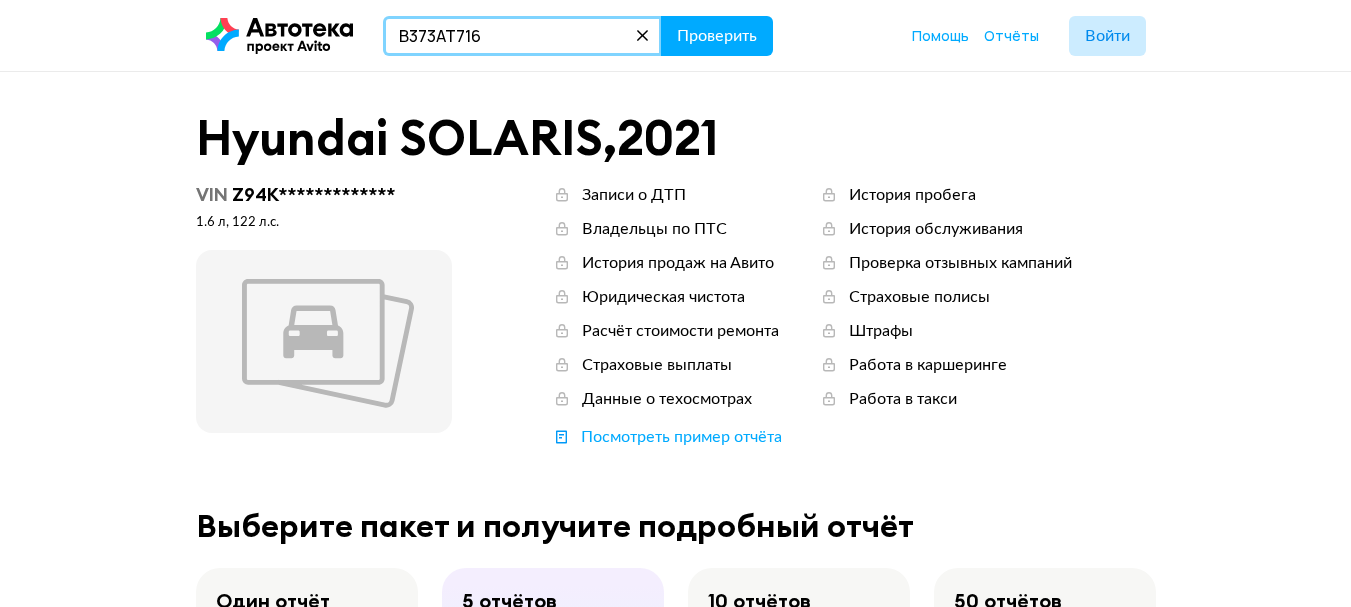 type on "В373АТ716" 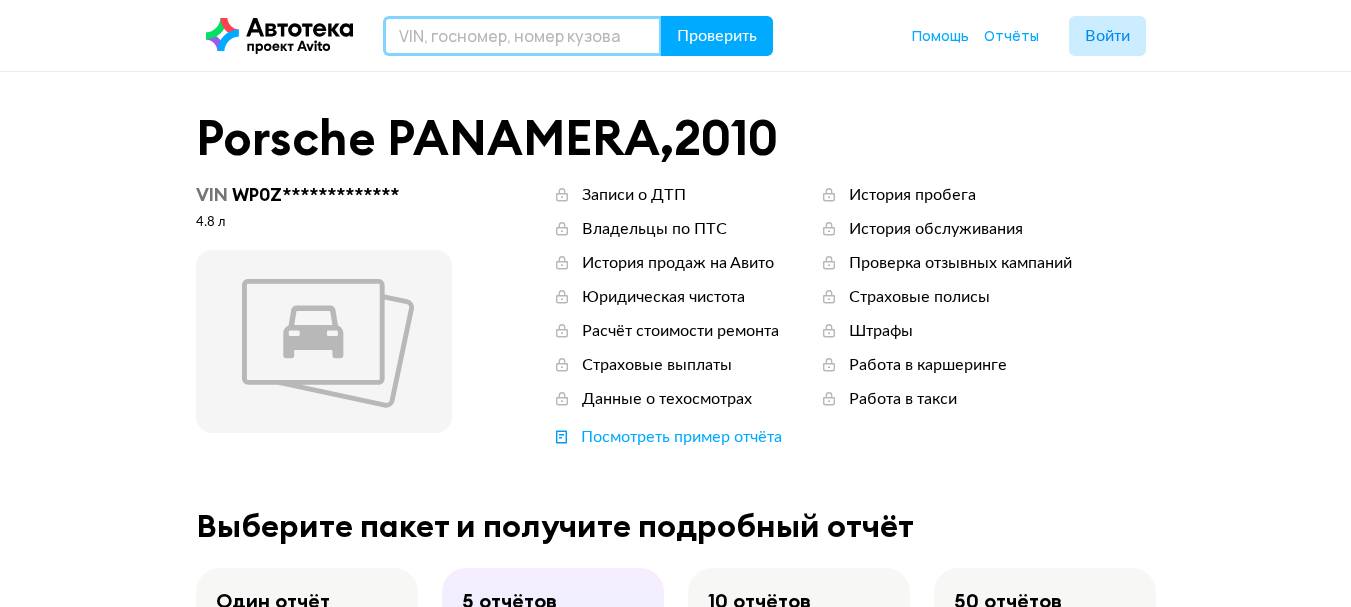 click at bounding box center [522, 36] 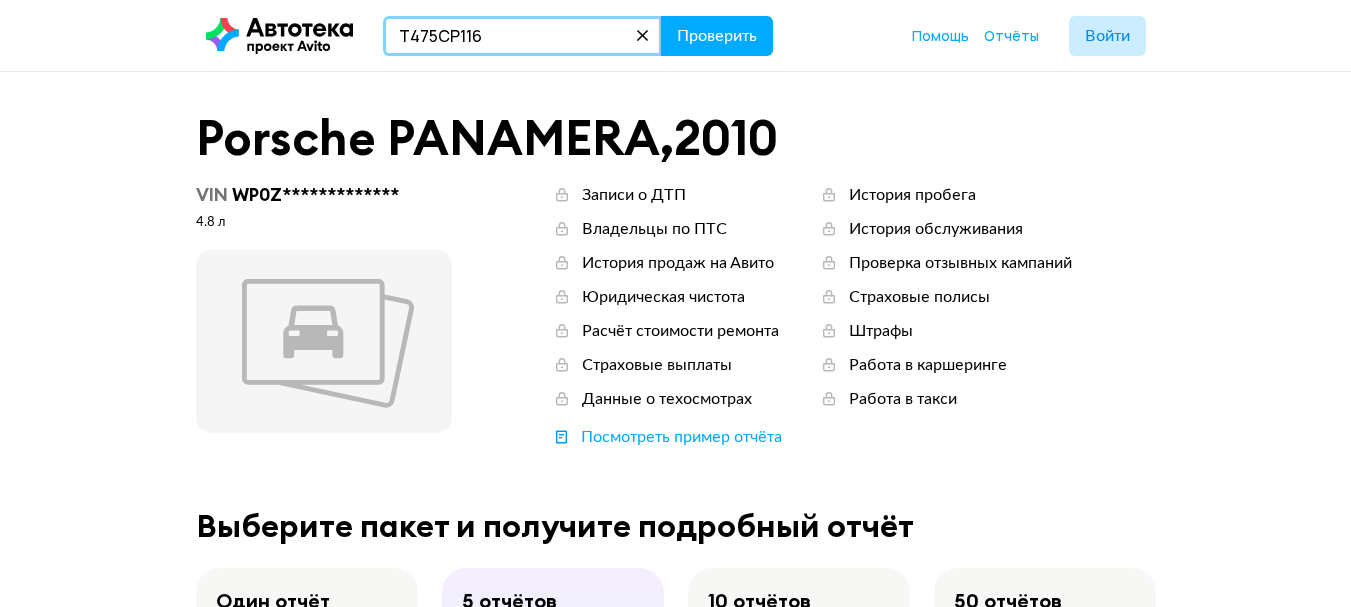 type on "Т475СР116" 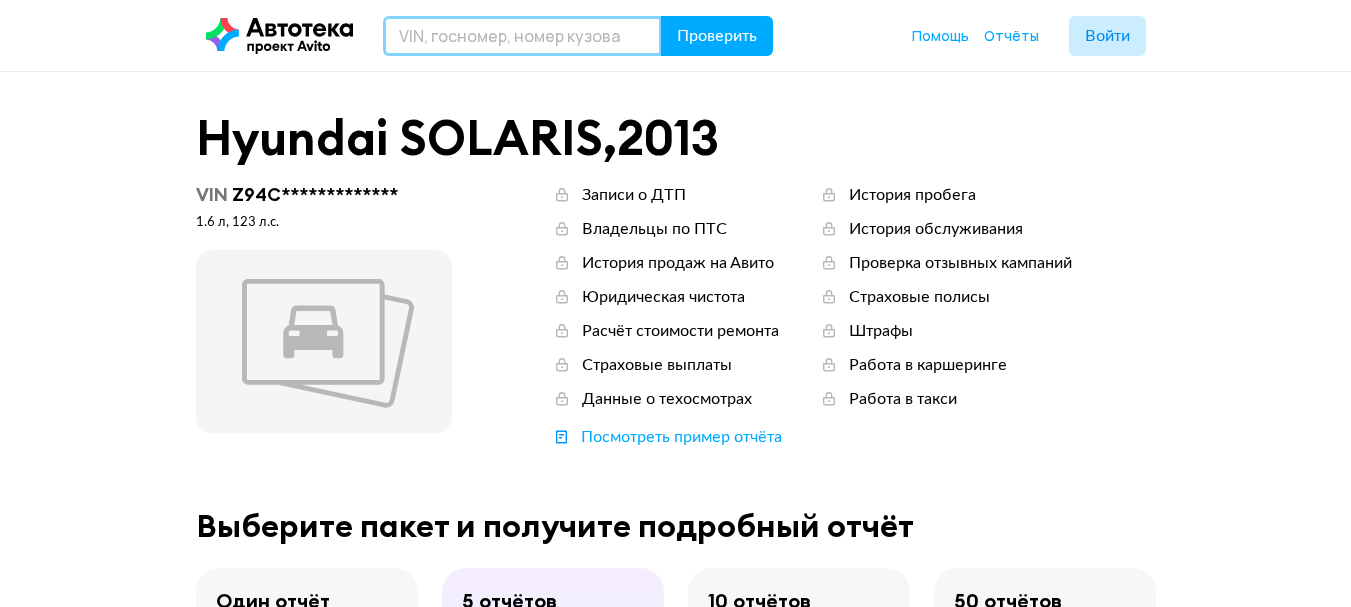 click at bounding box center [522, 36] 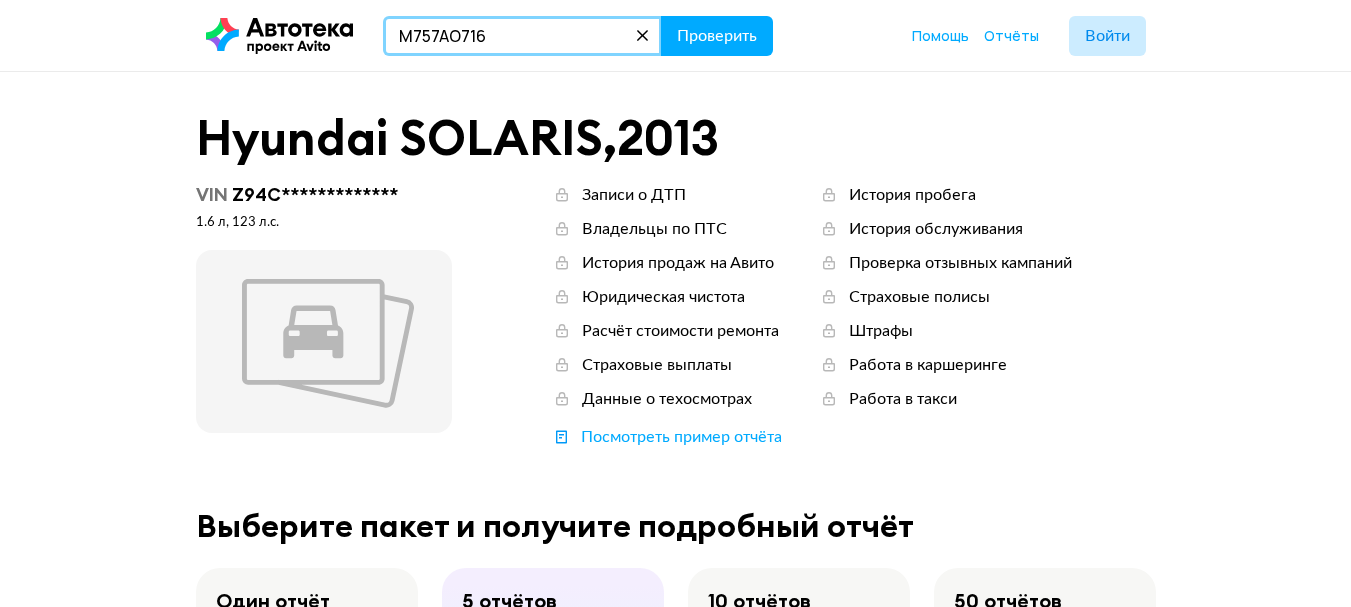 type on "М757АО716" 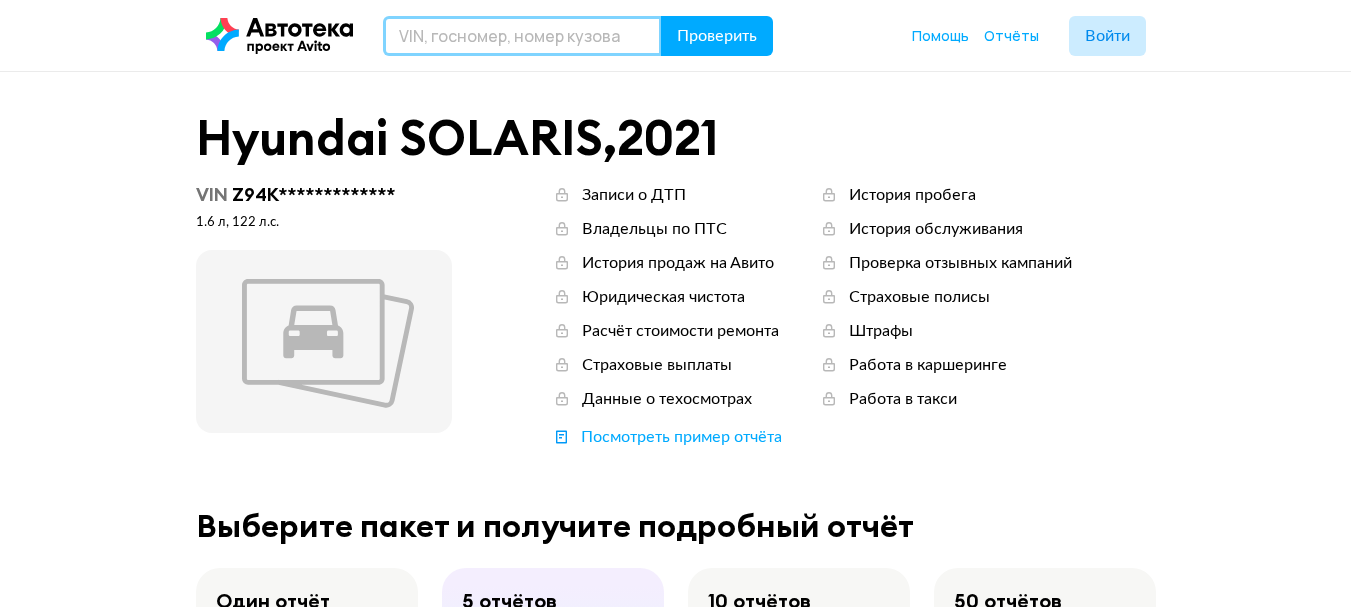 click at bounding box center (522, 36) 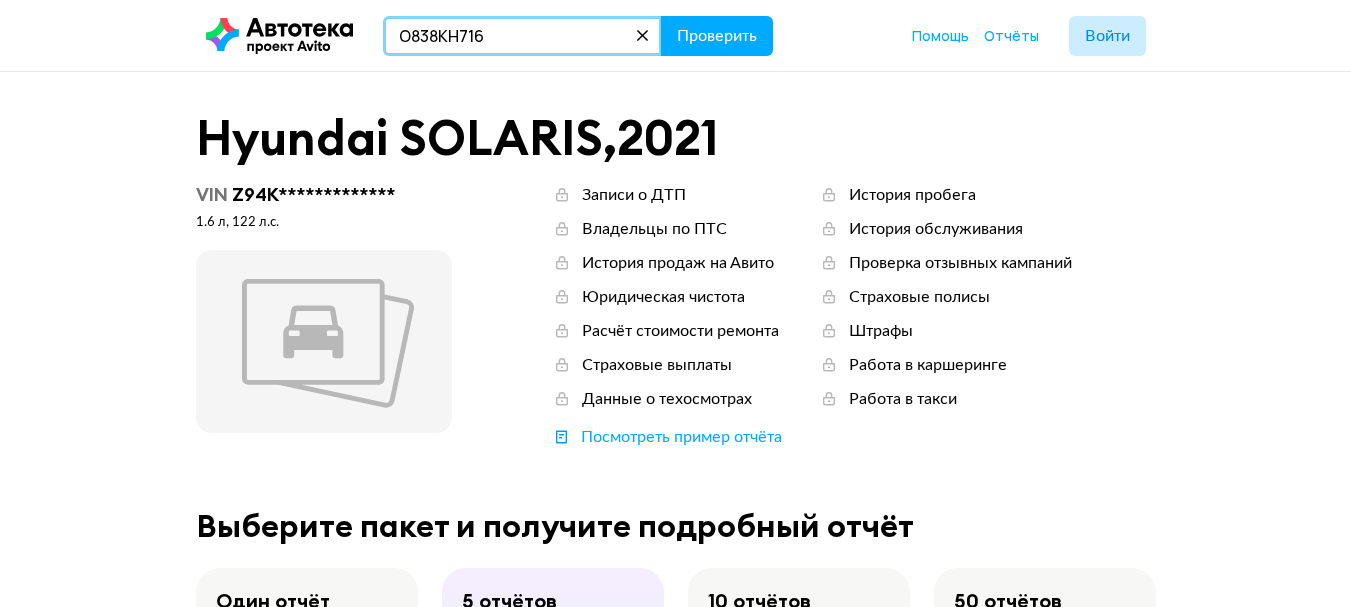 type on "О838КН716" 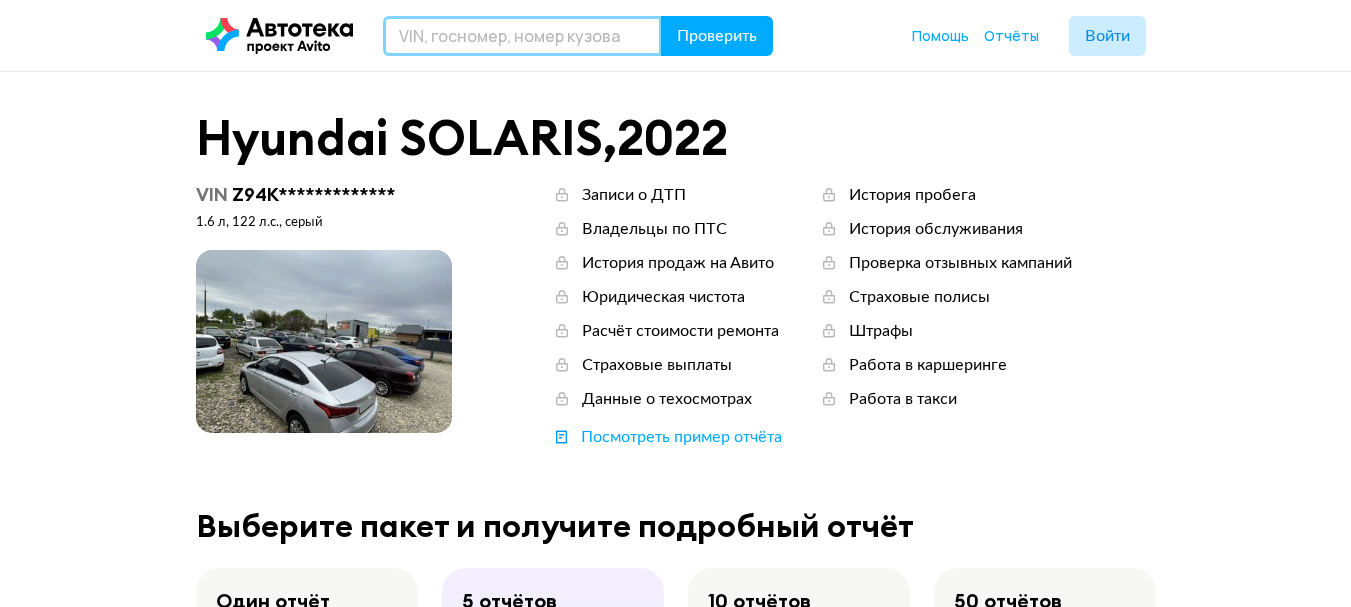 click at bounding box center (522, 36) 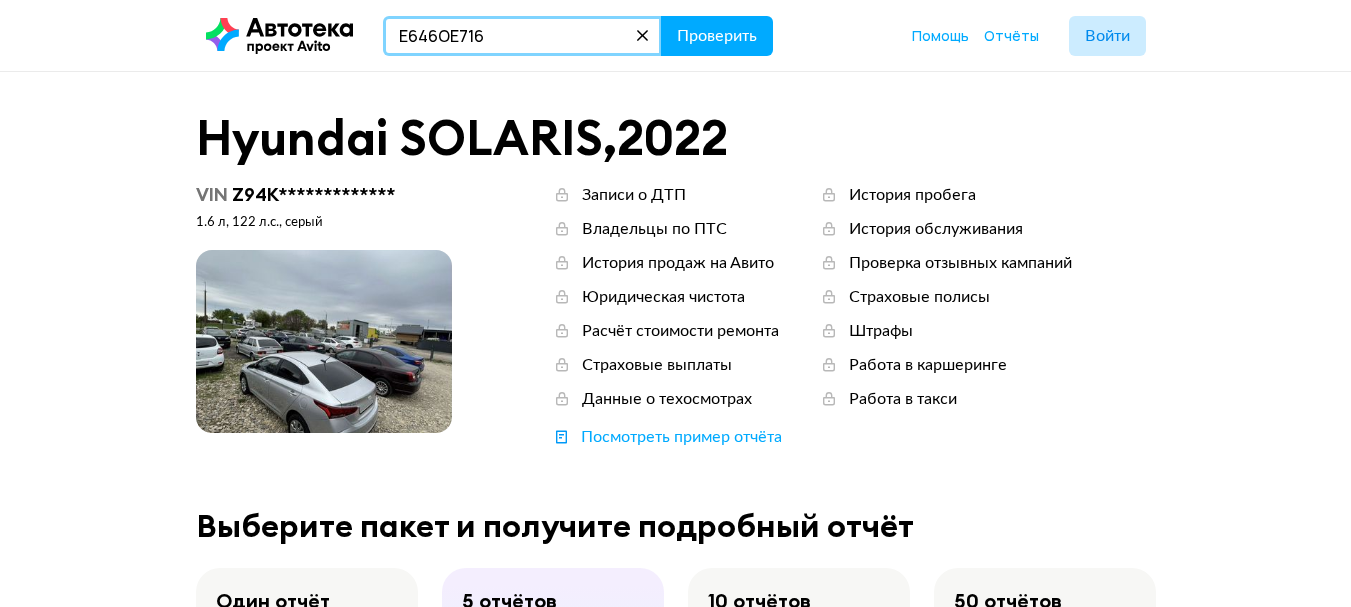 type on "Е646ОЕ716" 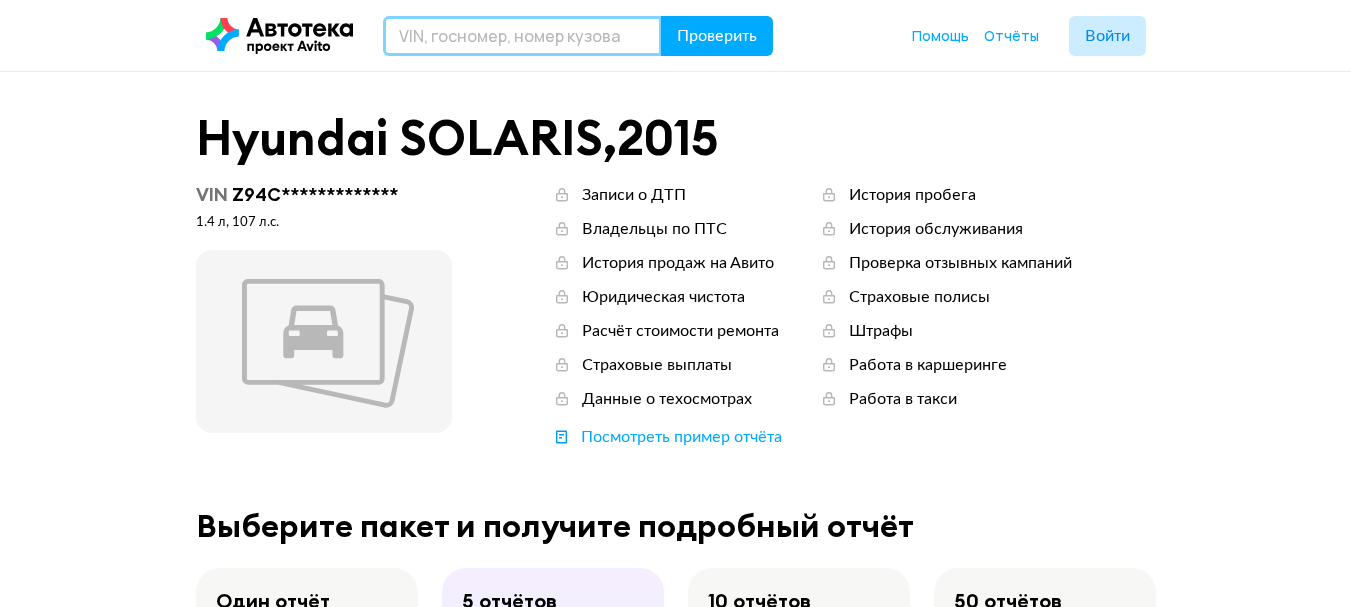 click at bounding box center [522, 36] 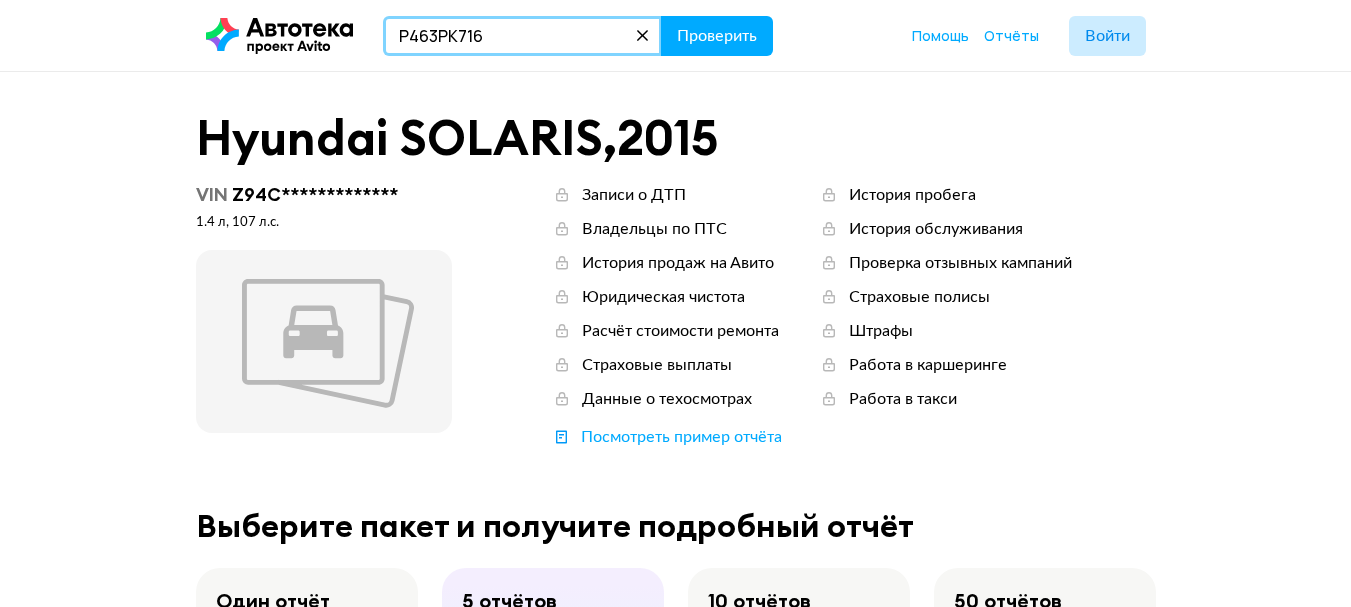 type on "Р463РК716" 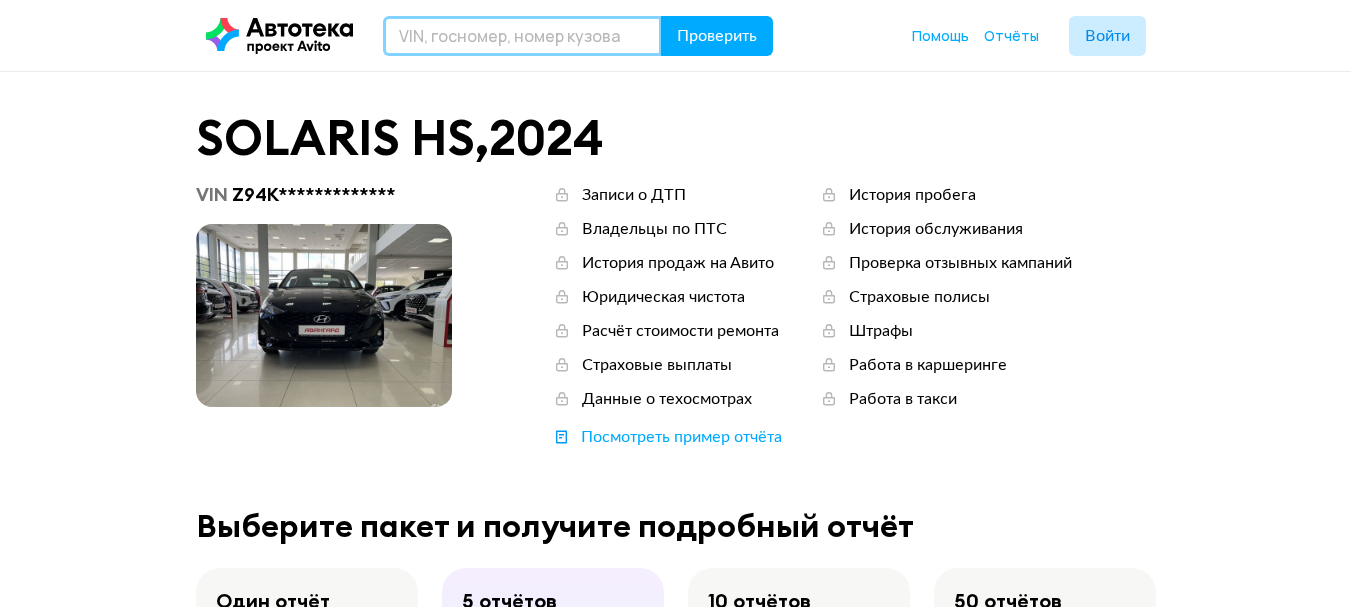 click at bounding box center (522, 36) 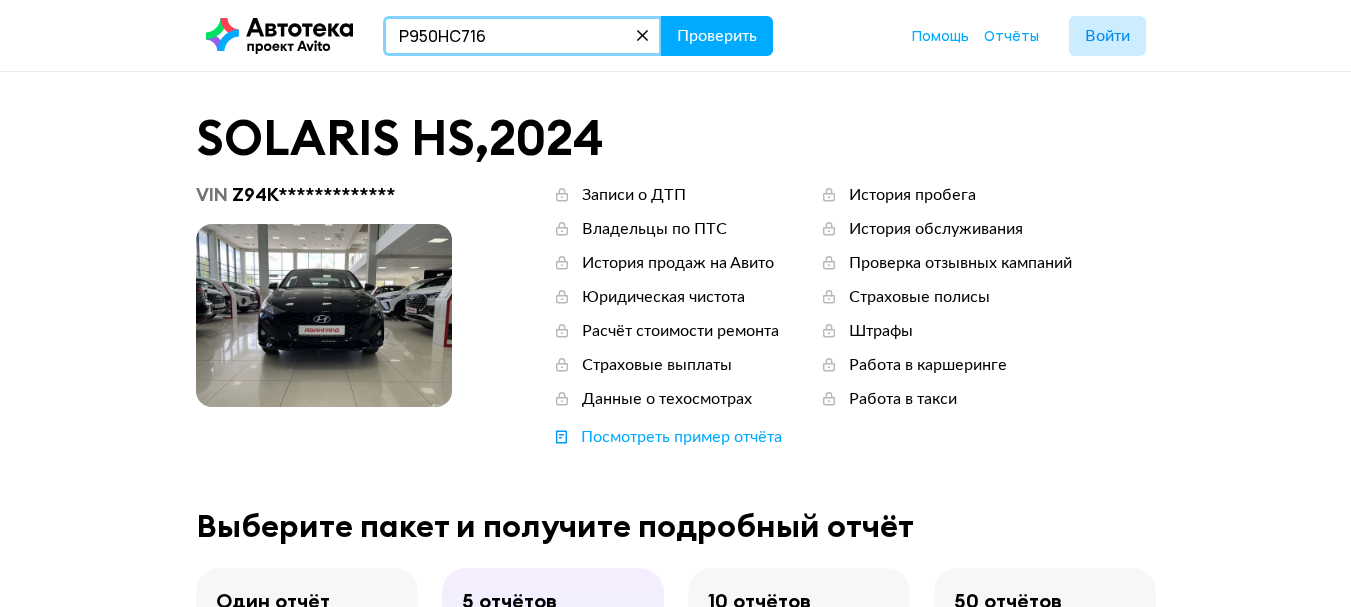 type on "Р950НС716" 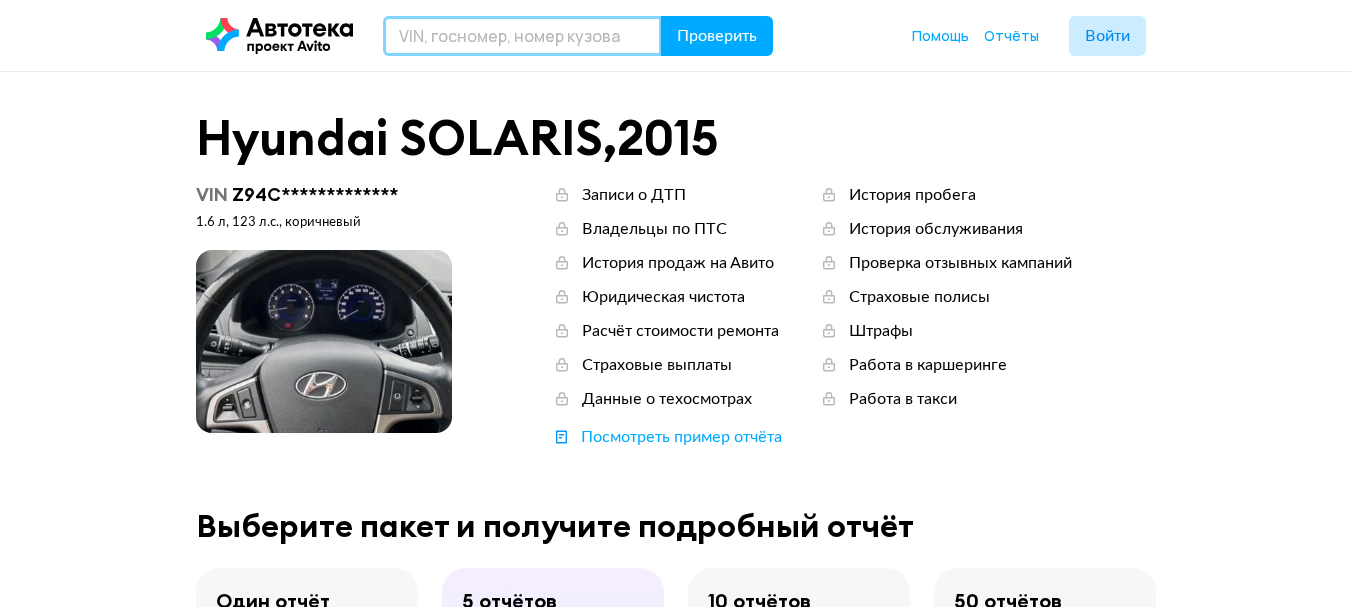 click at bounding box center [522, 36] 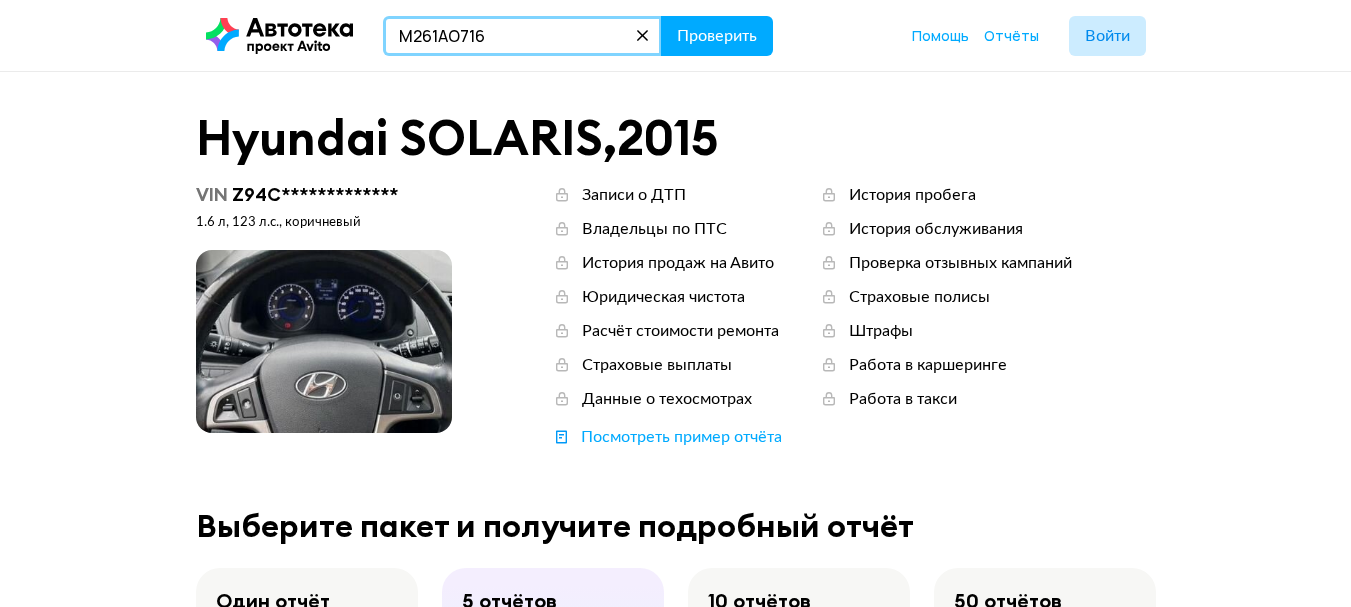 type on "М261АО716" 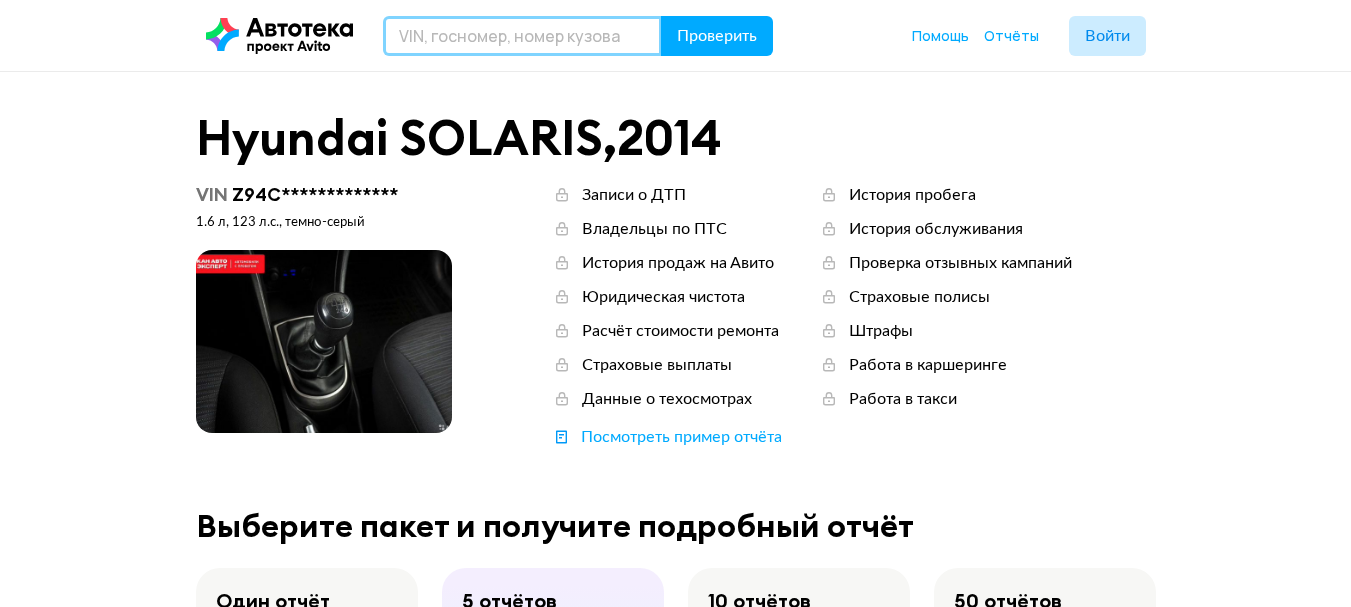 click at bounding box center (522, 36) 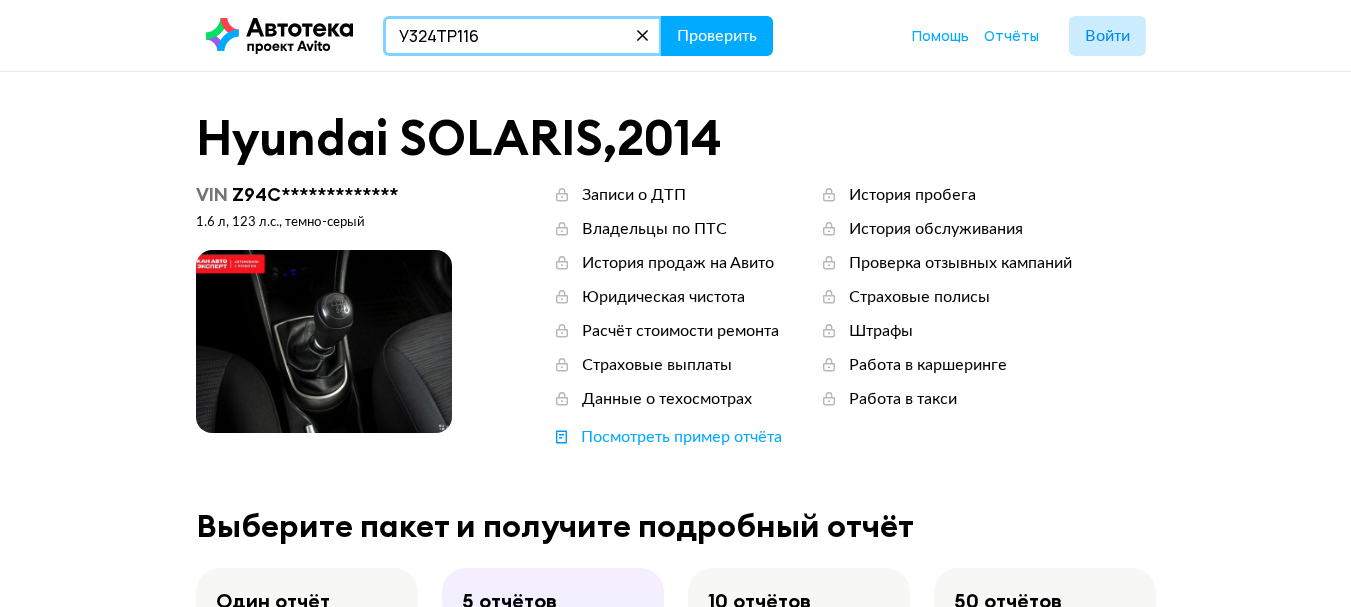type on "У324ТР116" 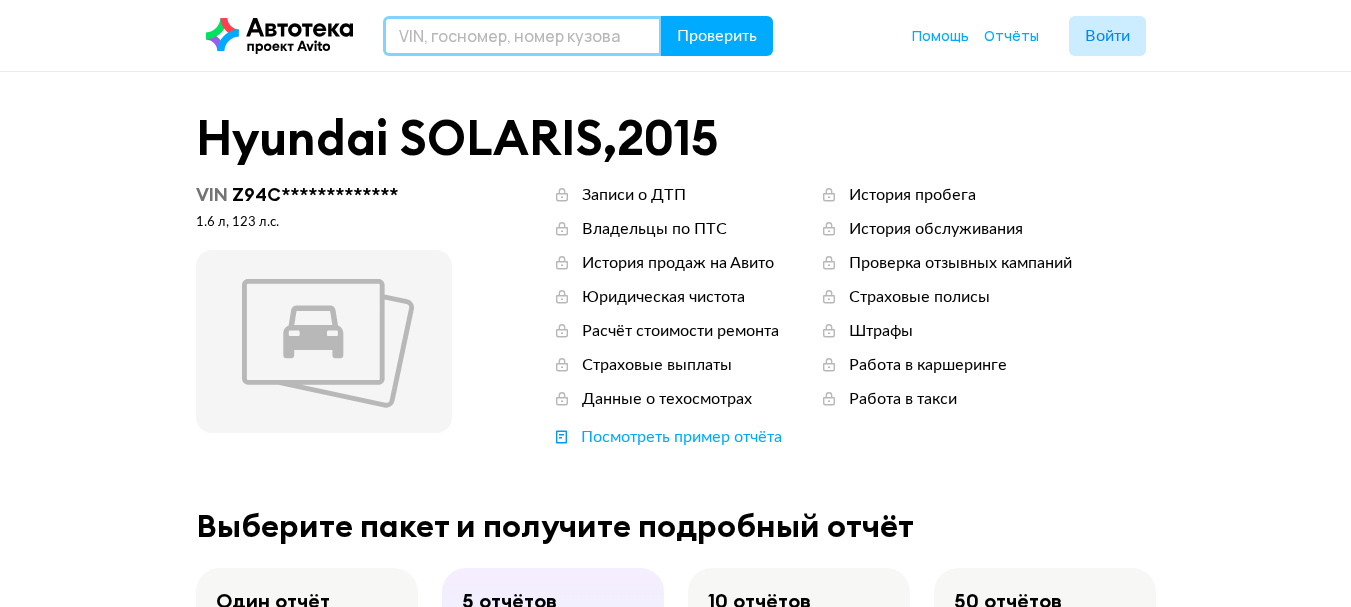 click at bounding box center [522, 36] 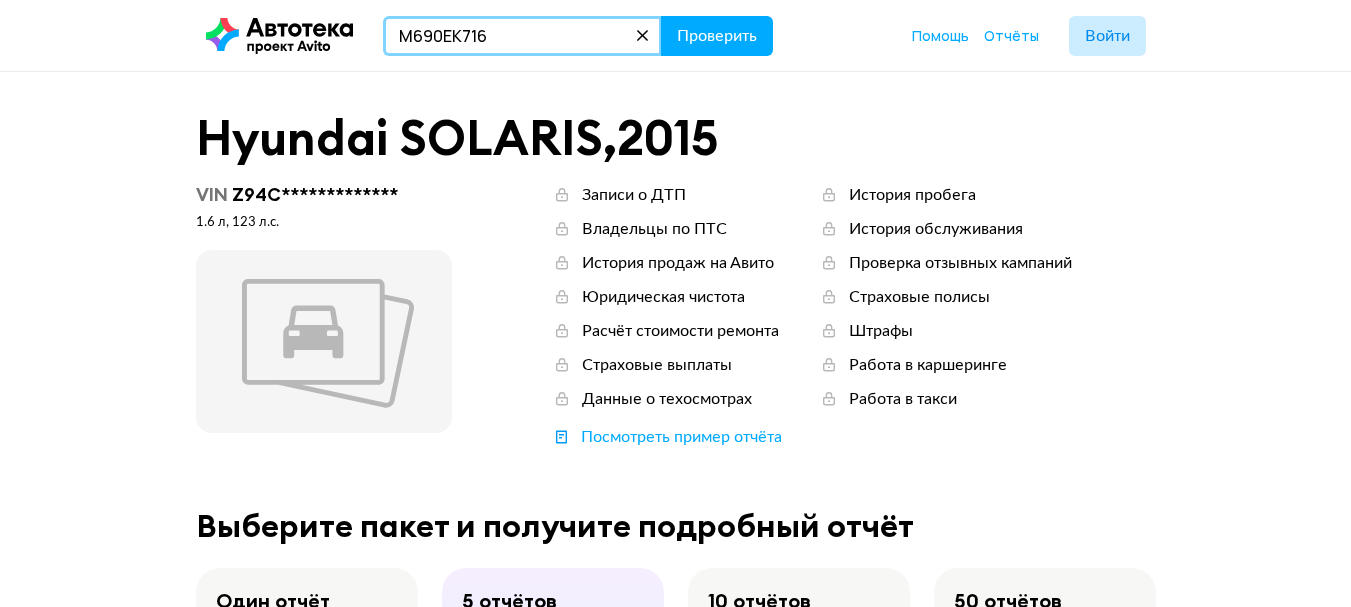 type on "М690ЕК716" 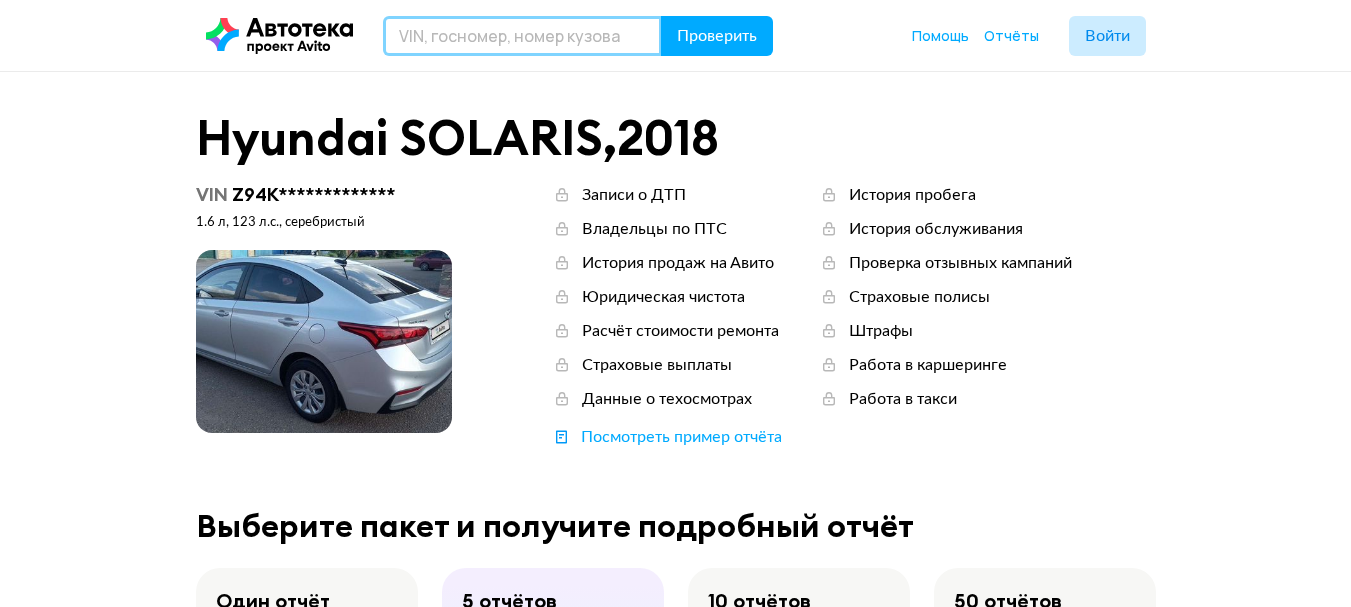 click at bounding box center [522, 36] 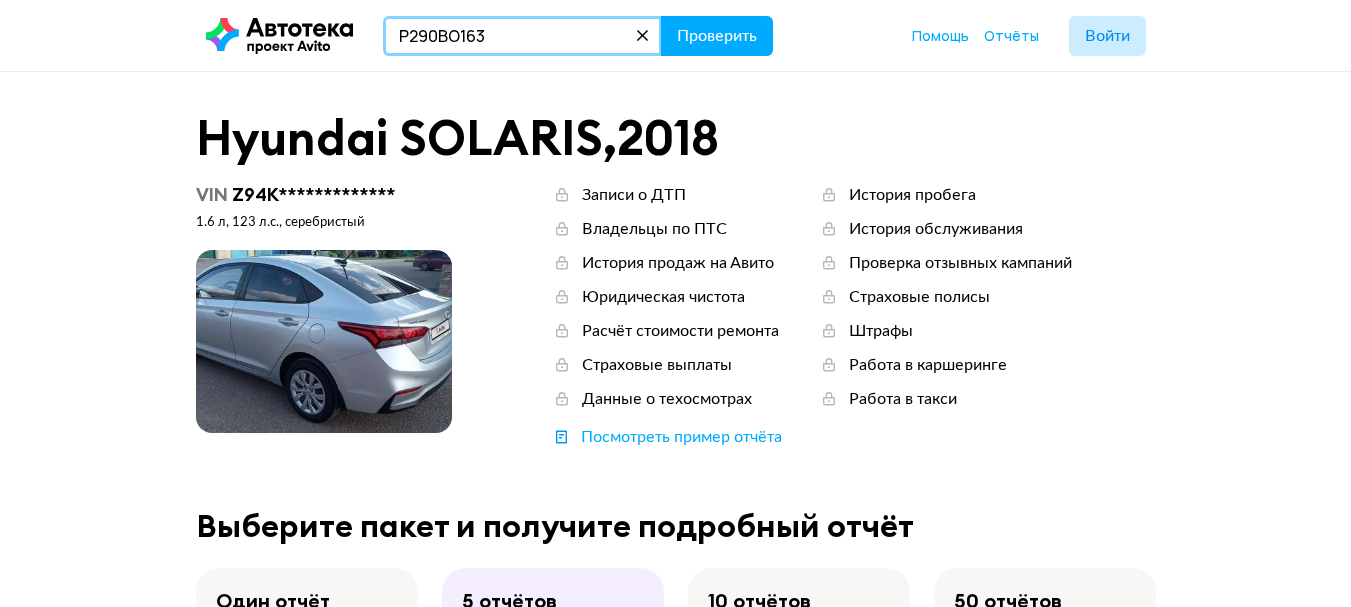 type on "Р290ВО163" 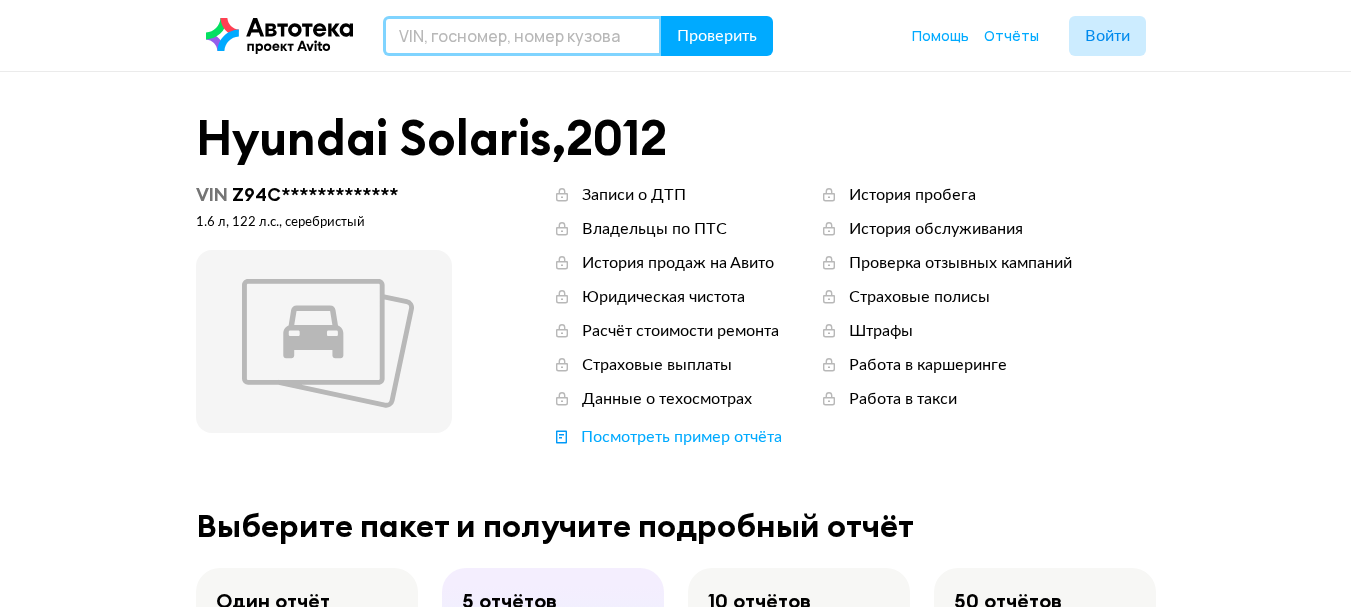 click at bounding box center (522, 36) 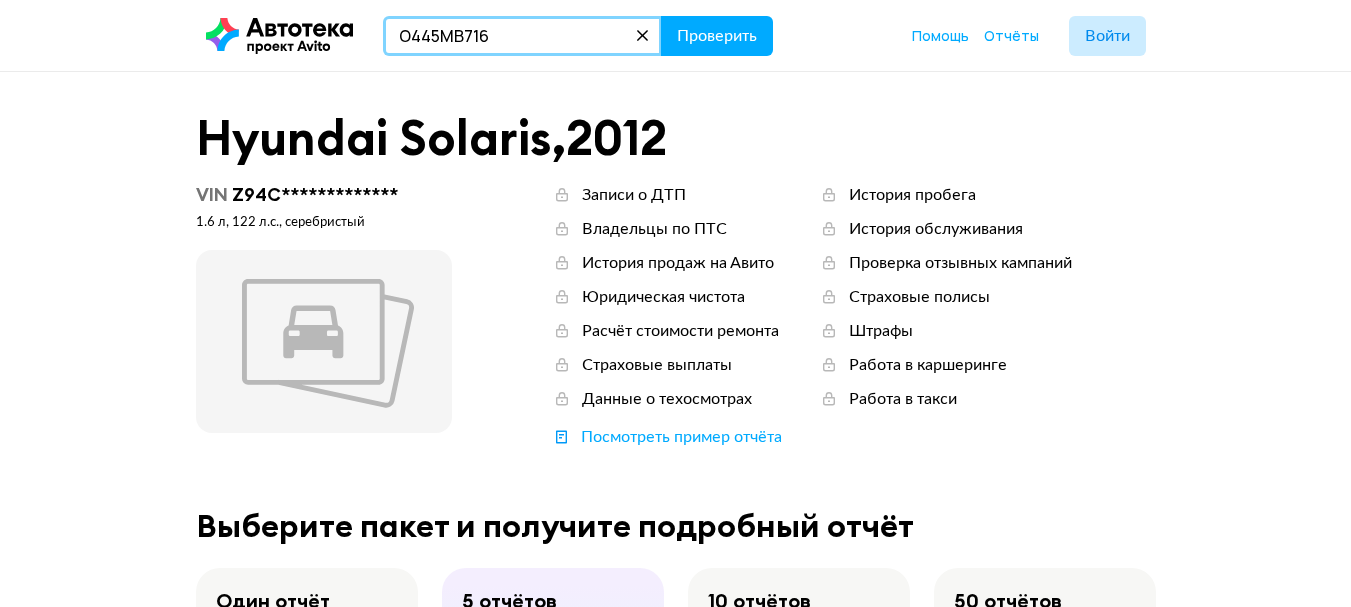 type on "О445МВ716" 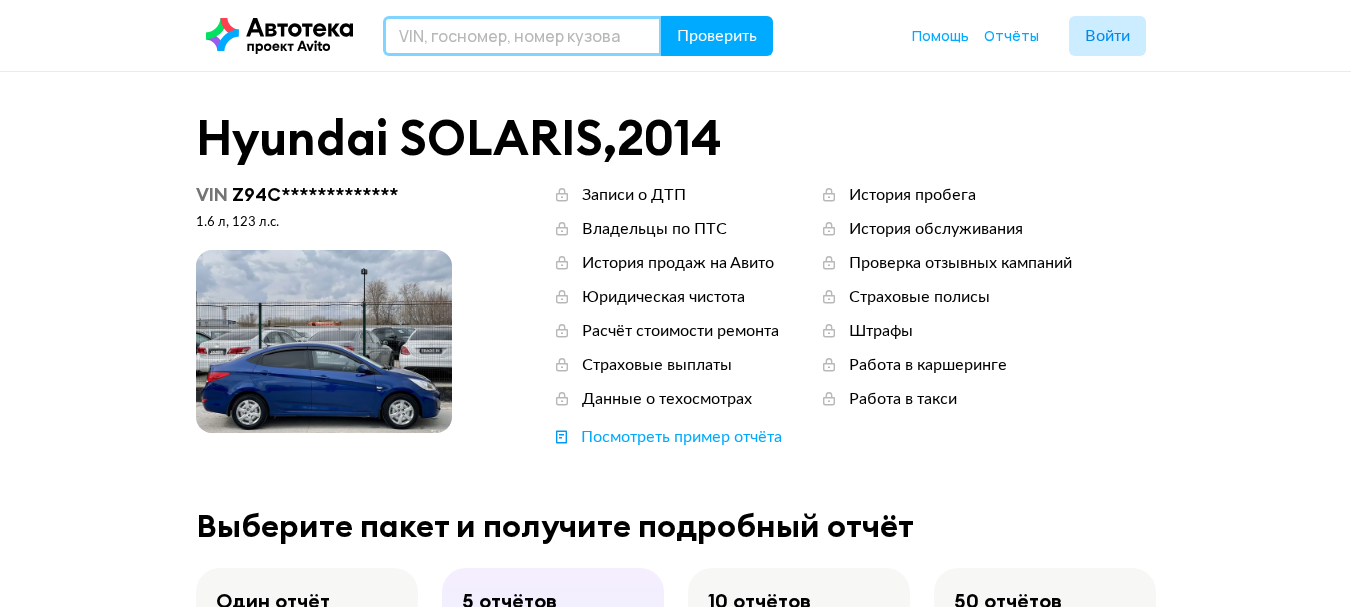 click at bounding box center [522, 36] 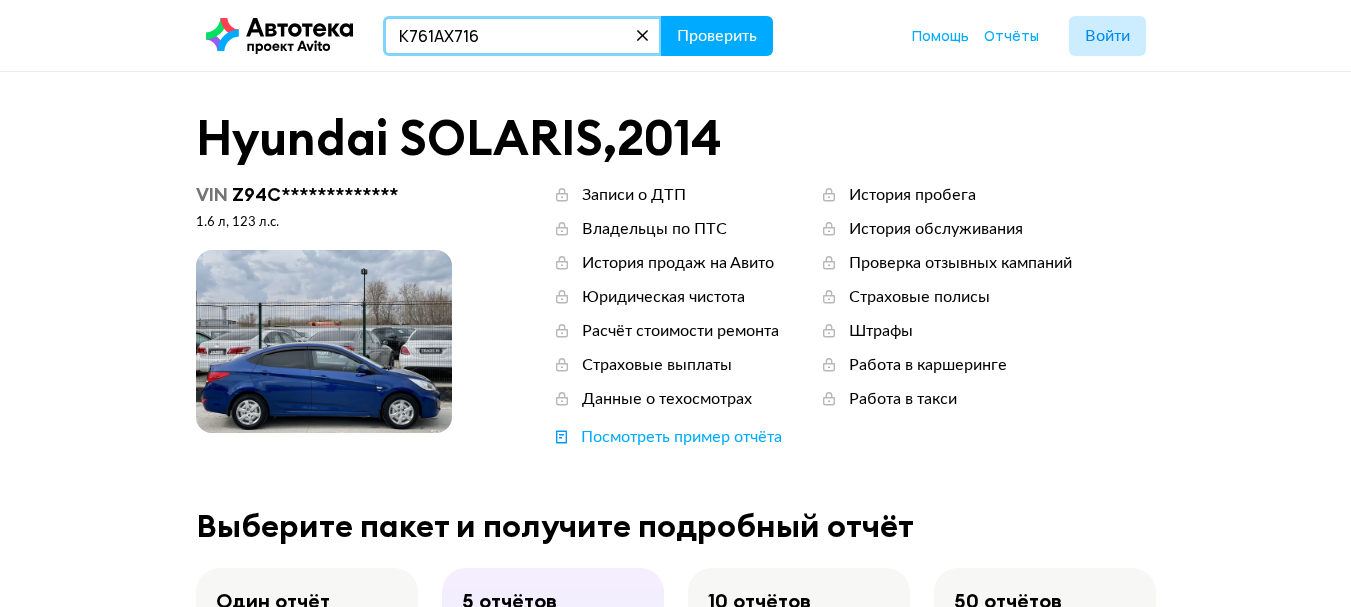 type on "К761АХ716" 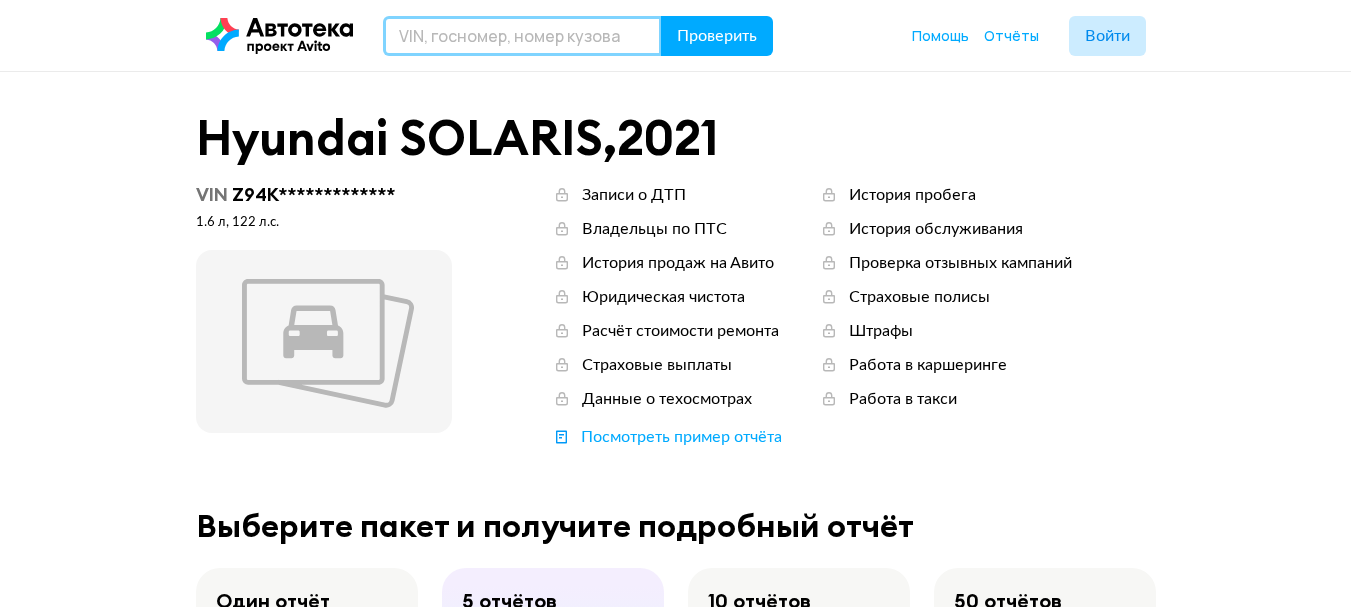 click at bounding box center [522, 36] 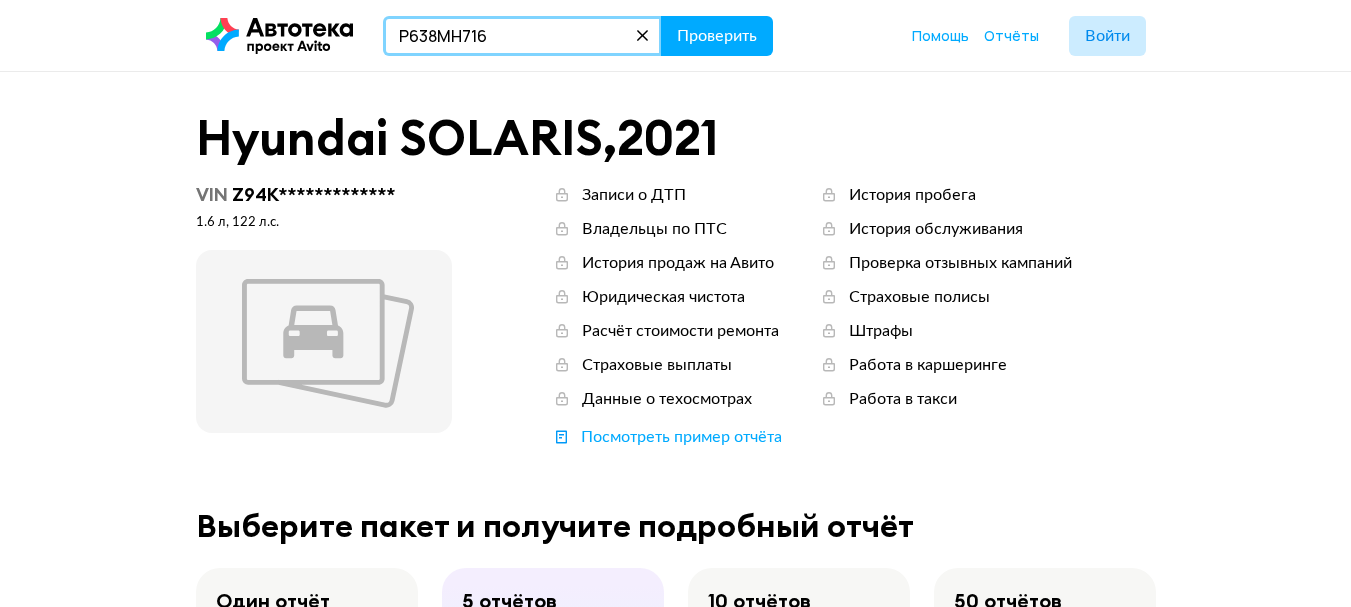 type on "Р638МН716" 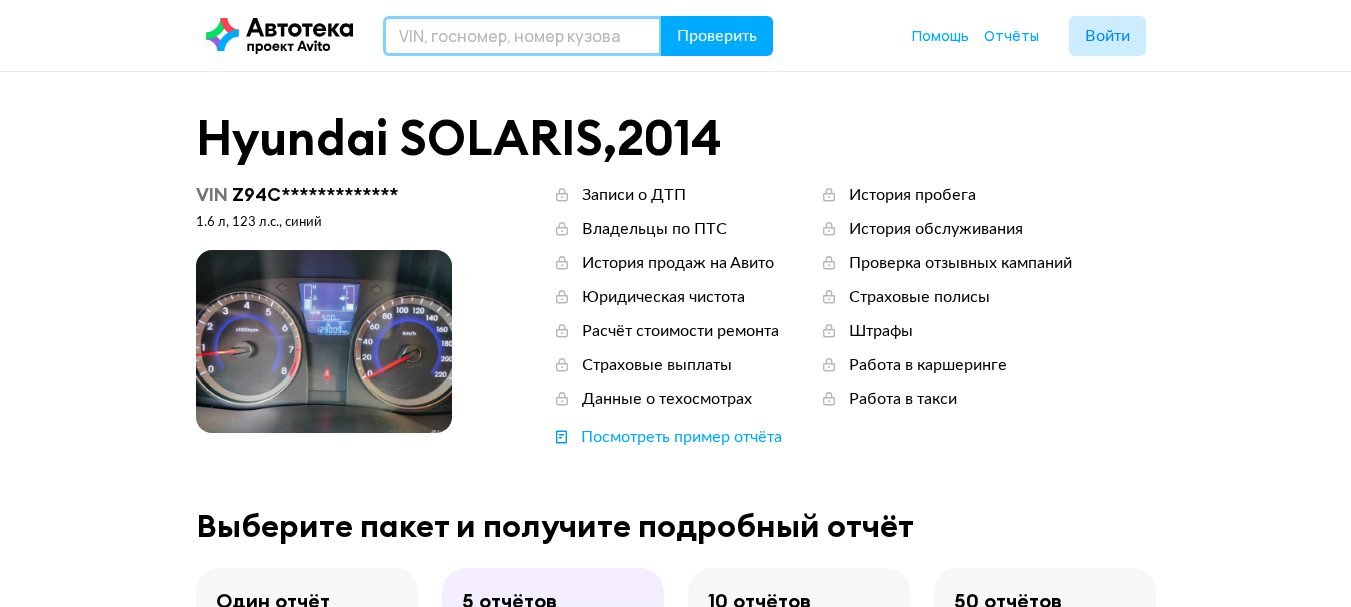 click at bounding box center (522, 36) 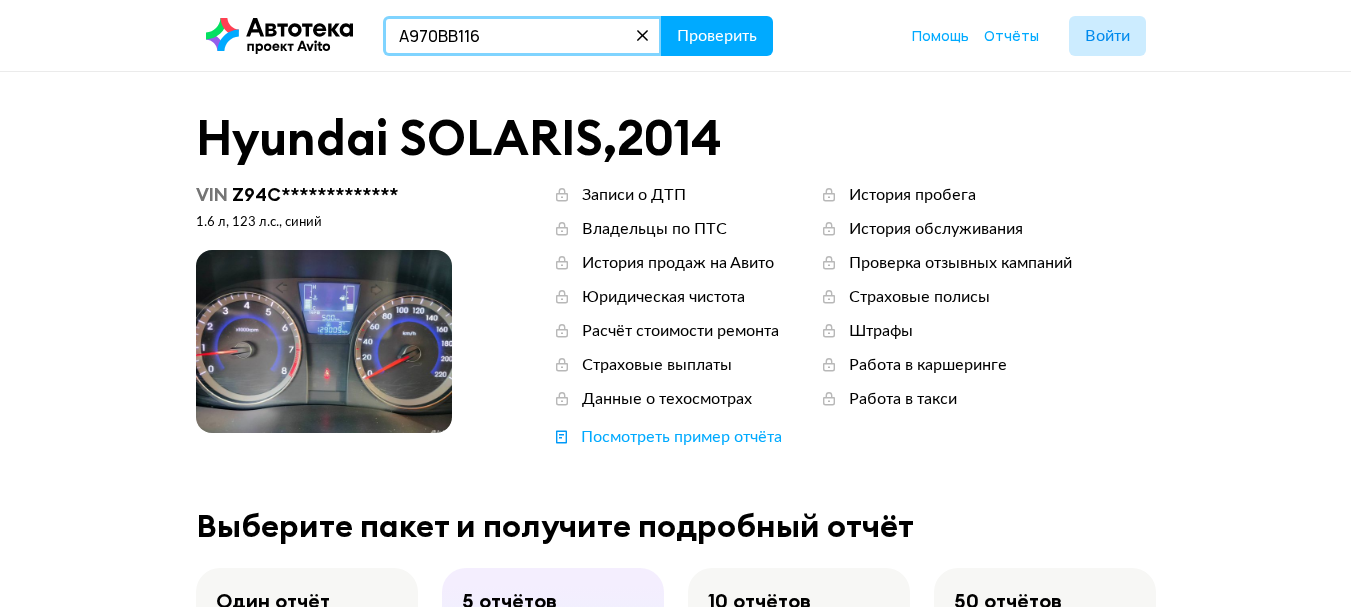 type on "А970ВВ116" 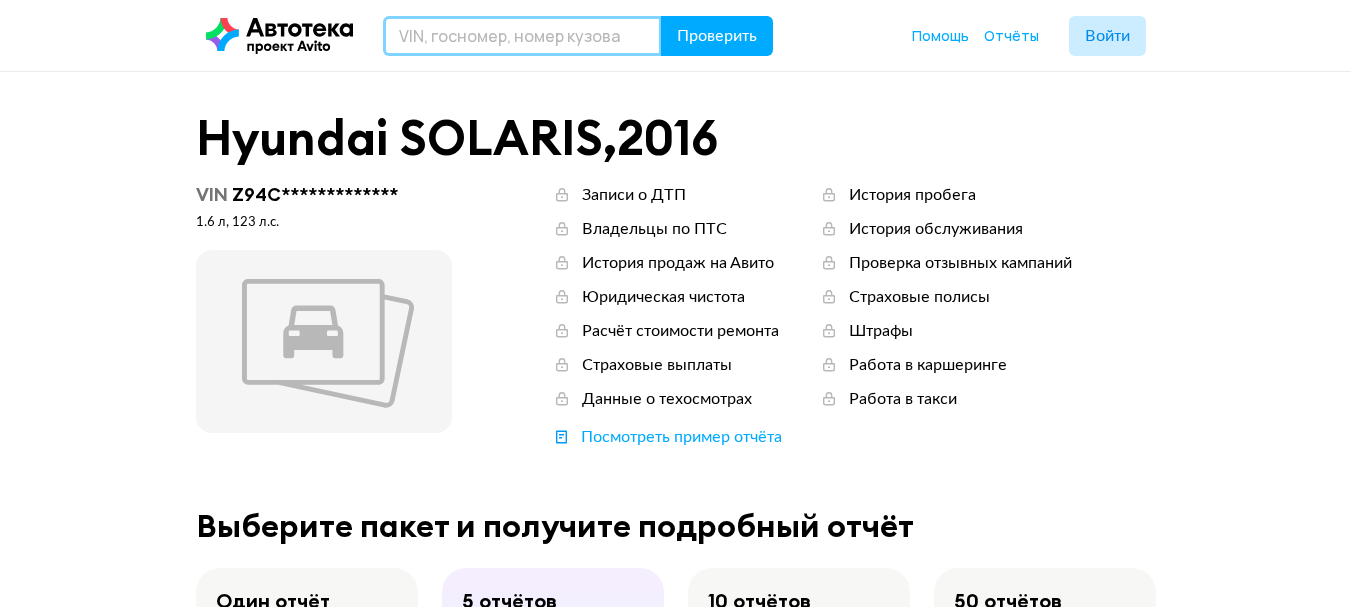 click at bounding box center (522, 36) 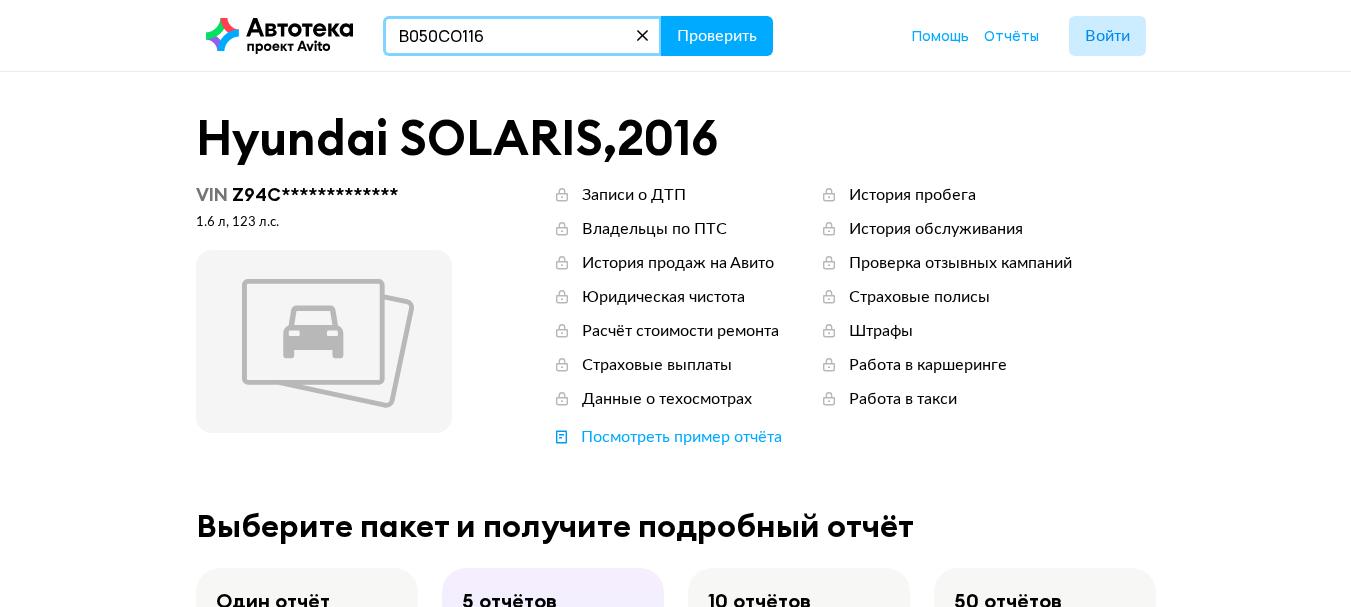 type on "В050СО116" 